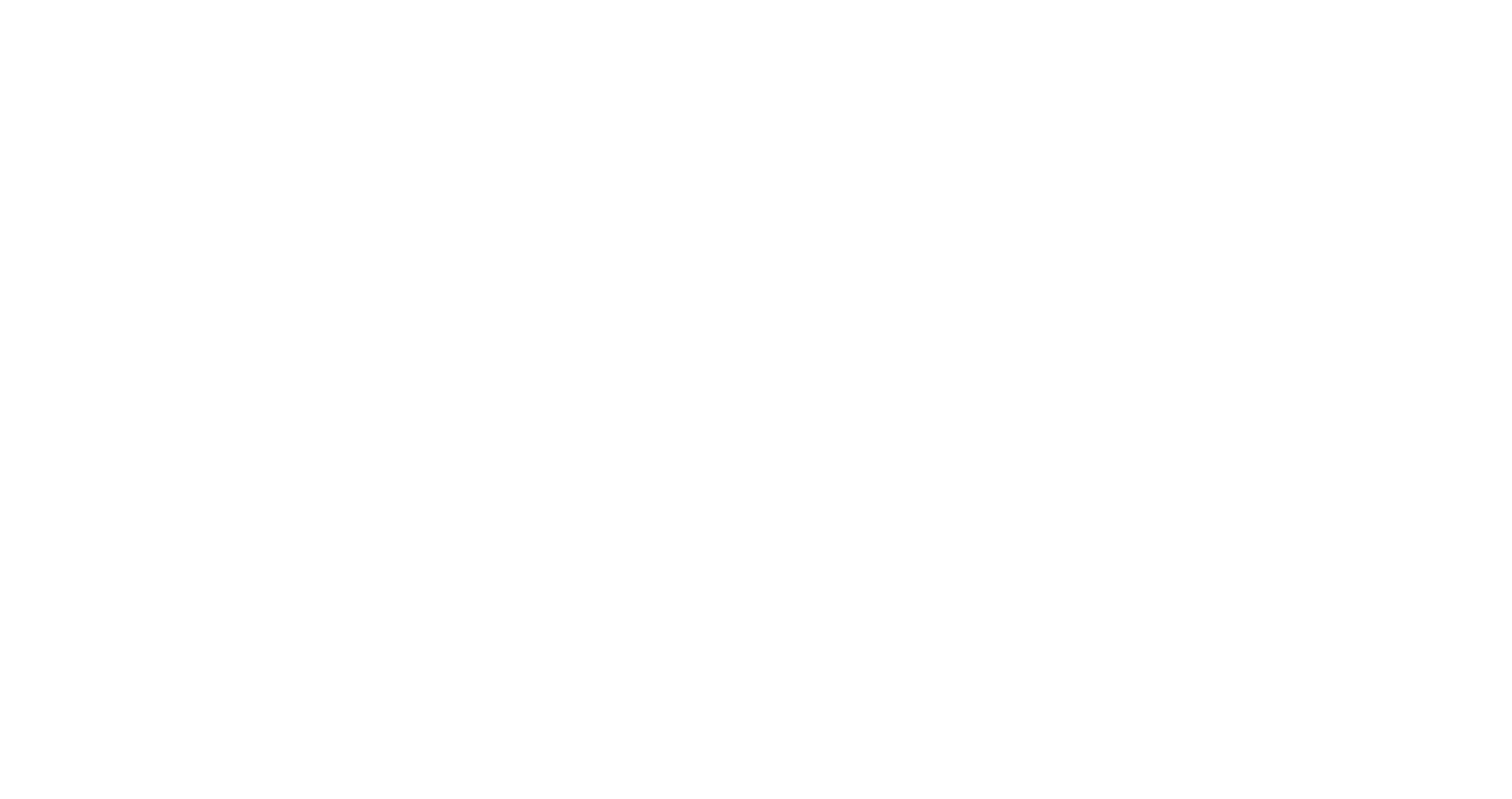 scroll, scrollTop: 0, scrollLeft: 0, axis: both 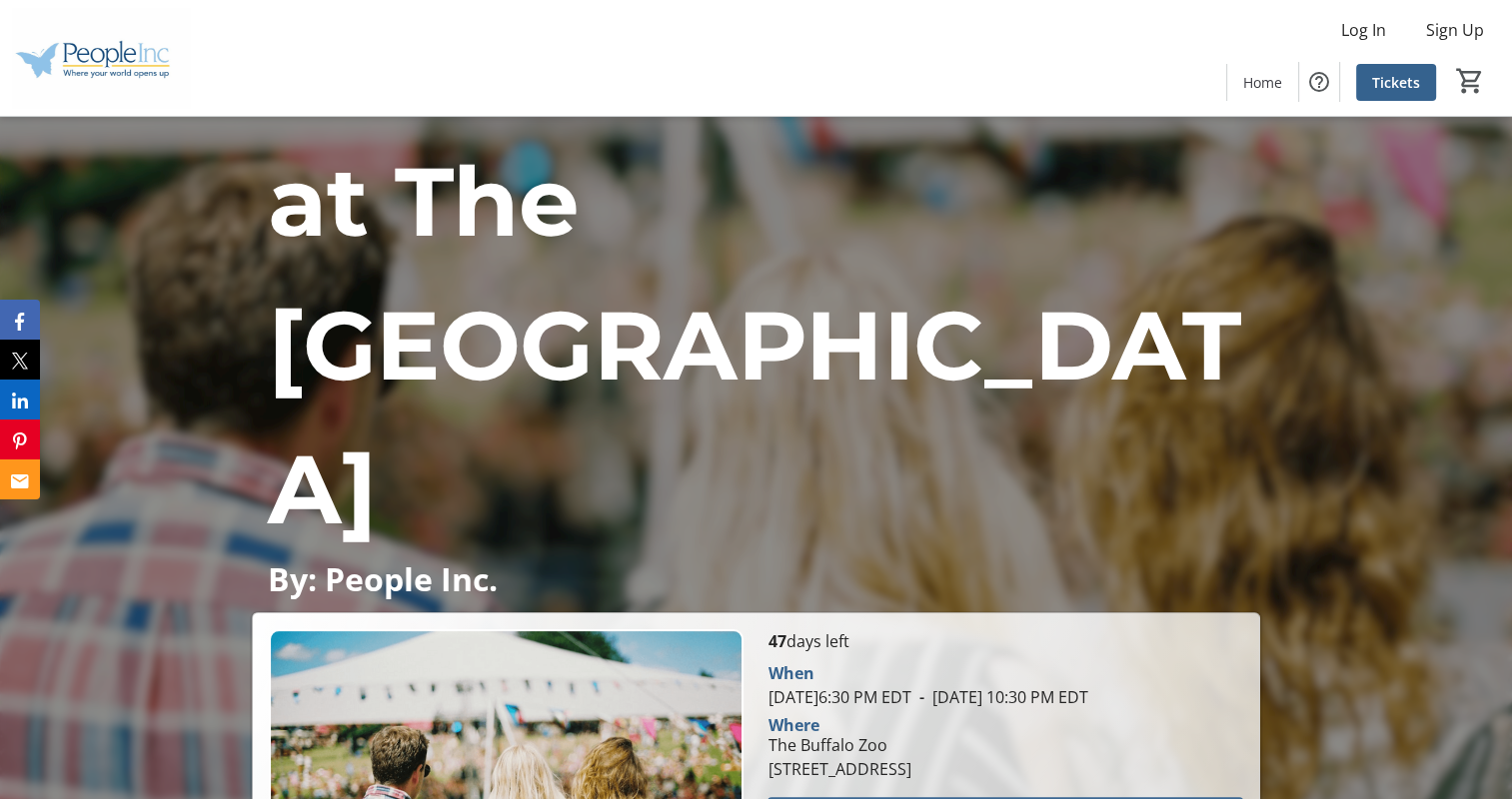 click on "Tickets" at bounding box center [1005, 817] 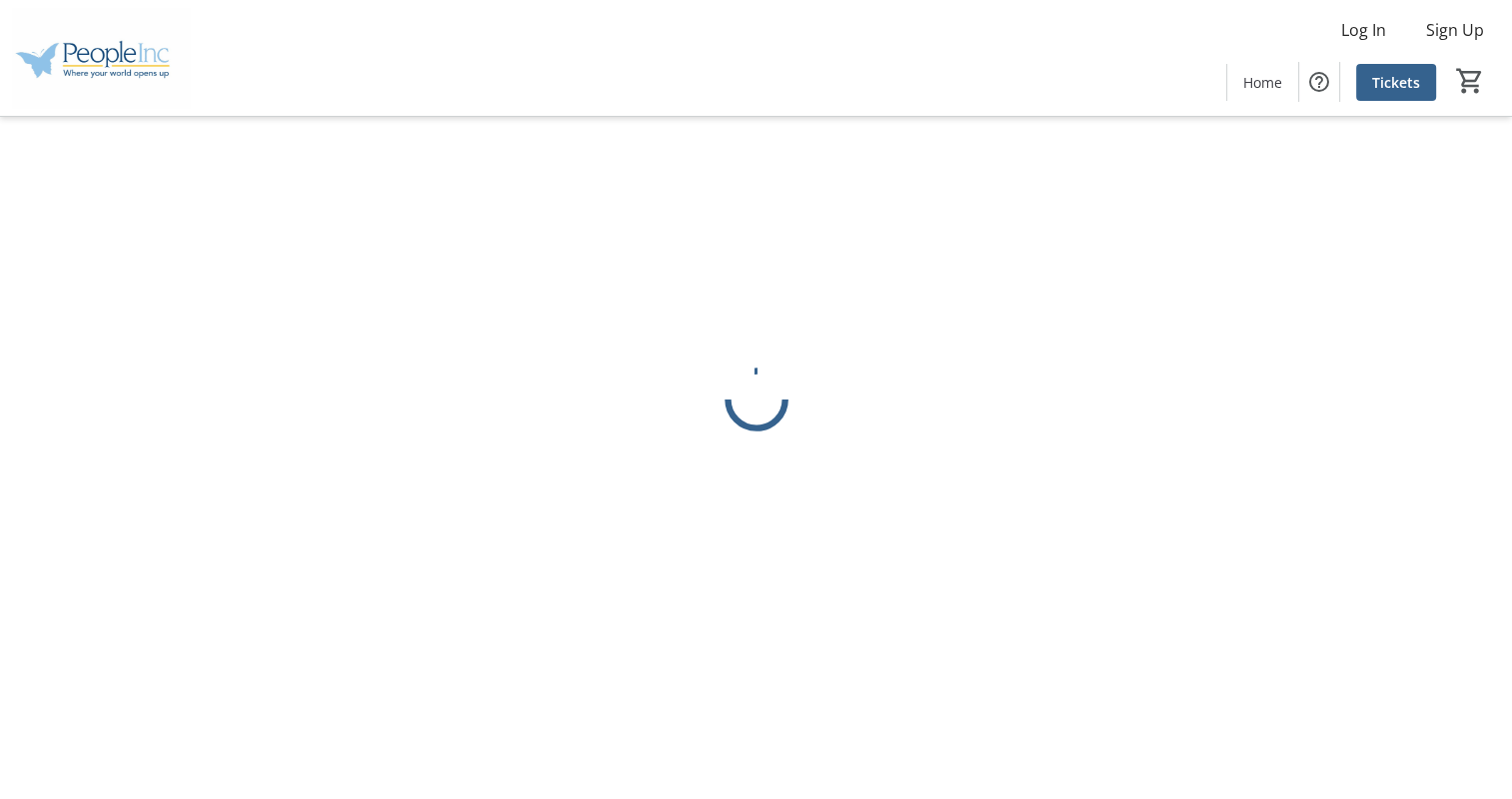scroll, scrollTop: 0, scrollLeft: 0, axis: both 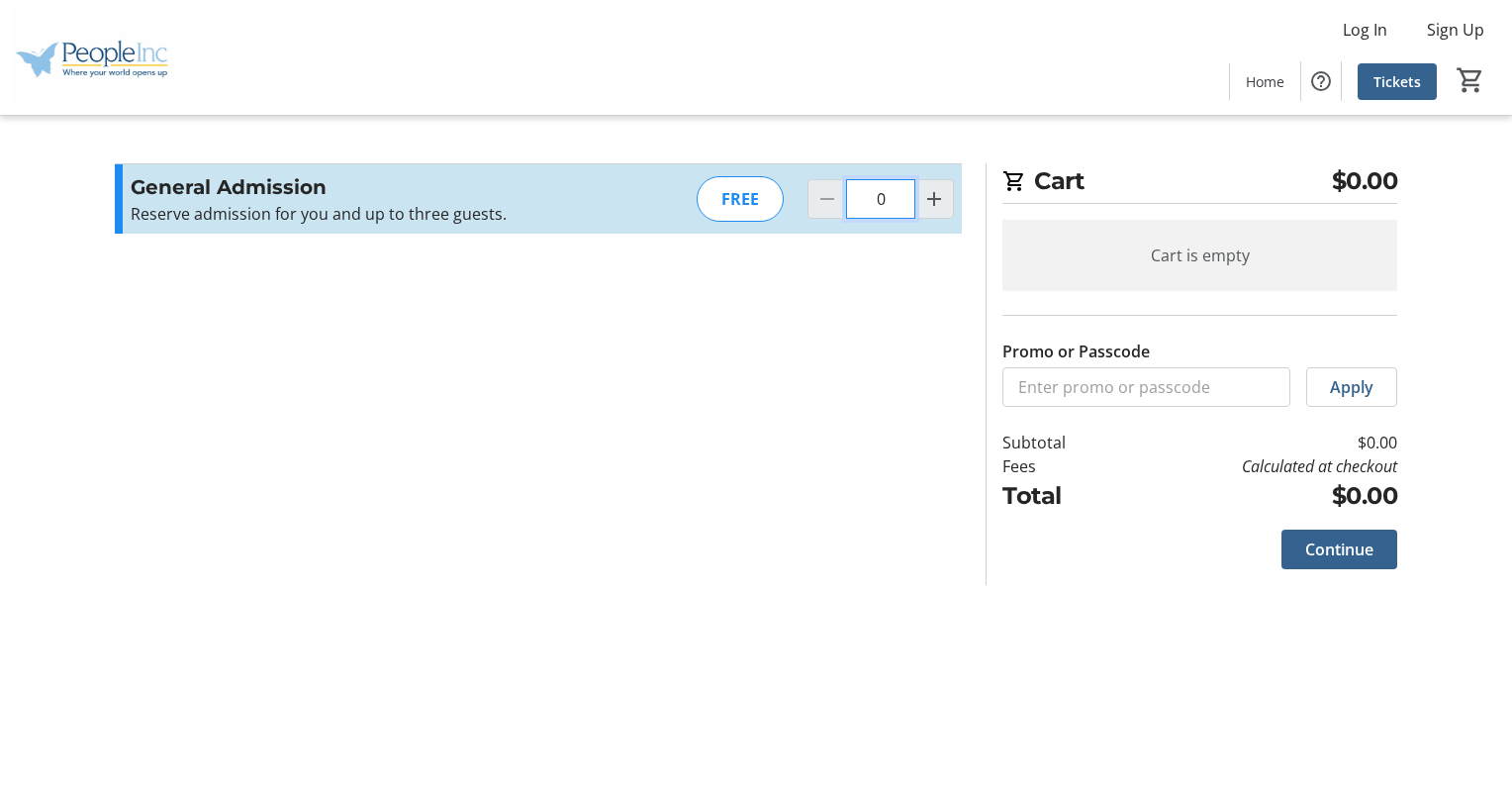 click on "0" at bounding box center [881, 199] 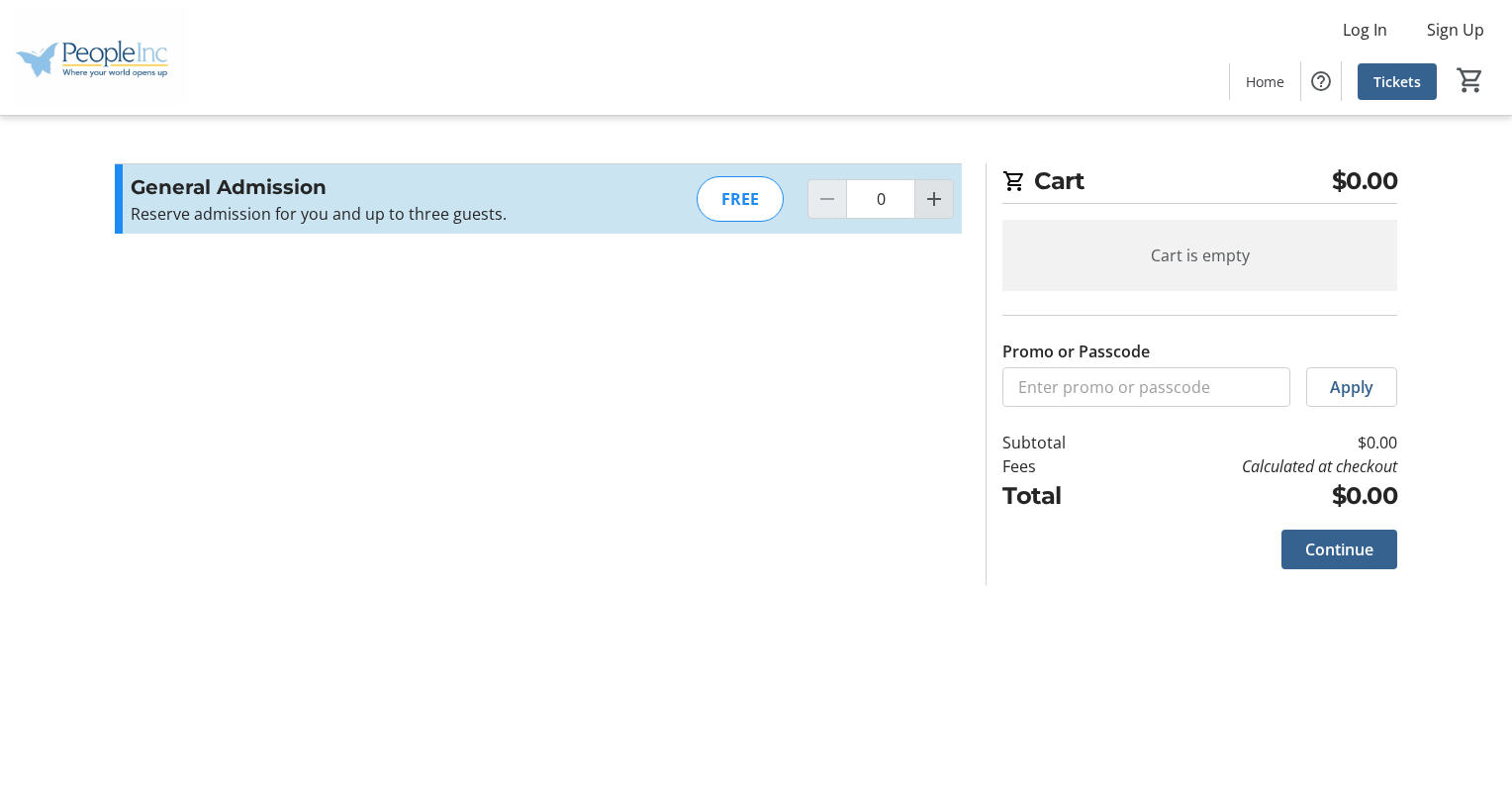click 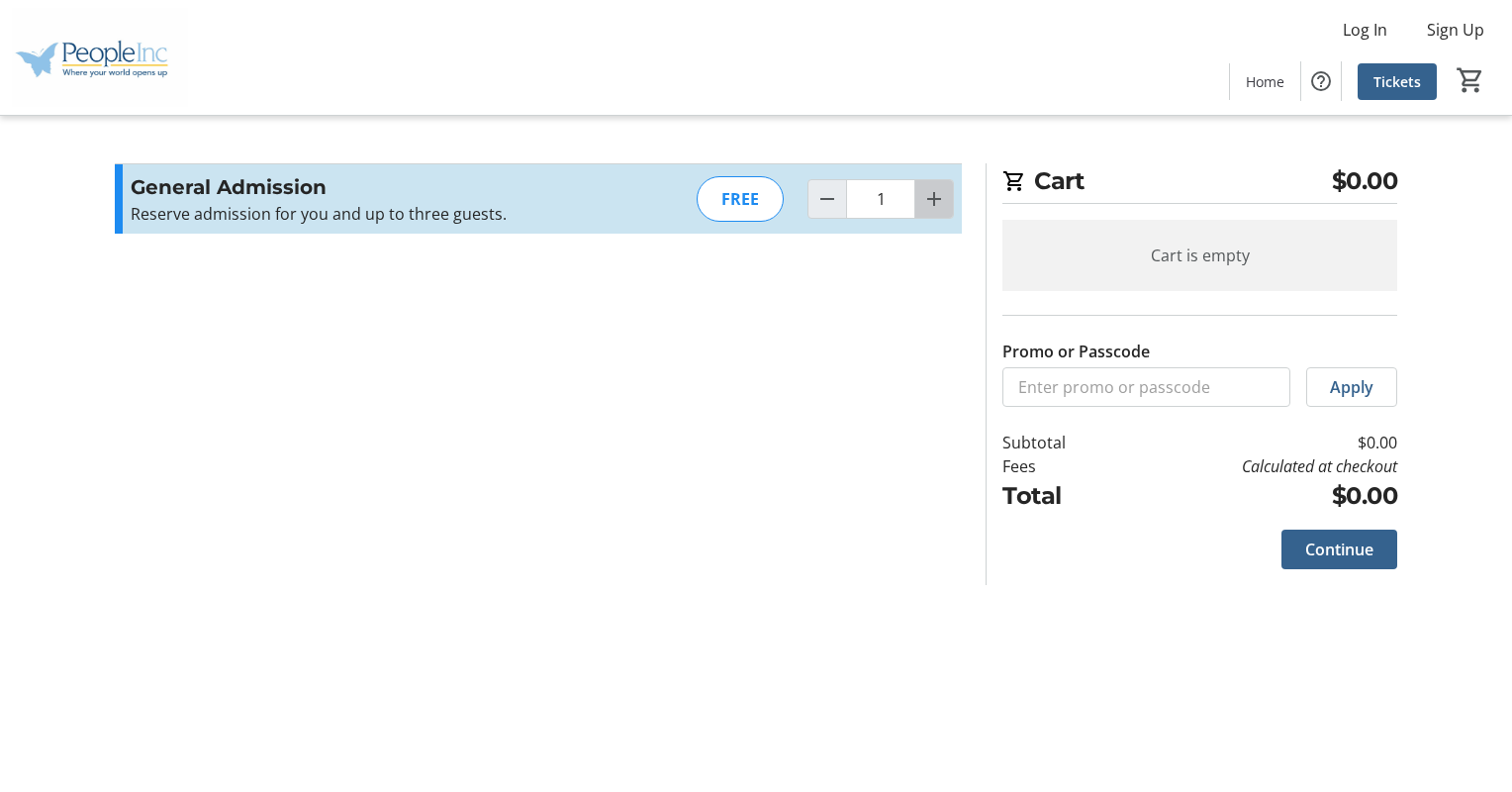 click 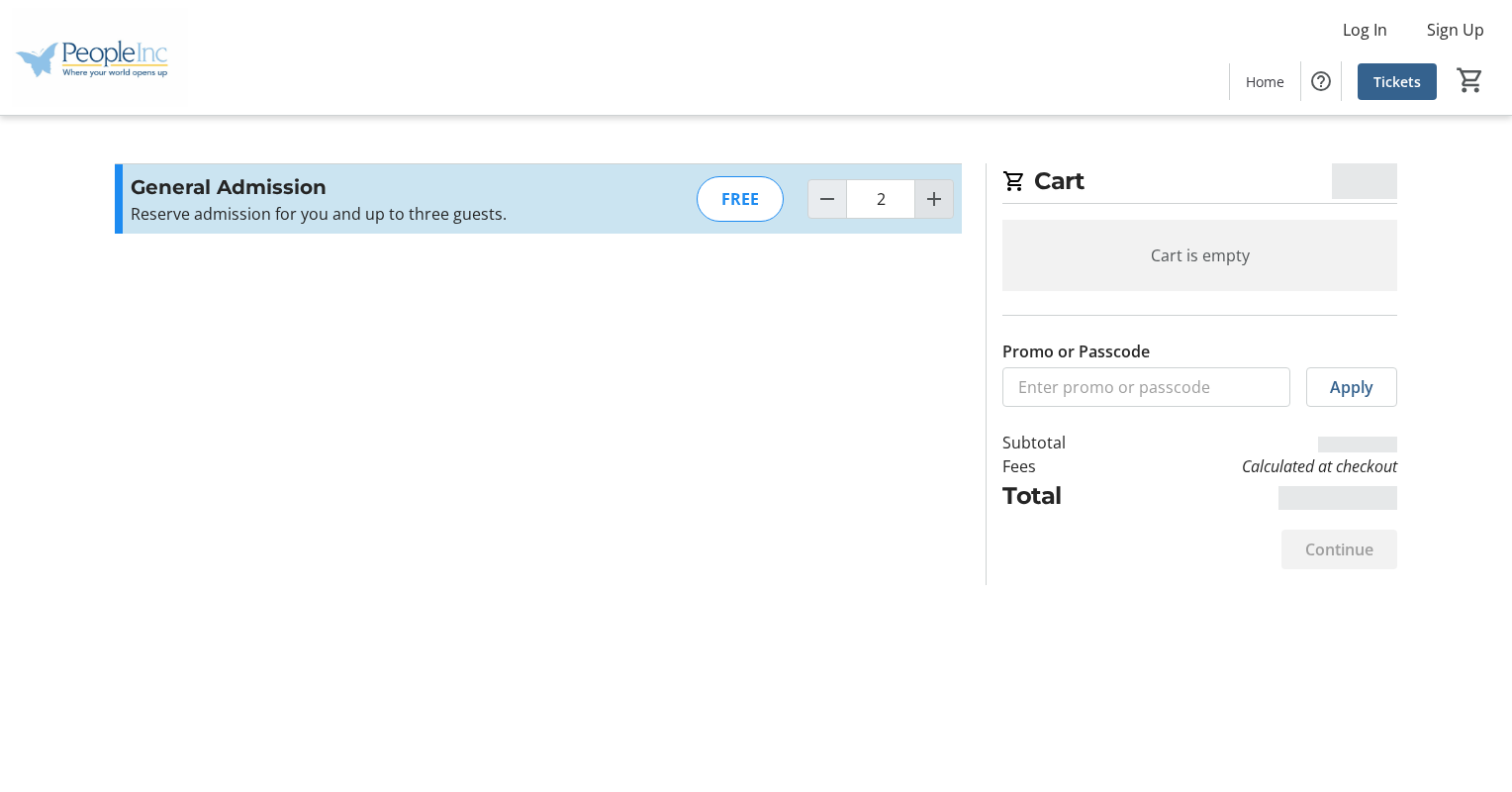 click 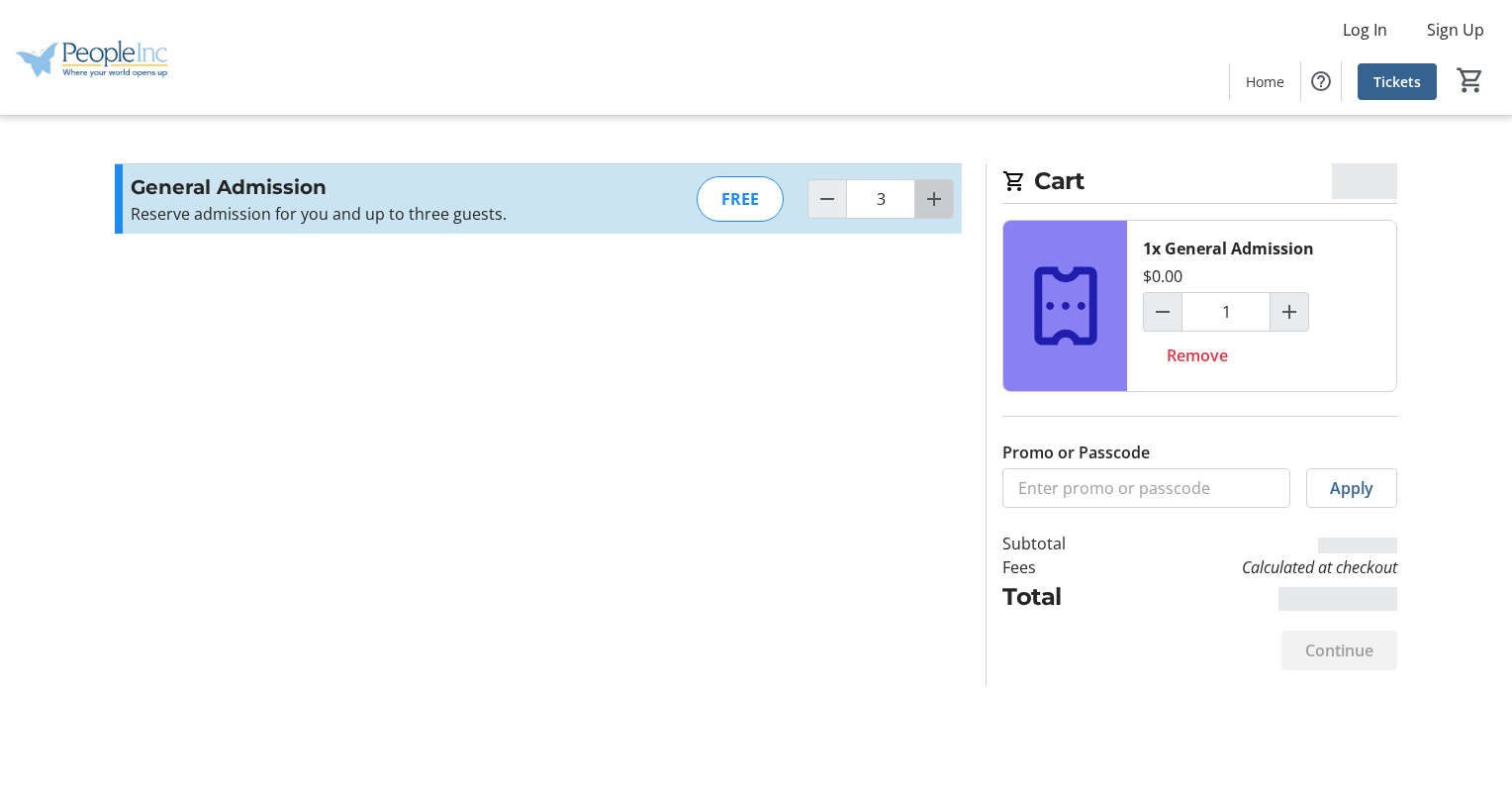 click 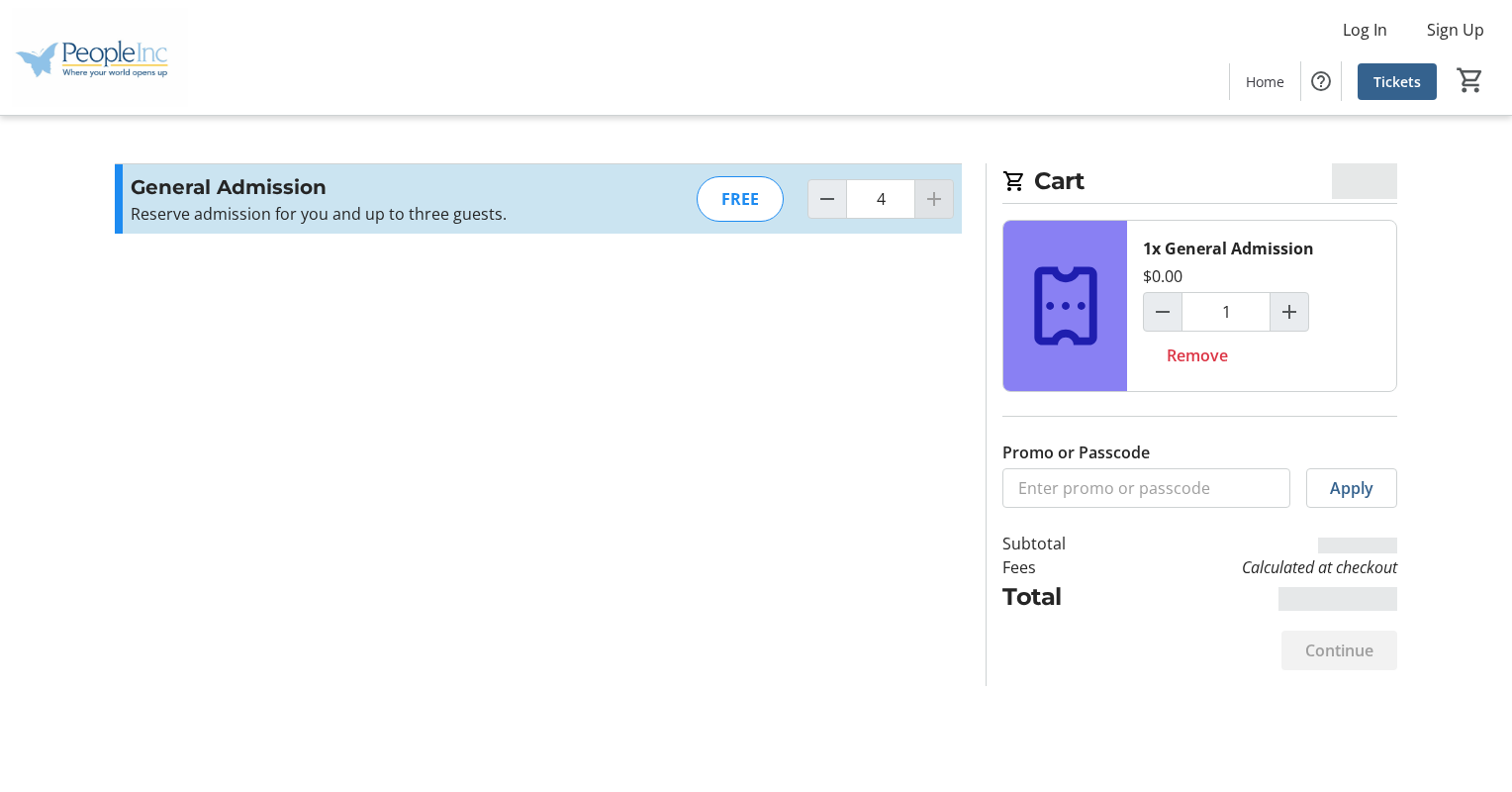 type on "4" 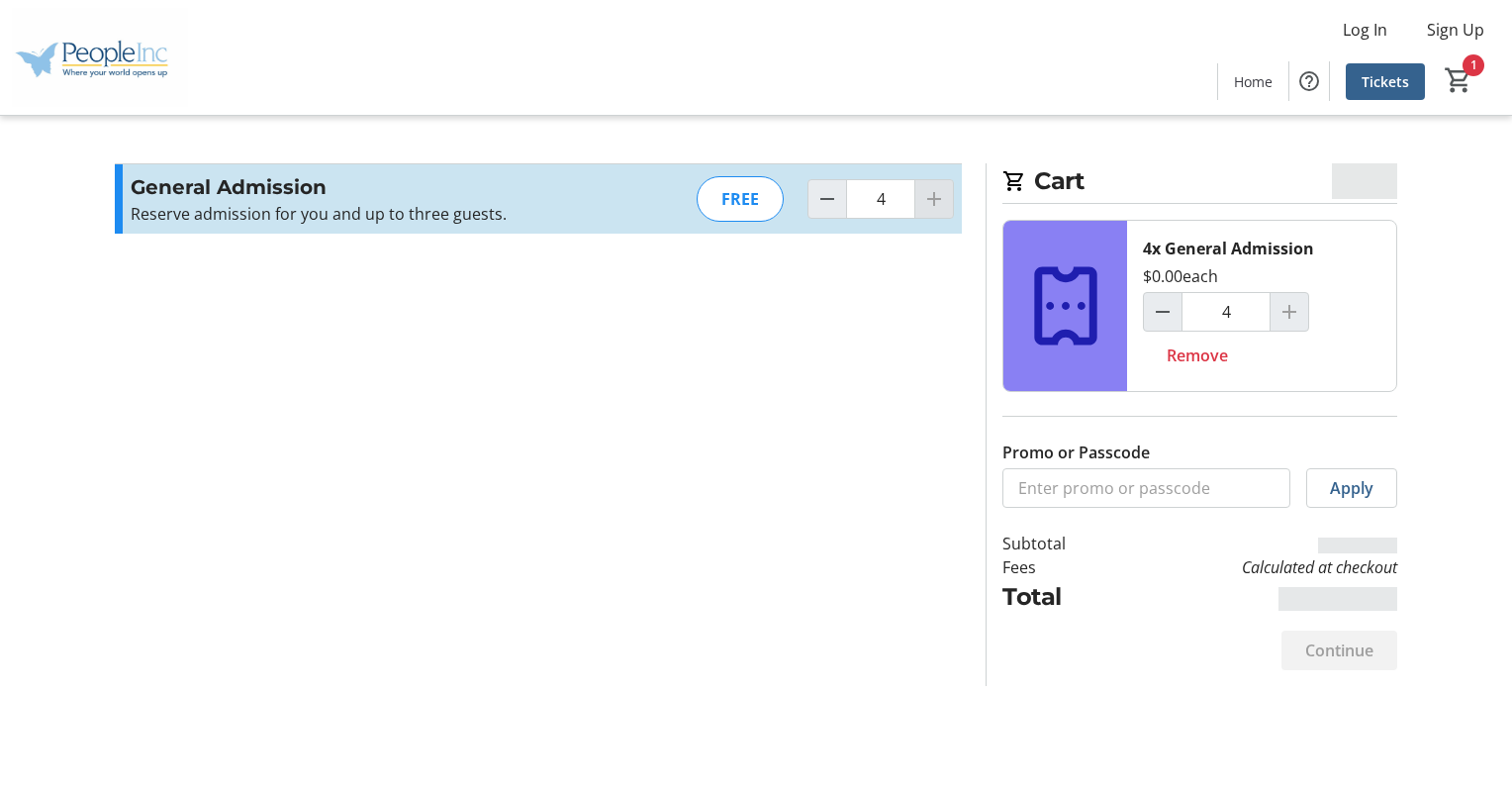 click 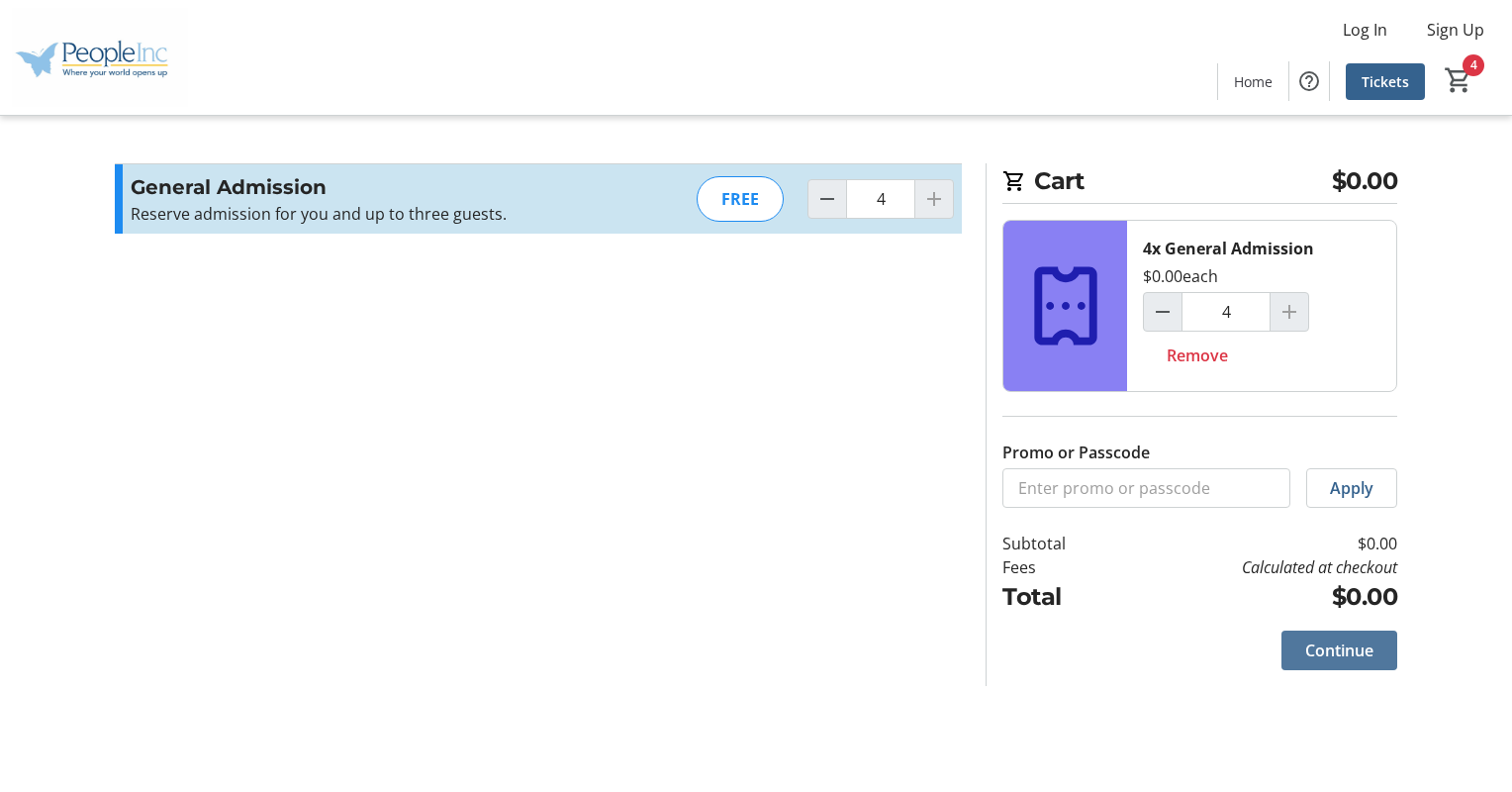 click on "Continue" 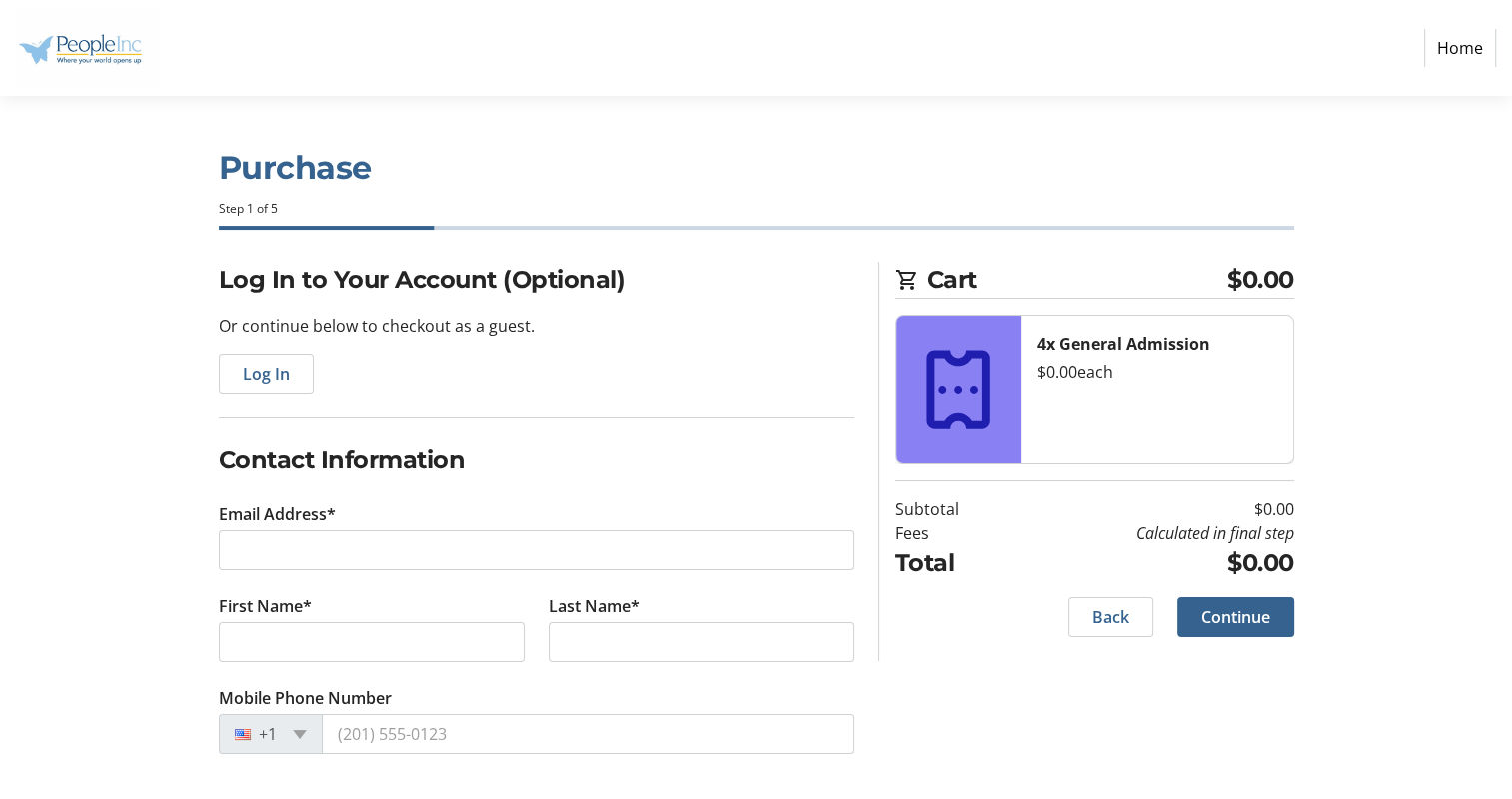 scroll, scrollTop: 1, scrollLeft: 0, axis: vertical 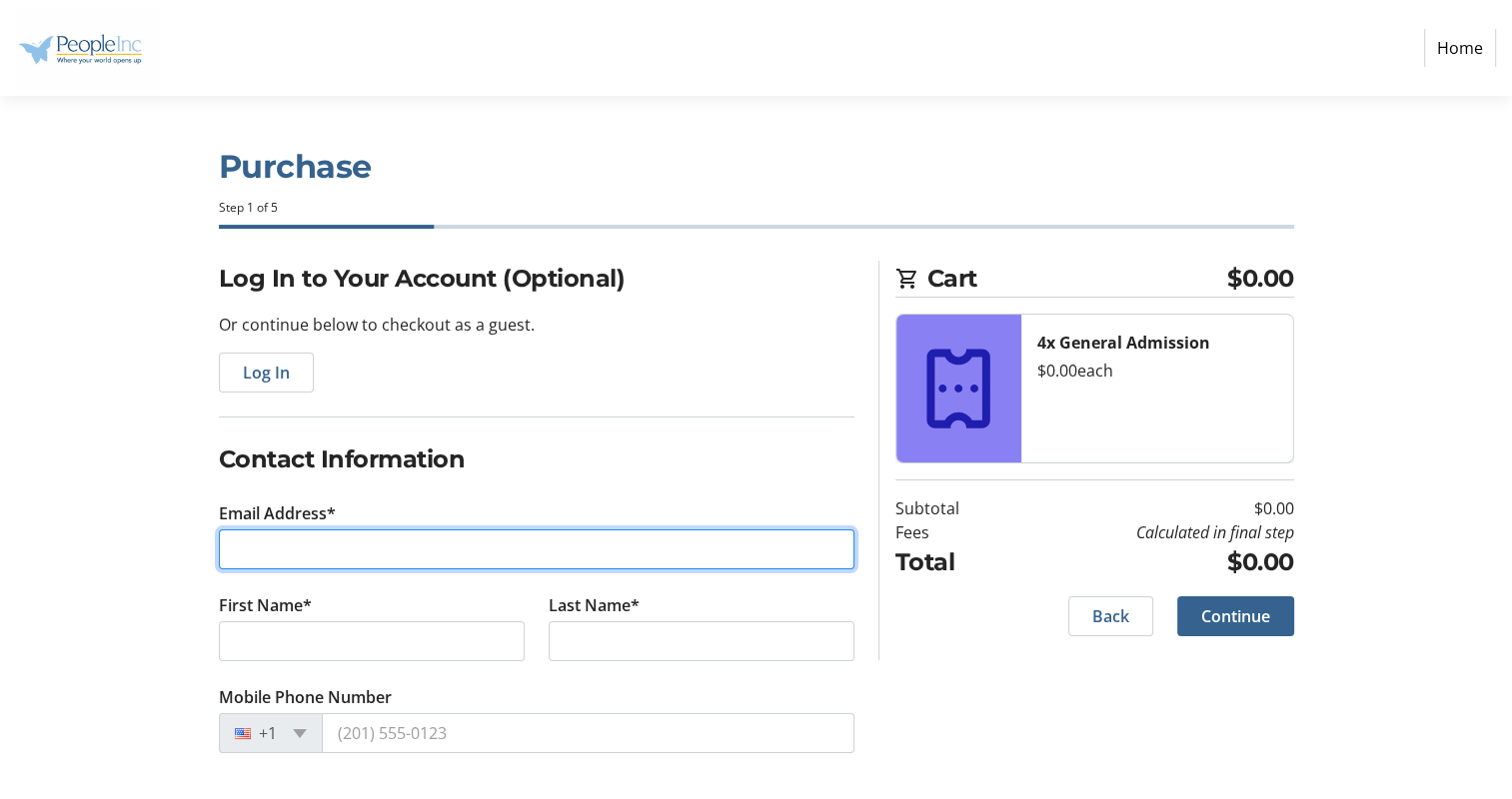 click on "Email Address*" at bounding box center (537, 549) 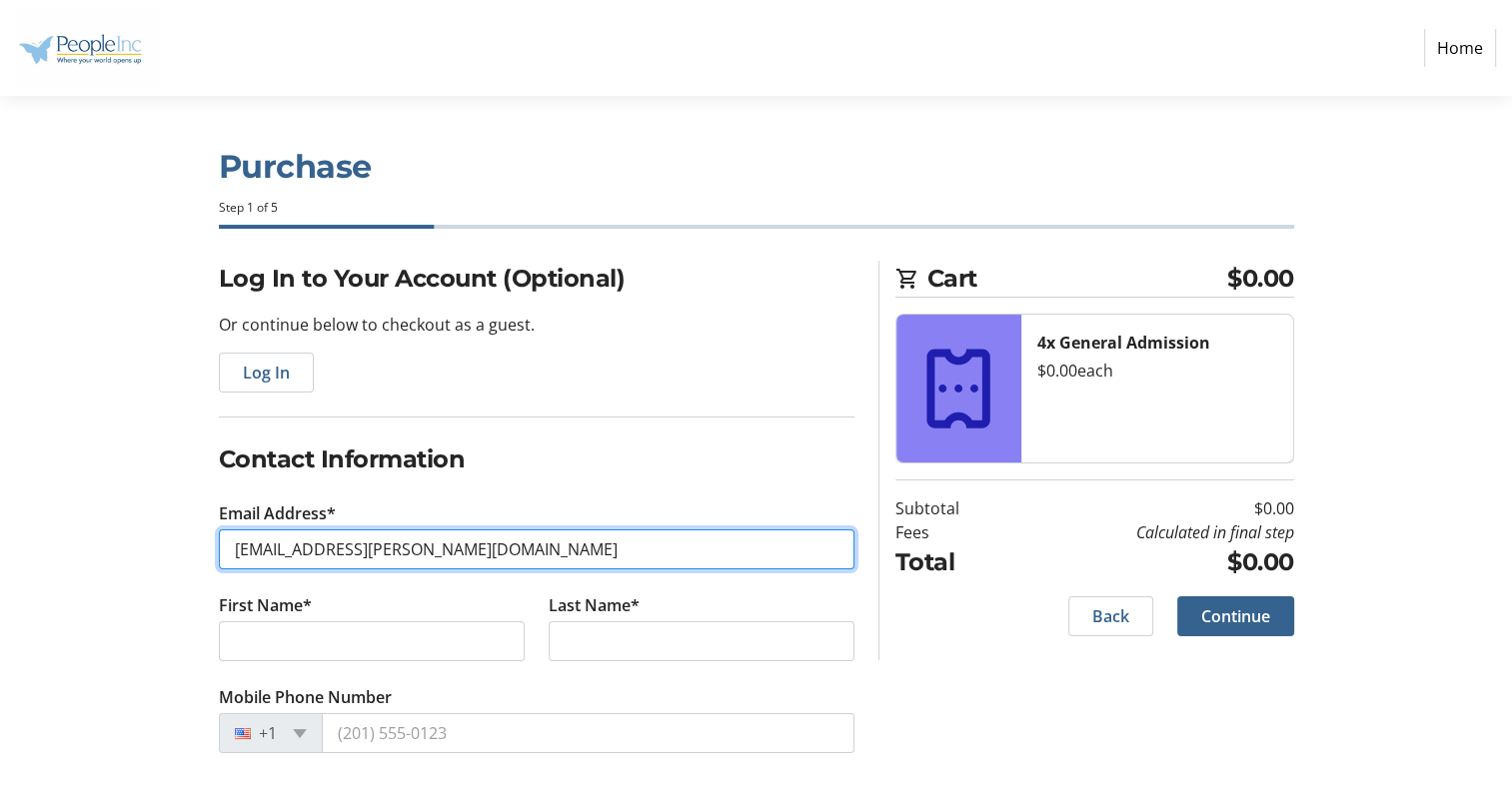 type on "[EMAIL_ADDRESS][DOMAIN_NAME]" 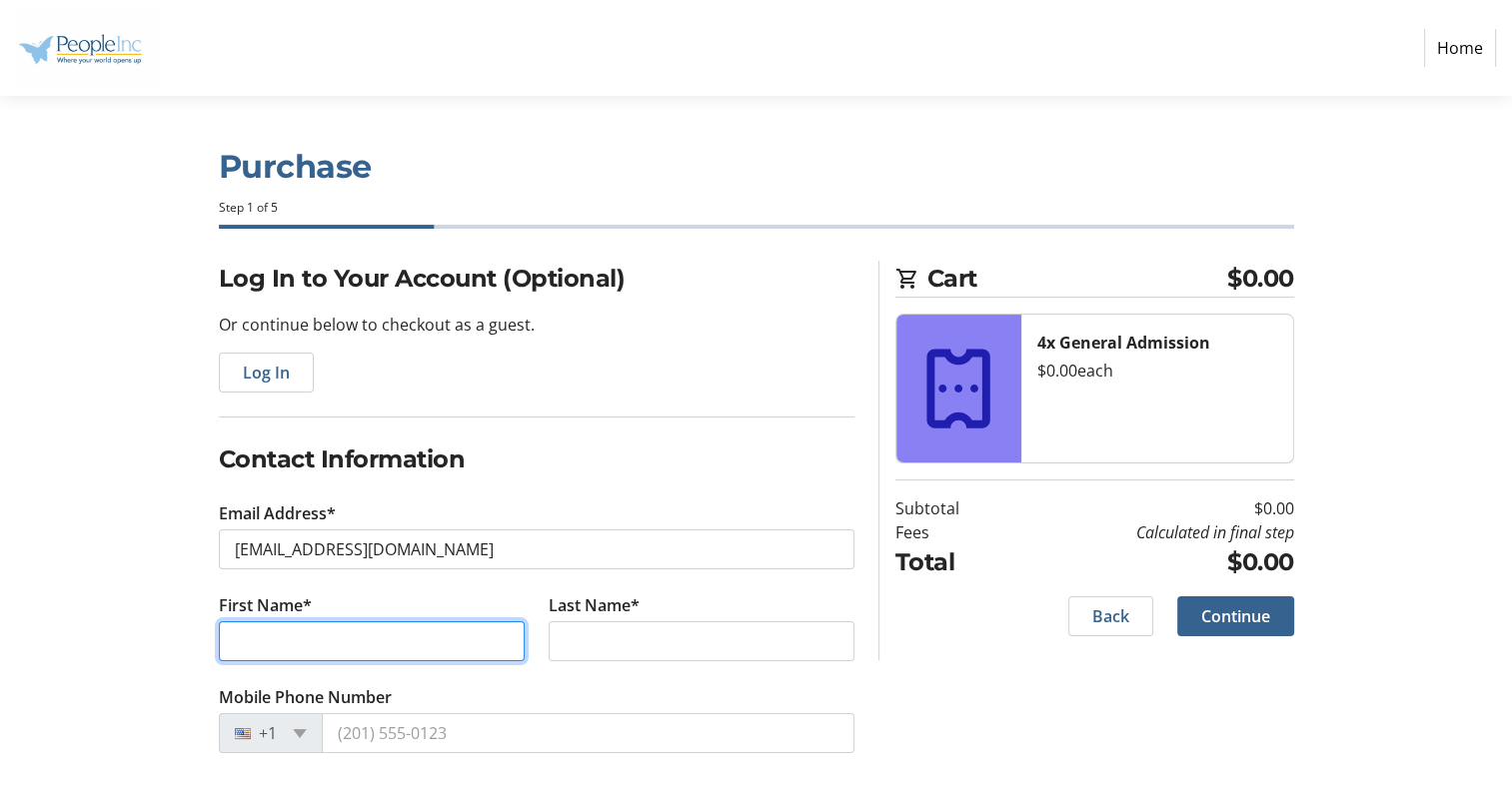 type on "Shalece" 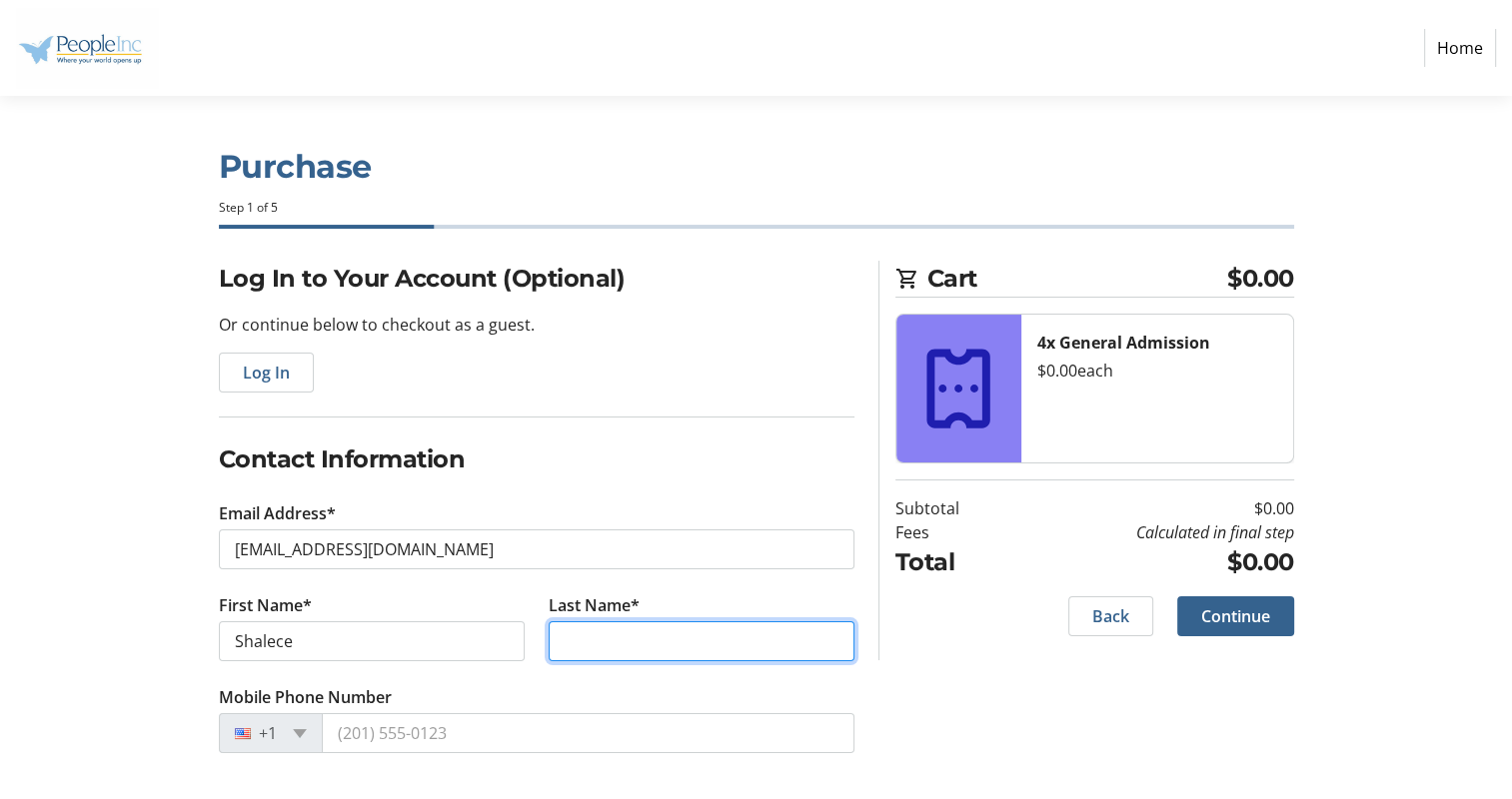 type on "[PERSON_NAME]" 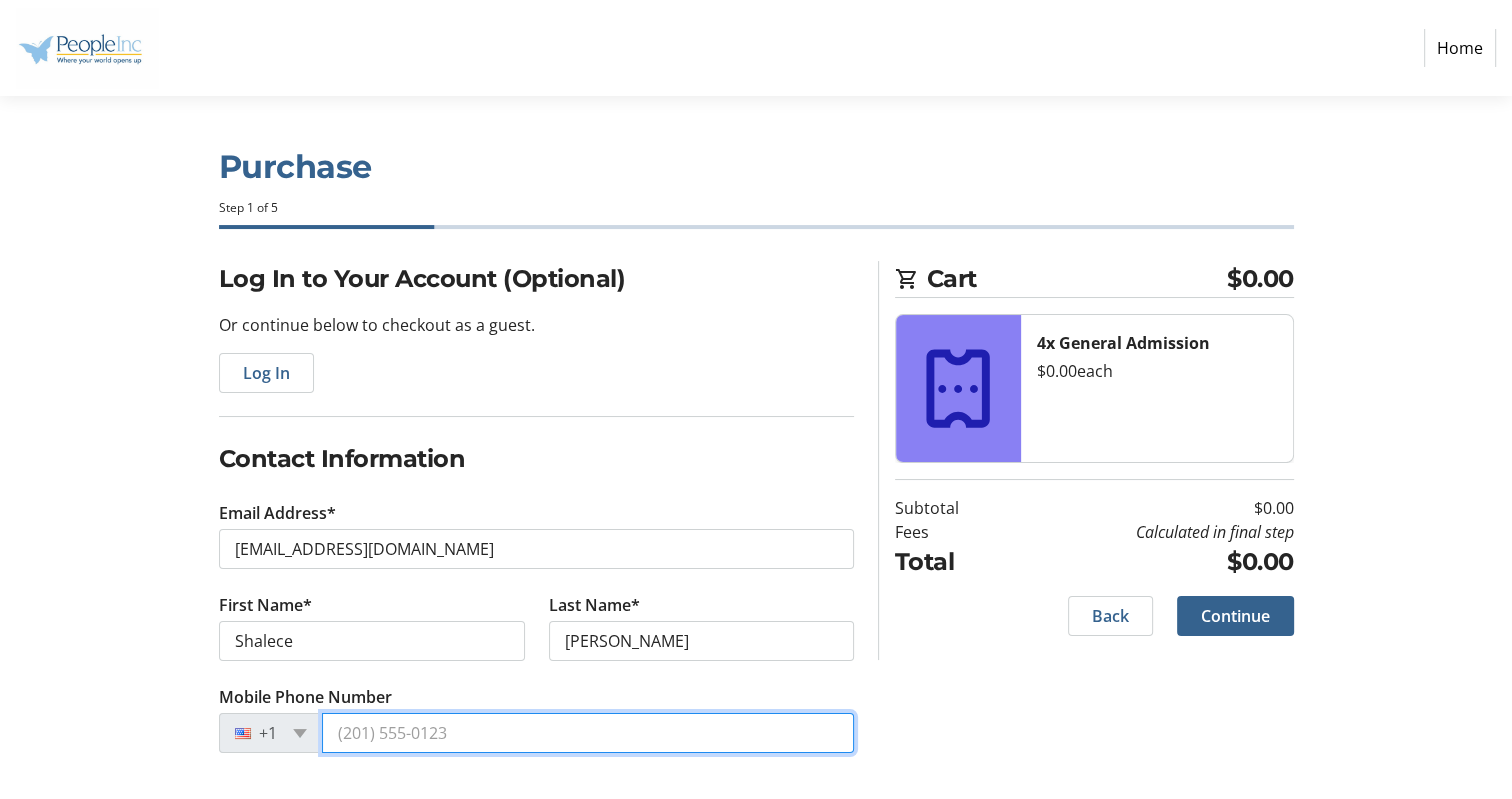 type on "[PHONE_NUMBER]" 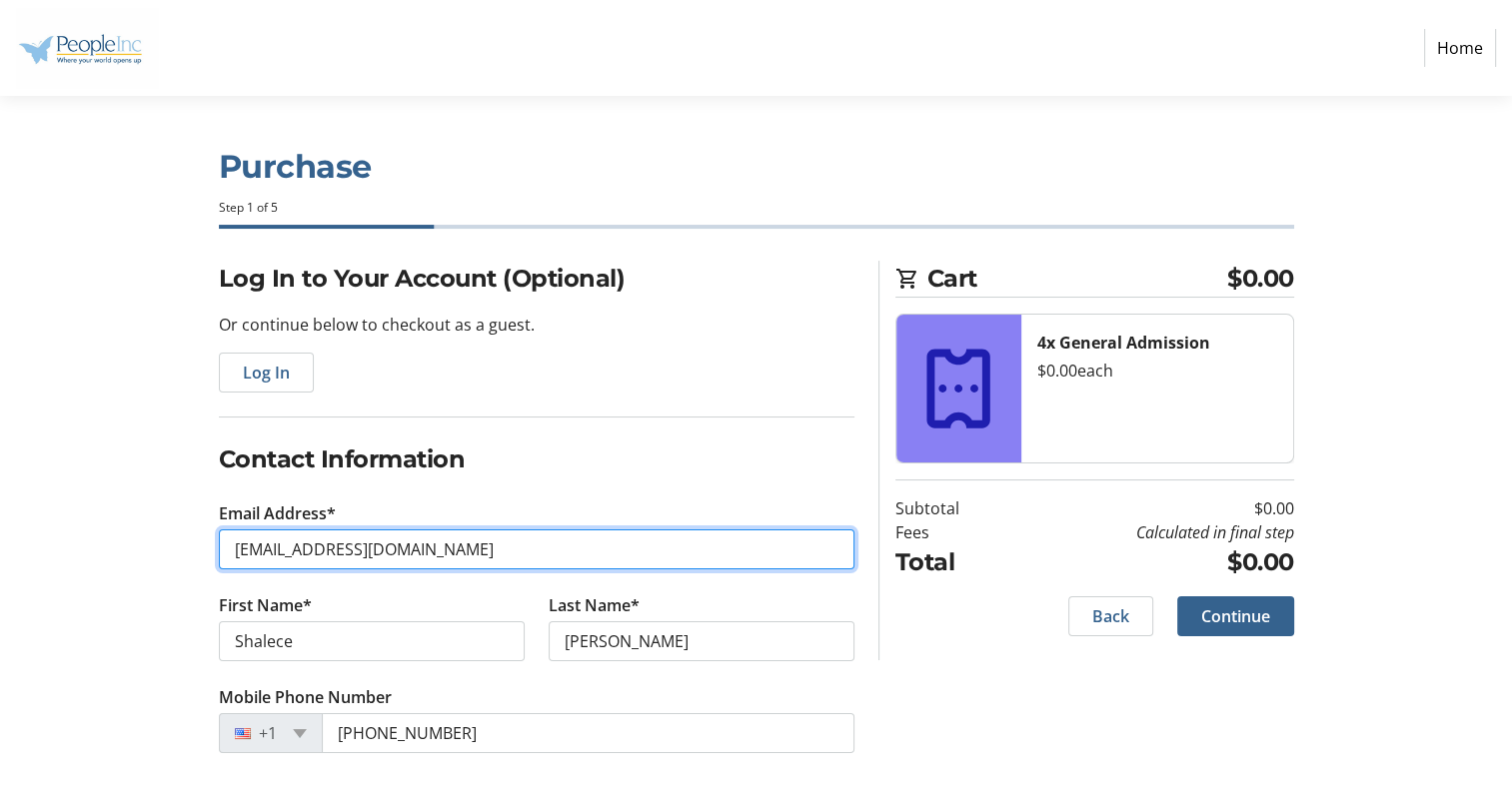 click on "[EMAIL_ADDRESS][DOMAIN_NAME]" at bounding box center [537, 549] 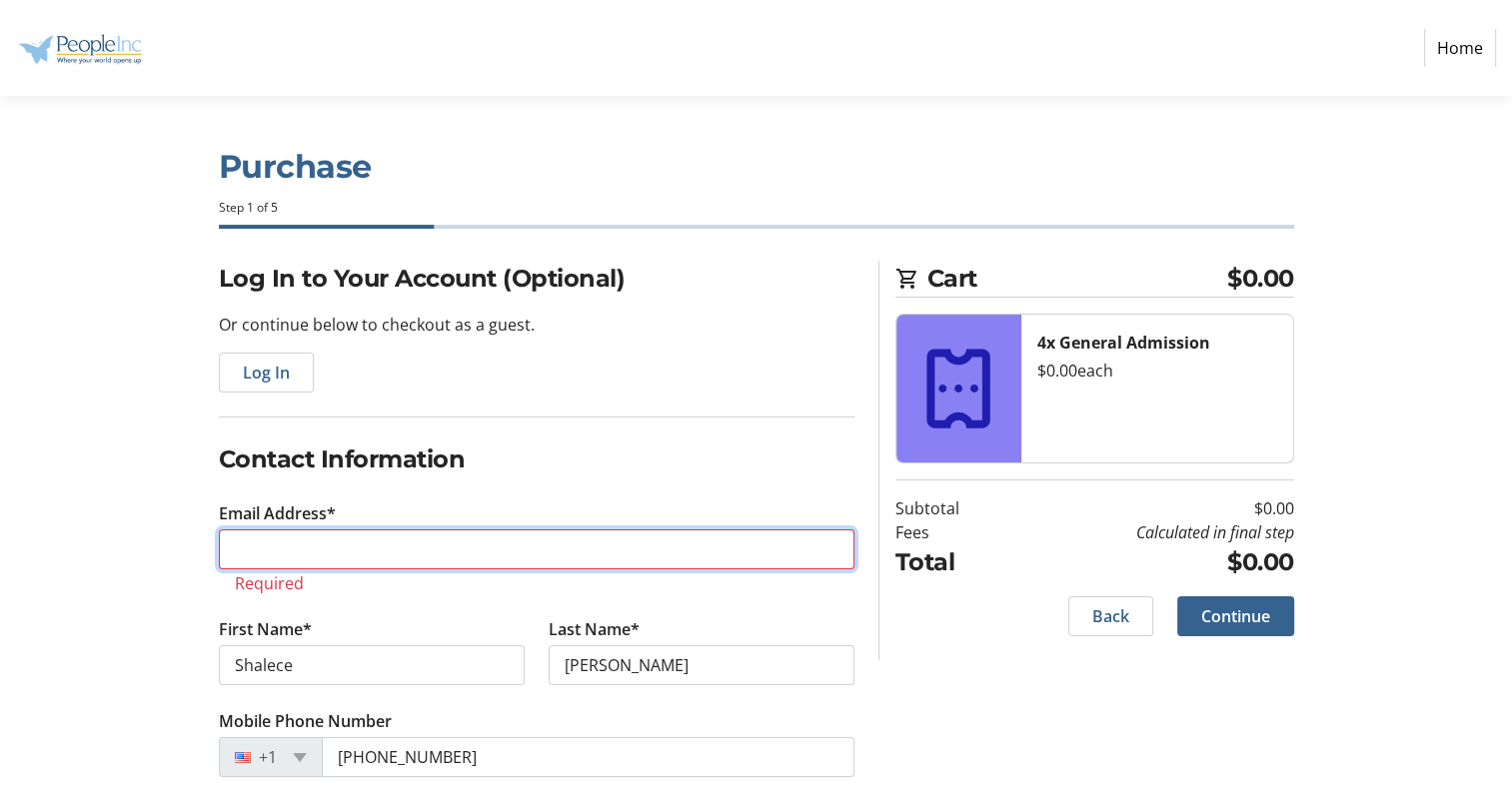 click on "Email Address*" at bounding box center (537, 549) 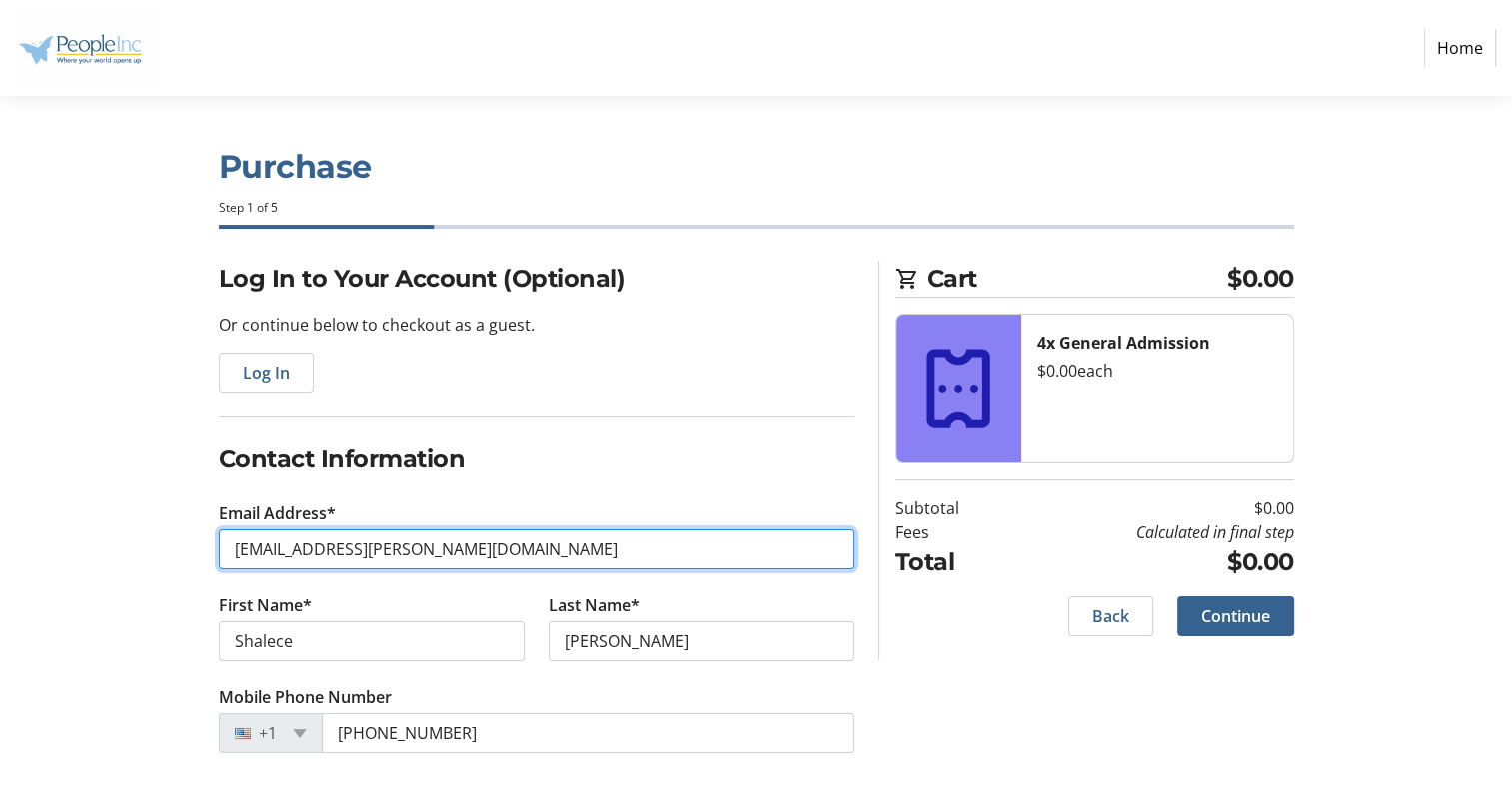type on "[EMAIL_ADDRESS][DOMAIN_NAME]" 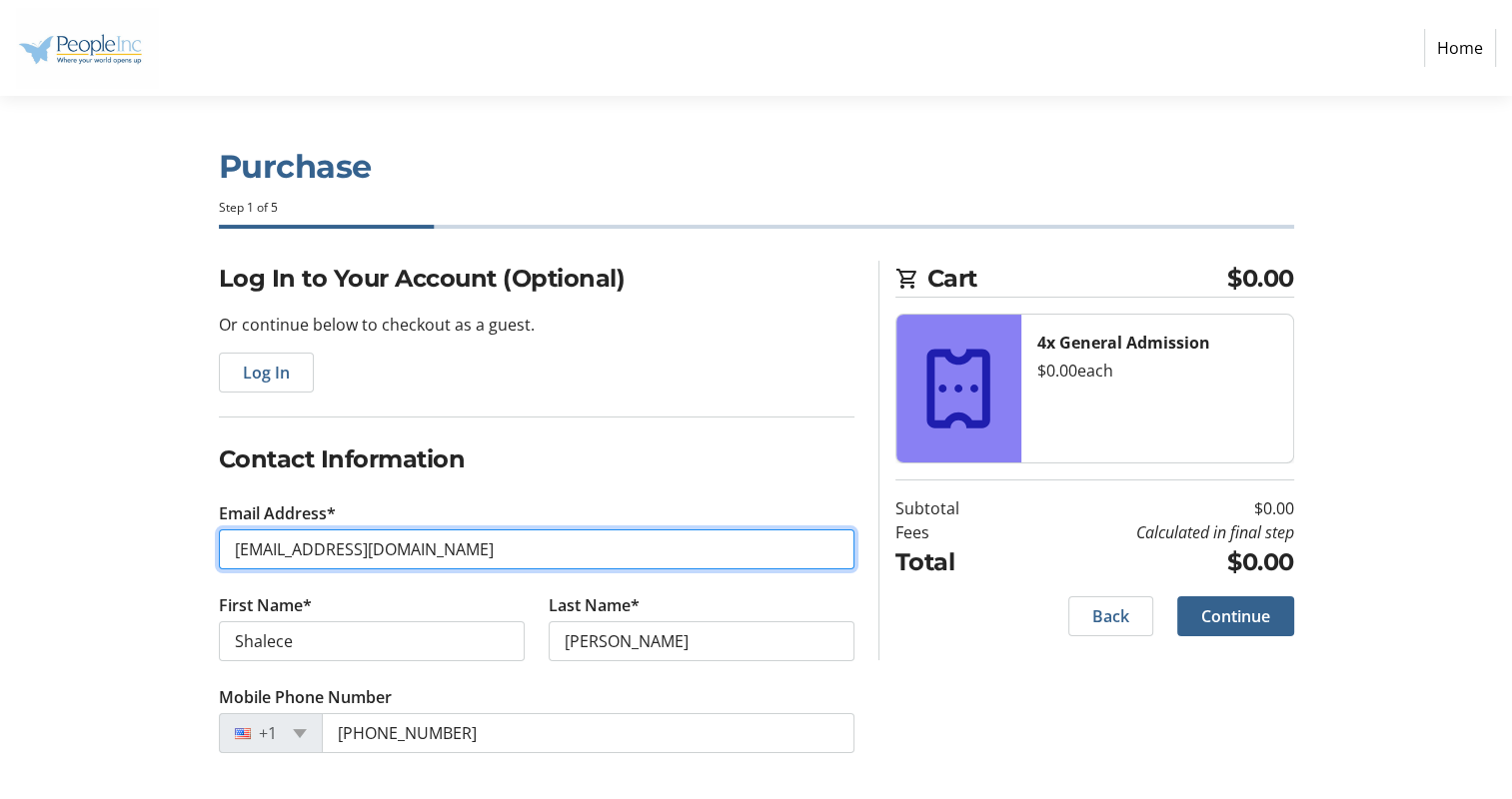 drag, startPoint x: 444, startPoint y: 555, endPoint x: 415, endPoint y: 554, distance: 29.017236 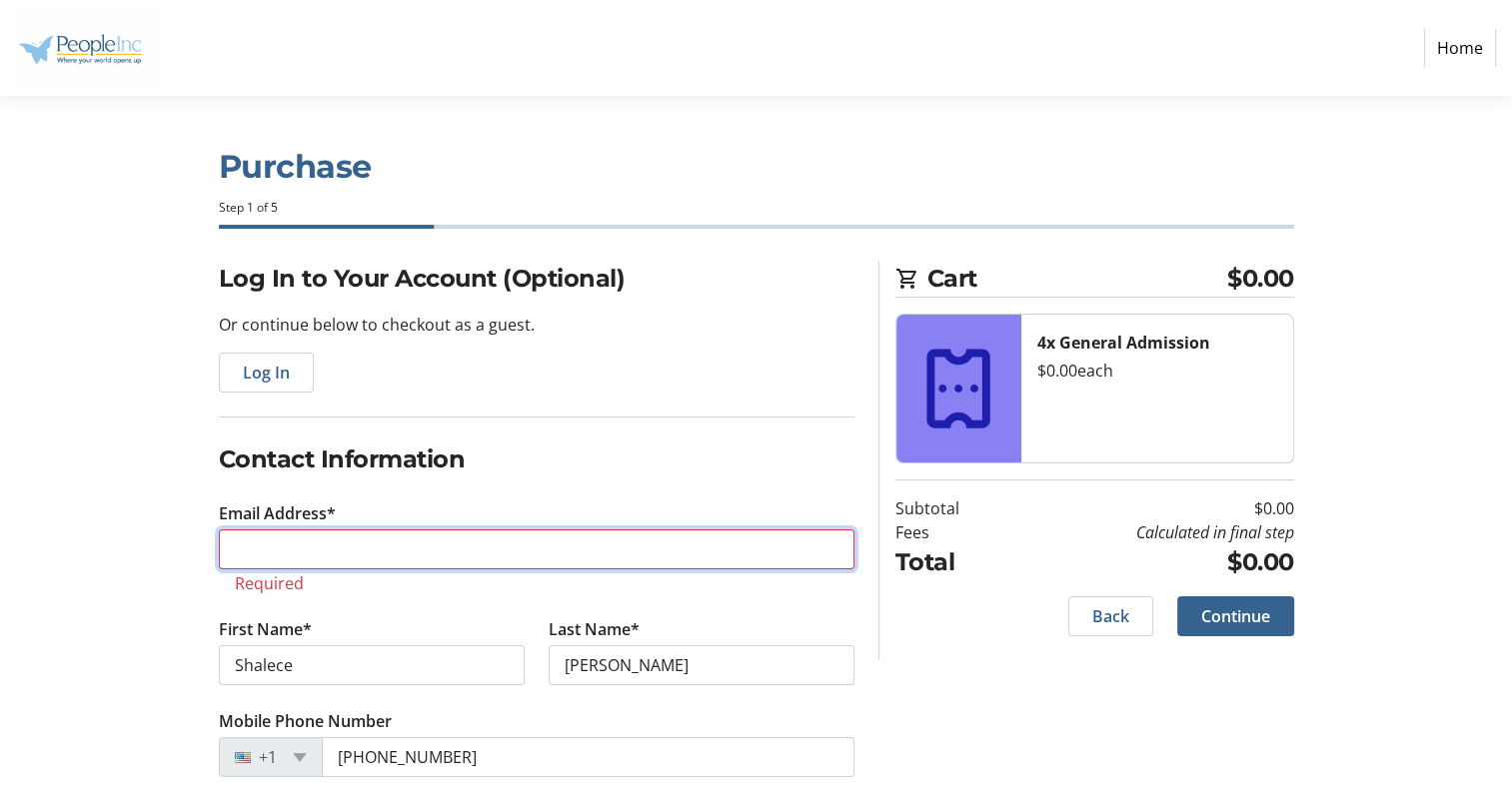 click on "Email Address*" at bounding box center (537, 549) 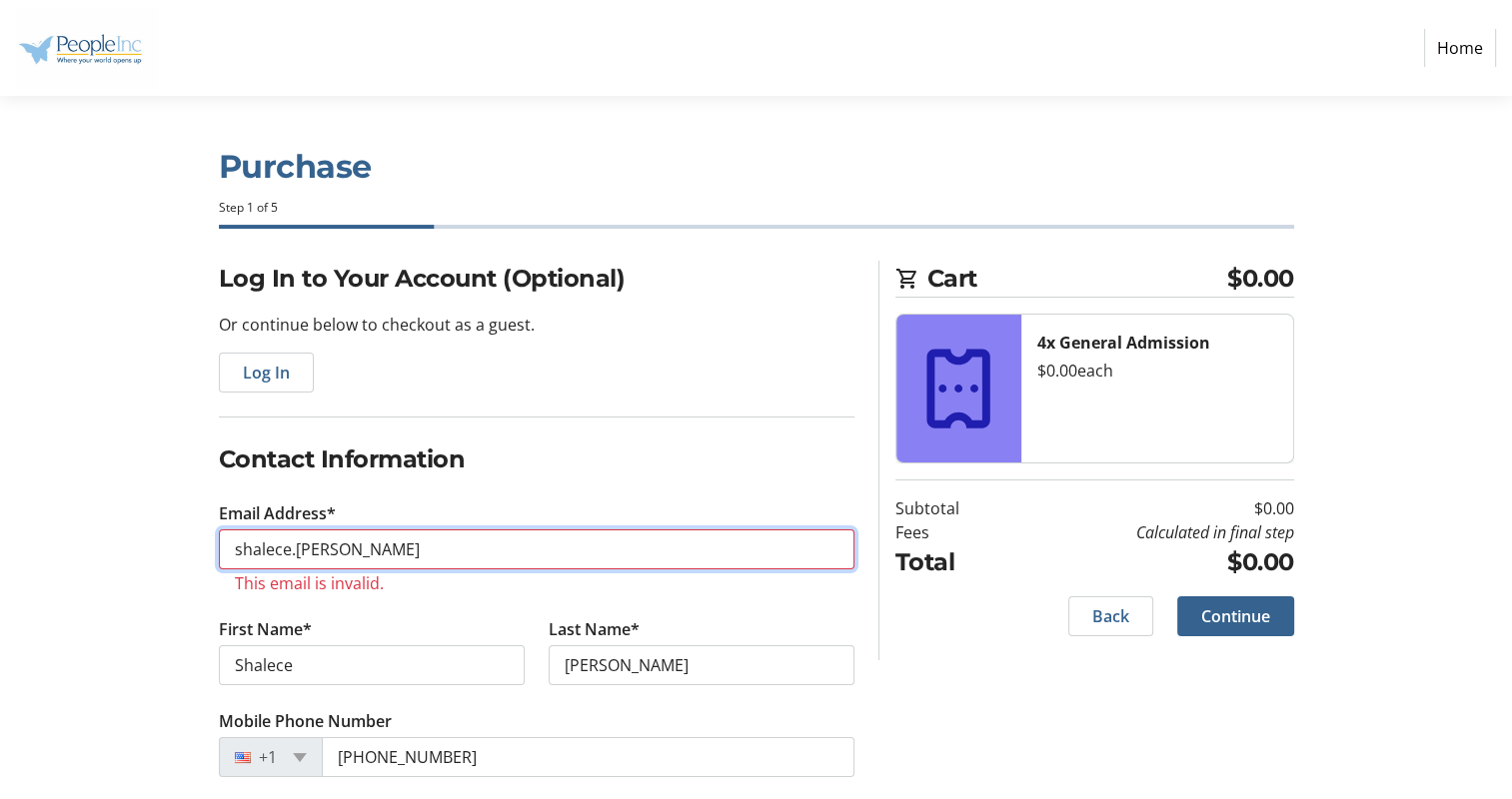 type on "[EMAIL_ADDRESS][PERSON_NAME][DOMAIN_NAME]" 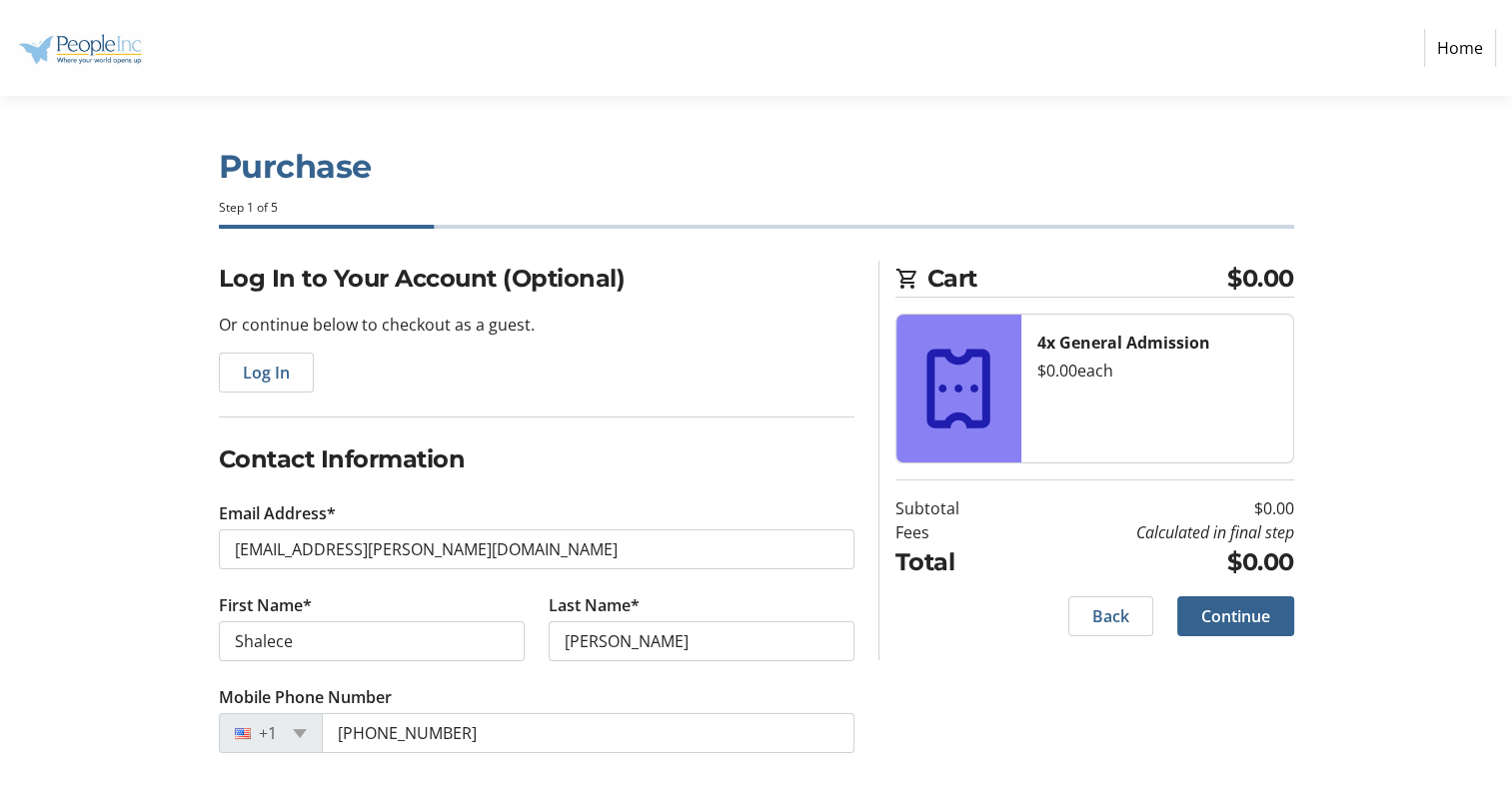 click on "Log In to Your Account (Optional) Or continue below to checkout as a guest.  Log In  Contact Information Email Address* shalece.myers@people-inc.org First Name* Shalece Last Name* Myers  Mobile Phone Number  +1 (585) 471-1619 Cart $0.00 4x General Admission  $0.00   each  Subtotal  $0.00  Fees  Calculated in final step  Total  $0.00   Back   Continue" 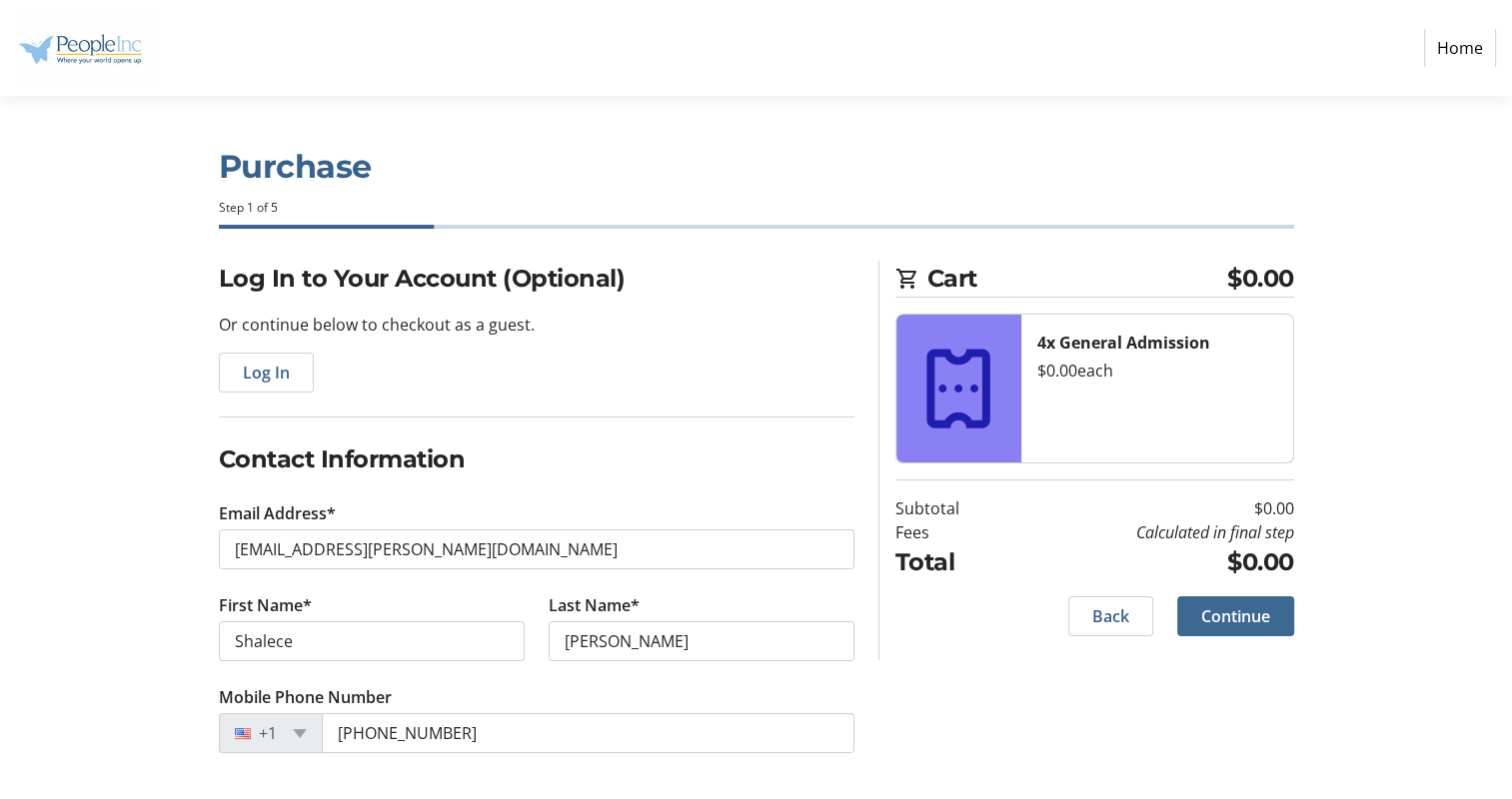 click on "Continue" 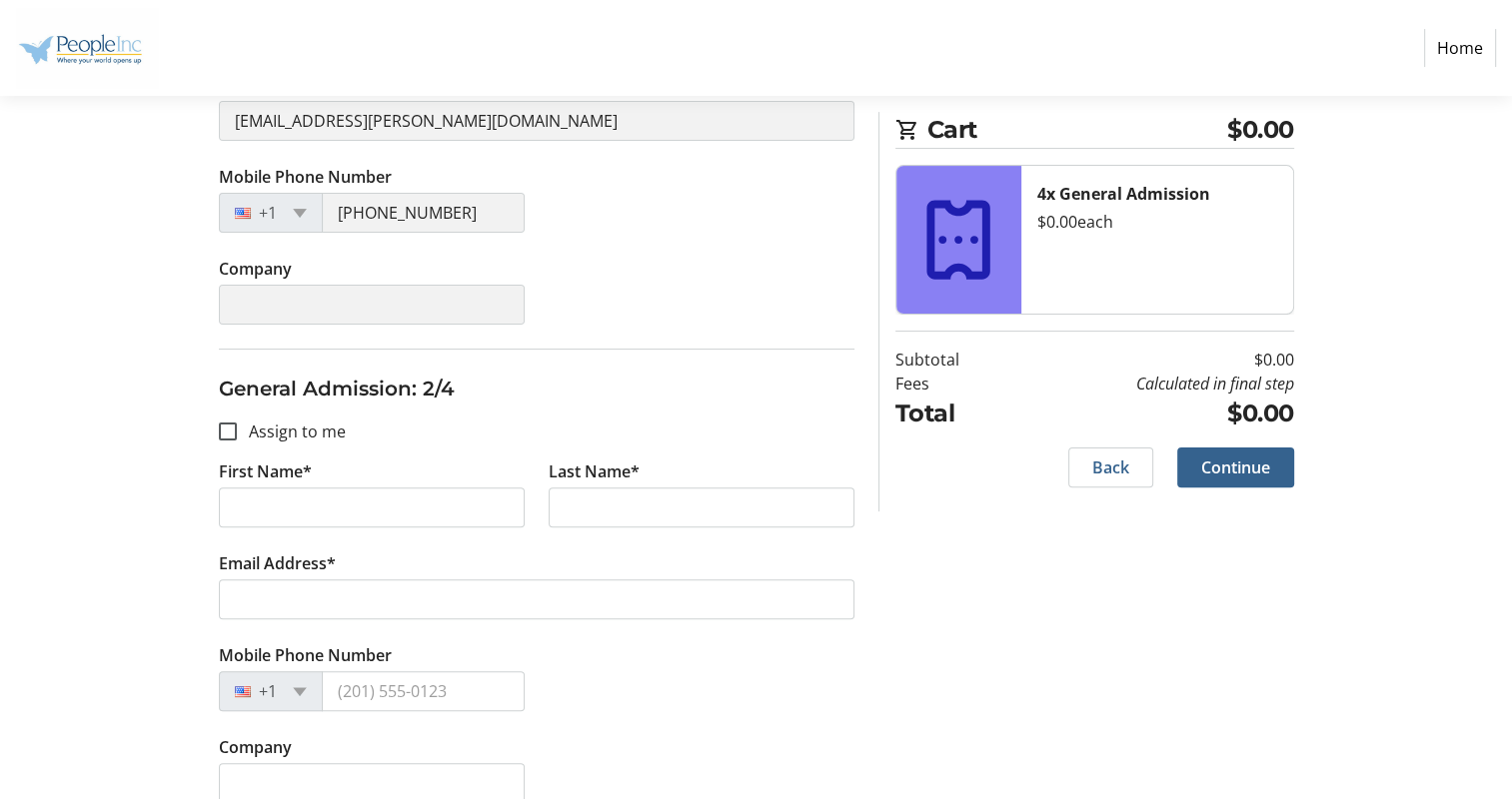 scroll, scrollTop: 479, scrollLeft: 0, axis: vertical 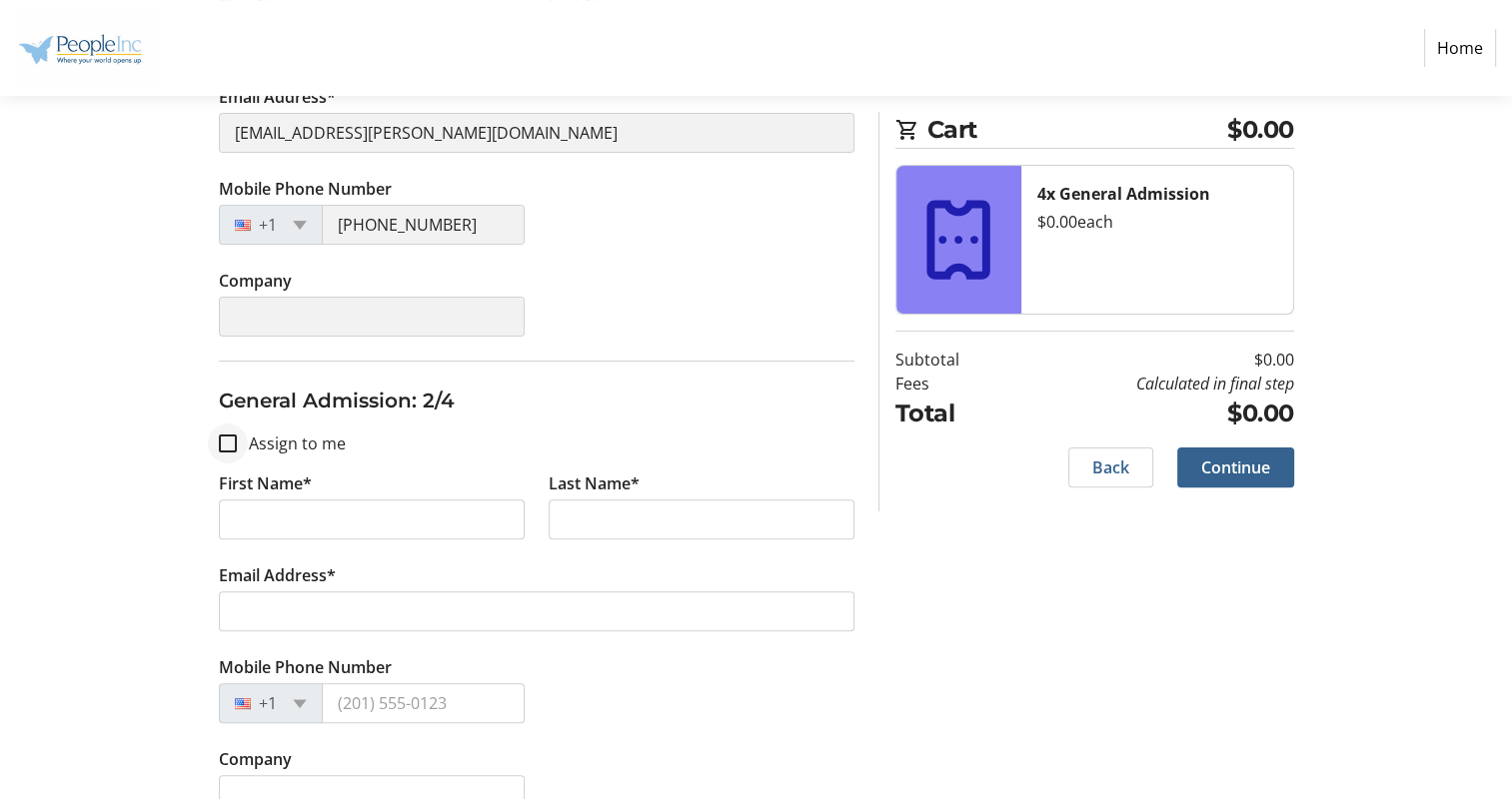 click at bounding box center (228, 443) 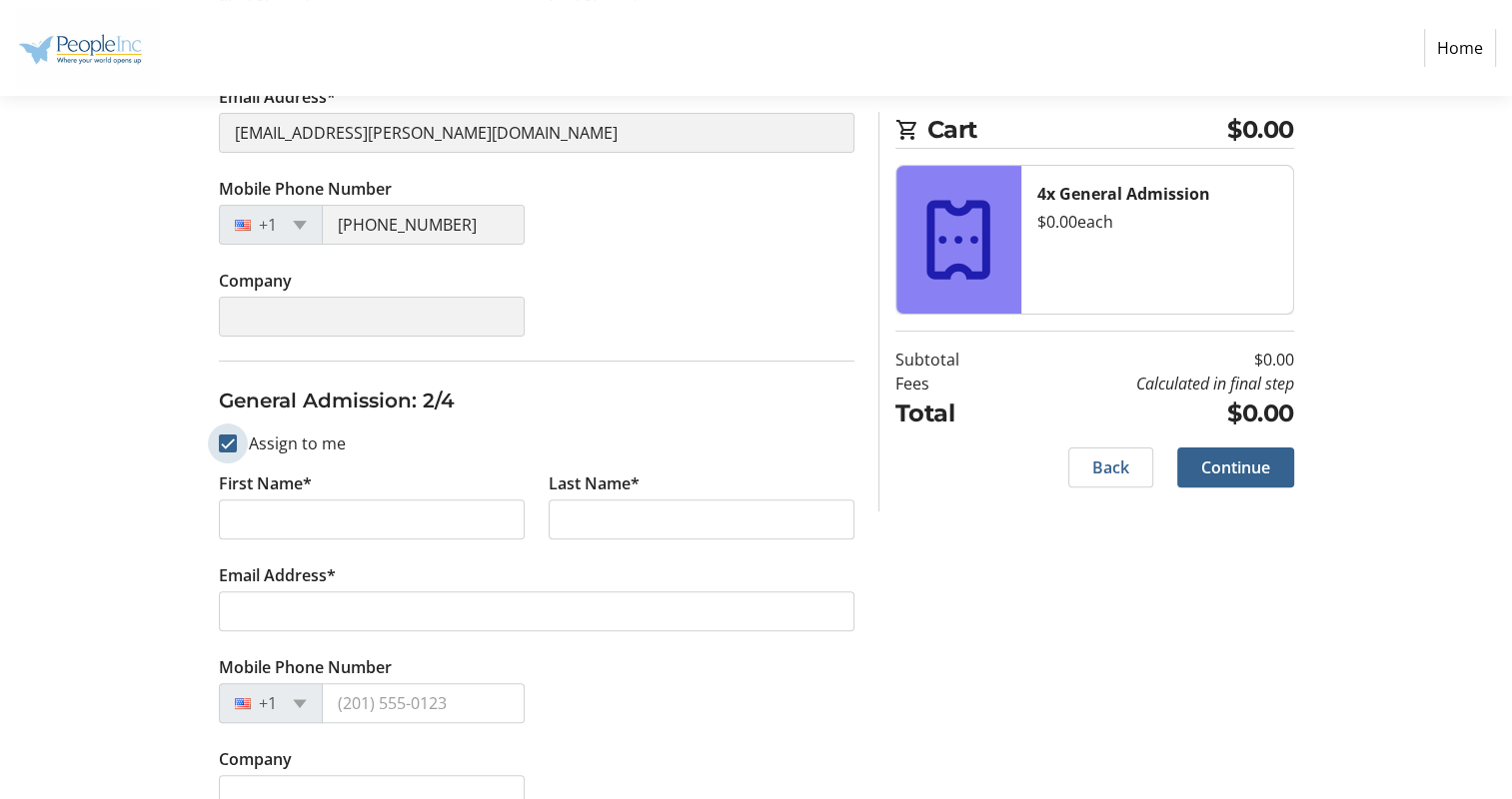 checkbox on "true" 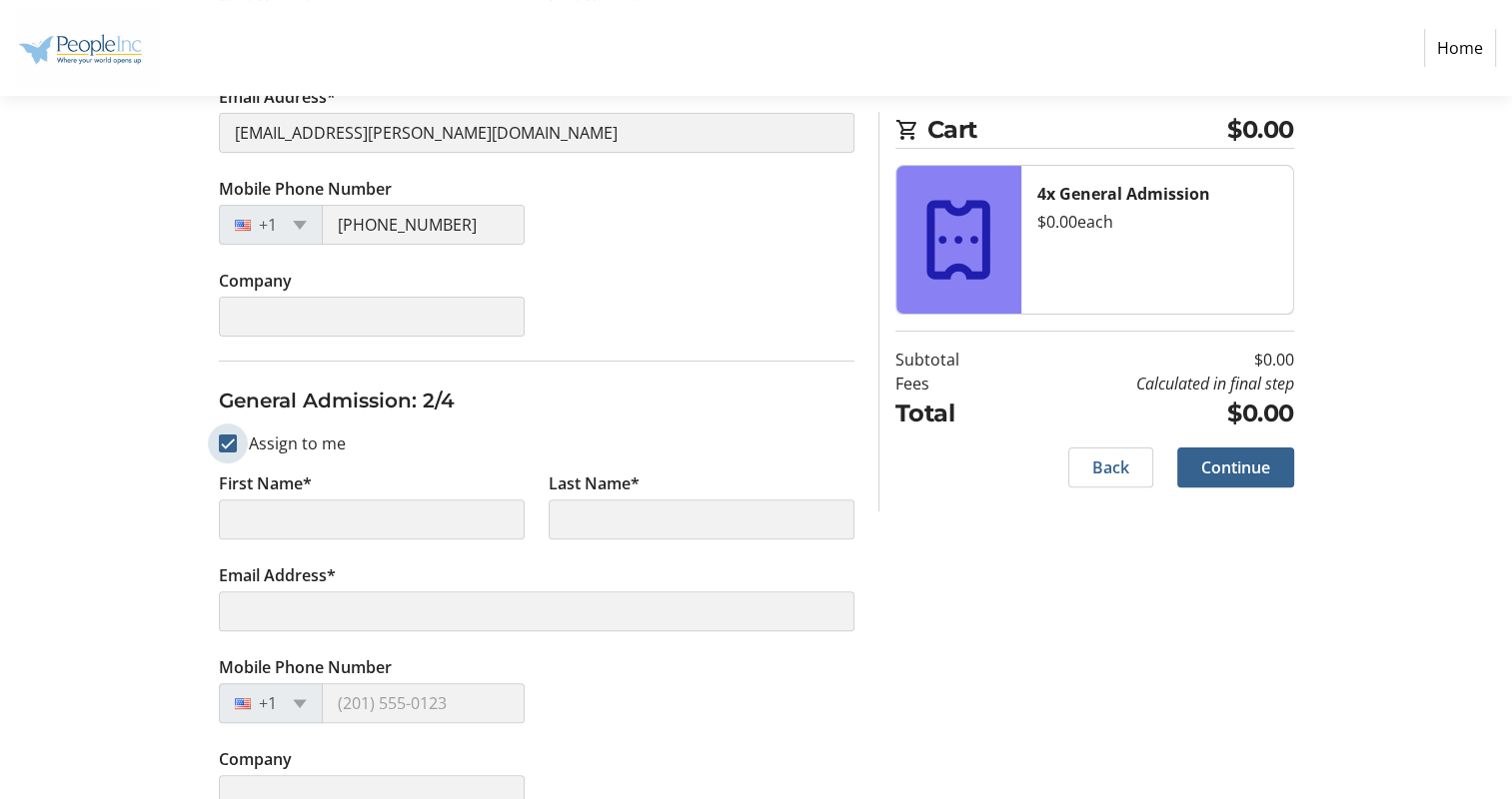 type on "Shalece" 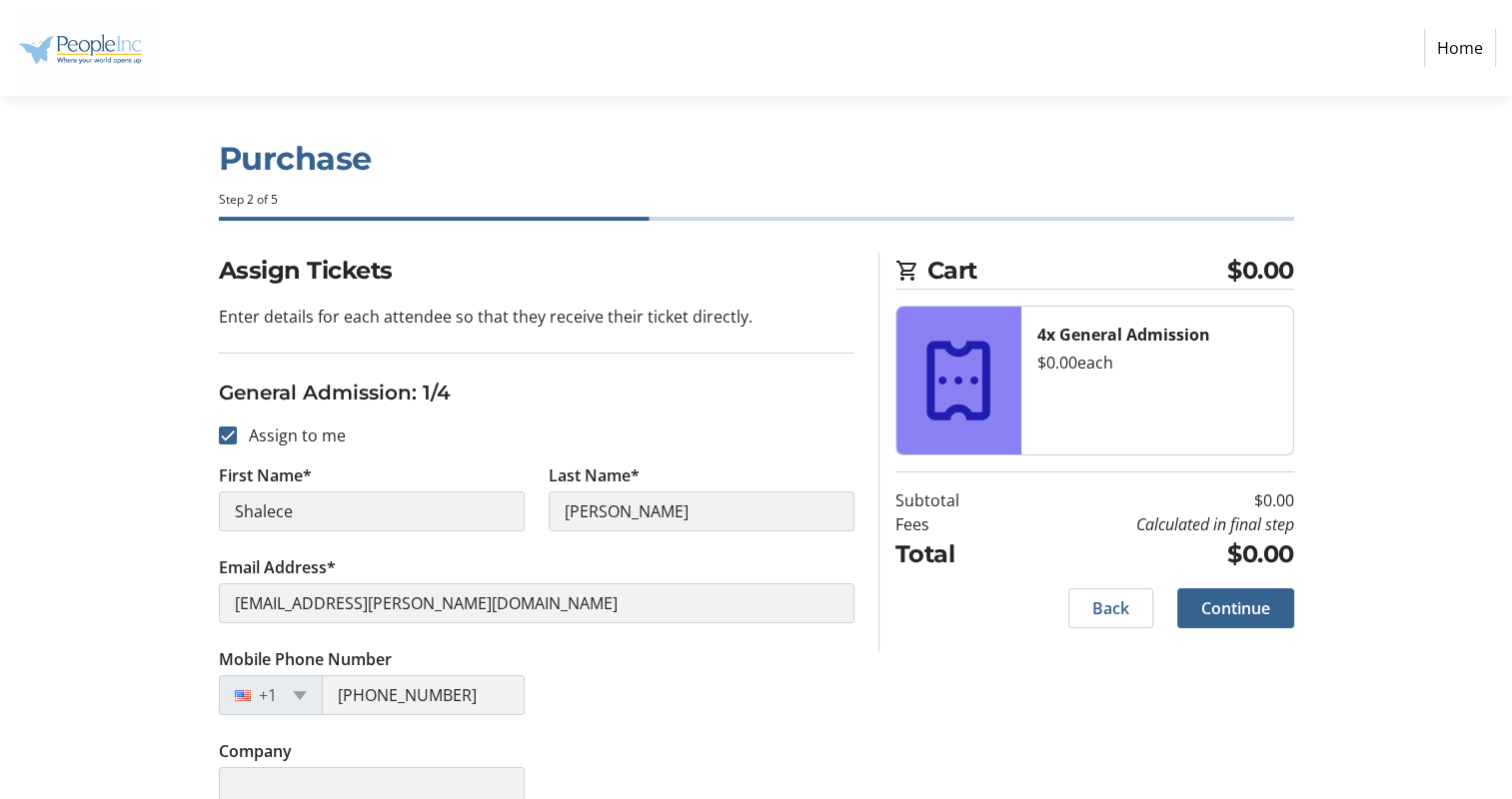 scroll, scrollTop: 0, scrollLeft: 0, axis: both 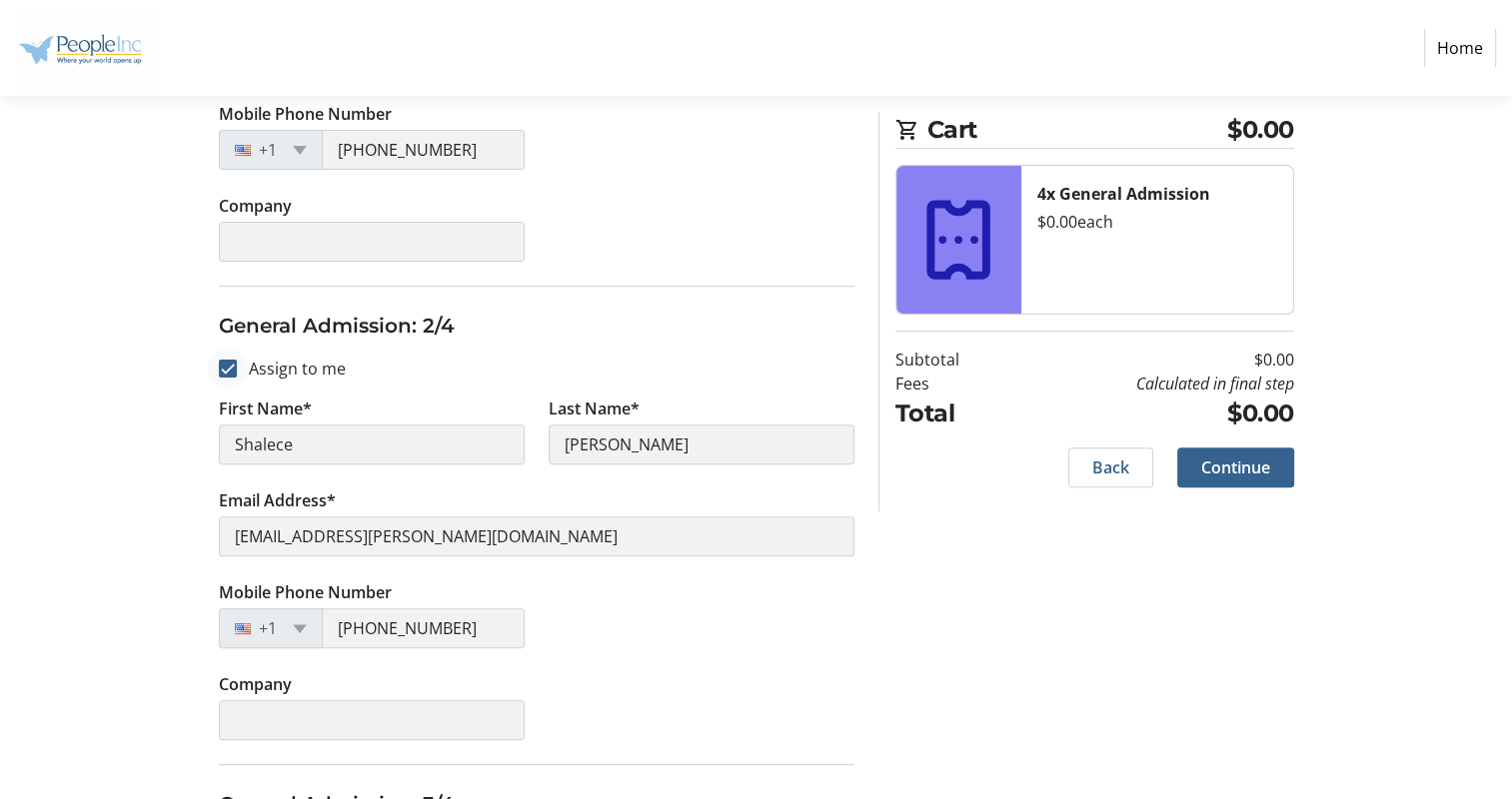 click at bounding box center [228, 369] 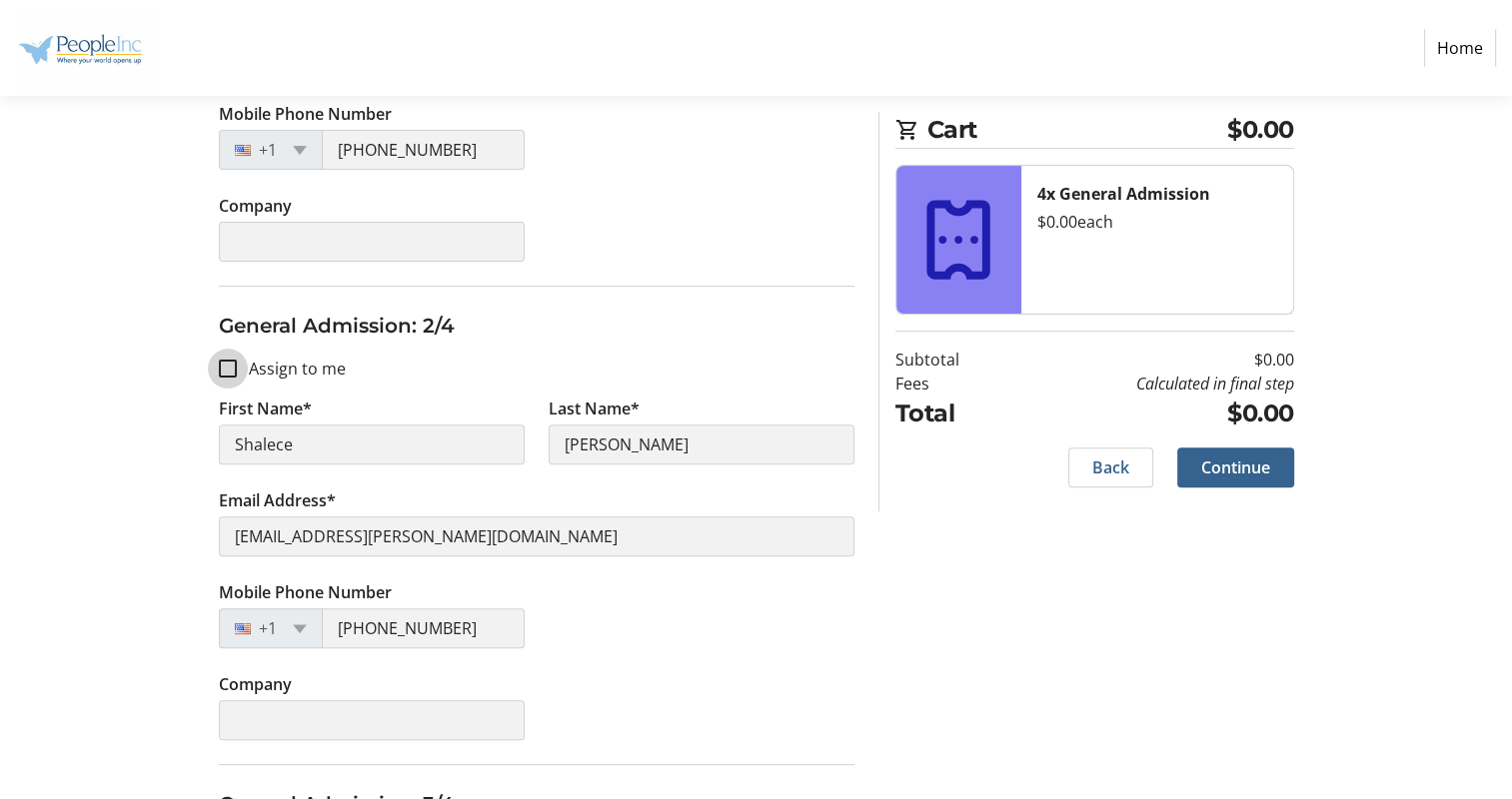 checkbox on "false" 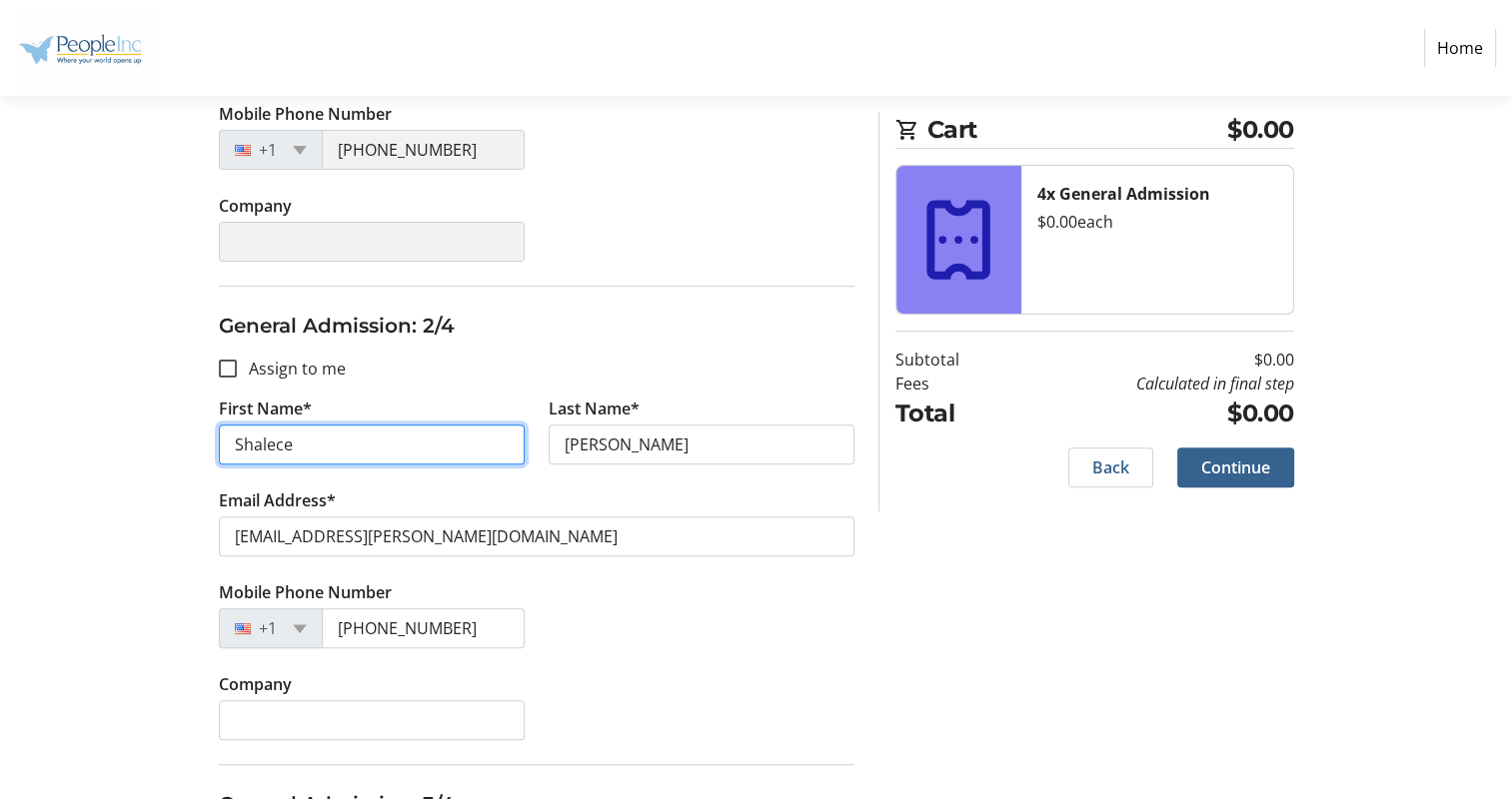 drag, startPoint x: 304, startPoint y: 443, endPoint x: 40, endPoint y: 427, distance: 264.4844 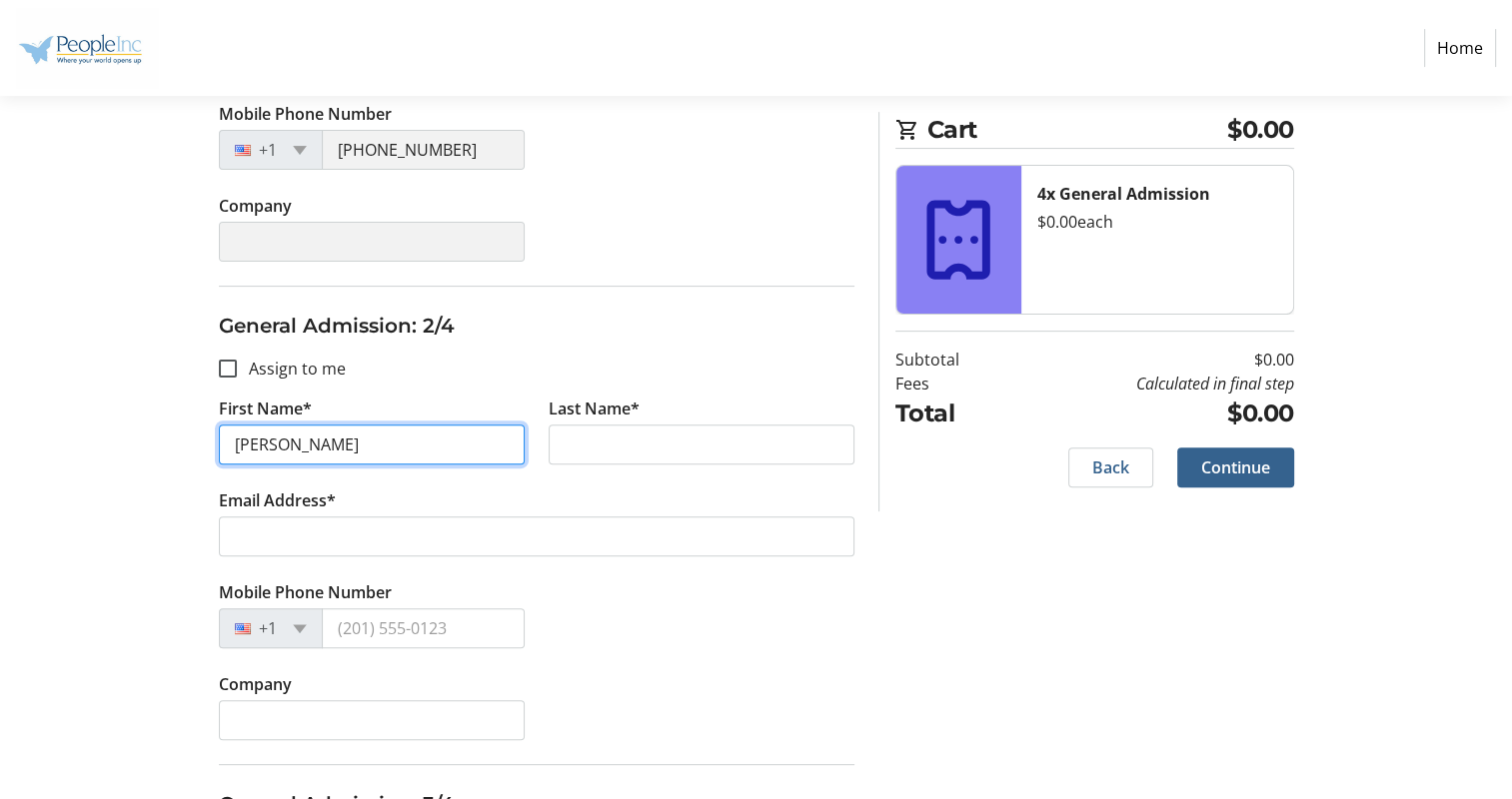 type on "[PERSON_NAME]" 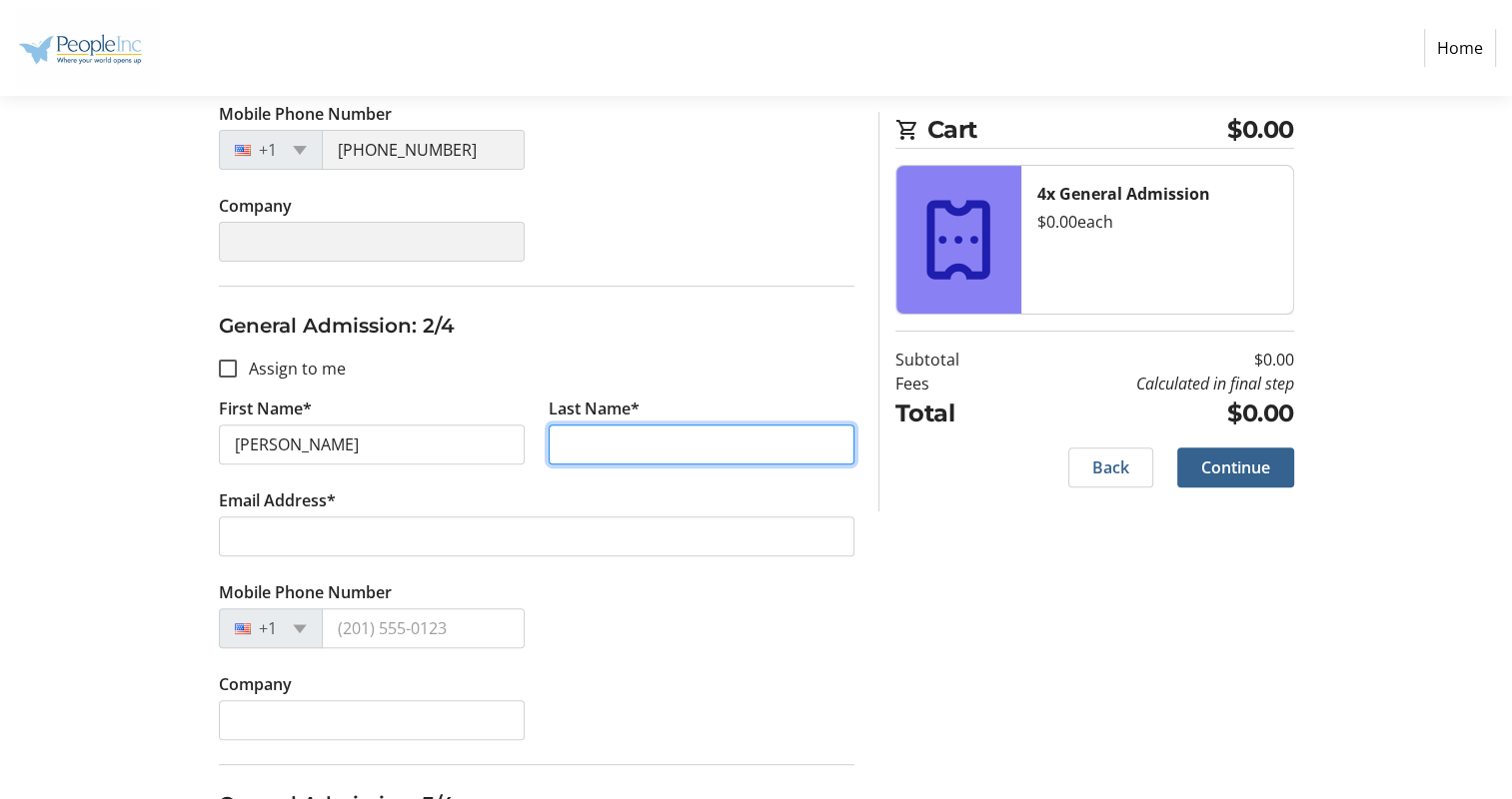click on "Last Name*" at bounding box center [702, 444] 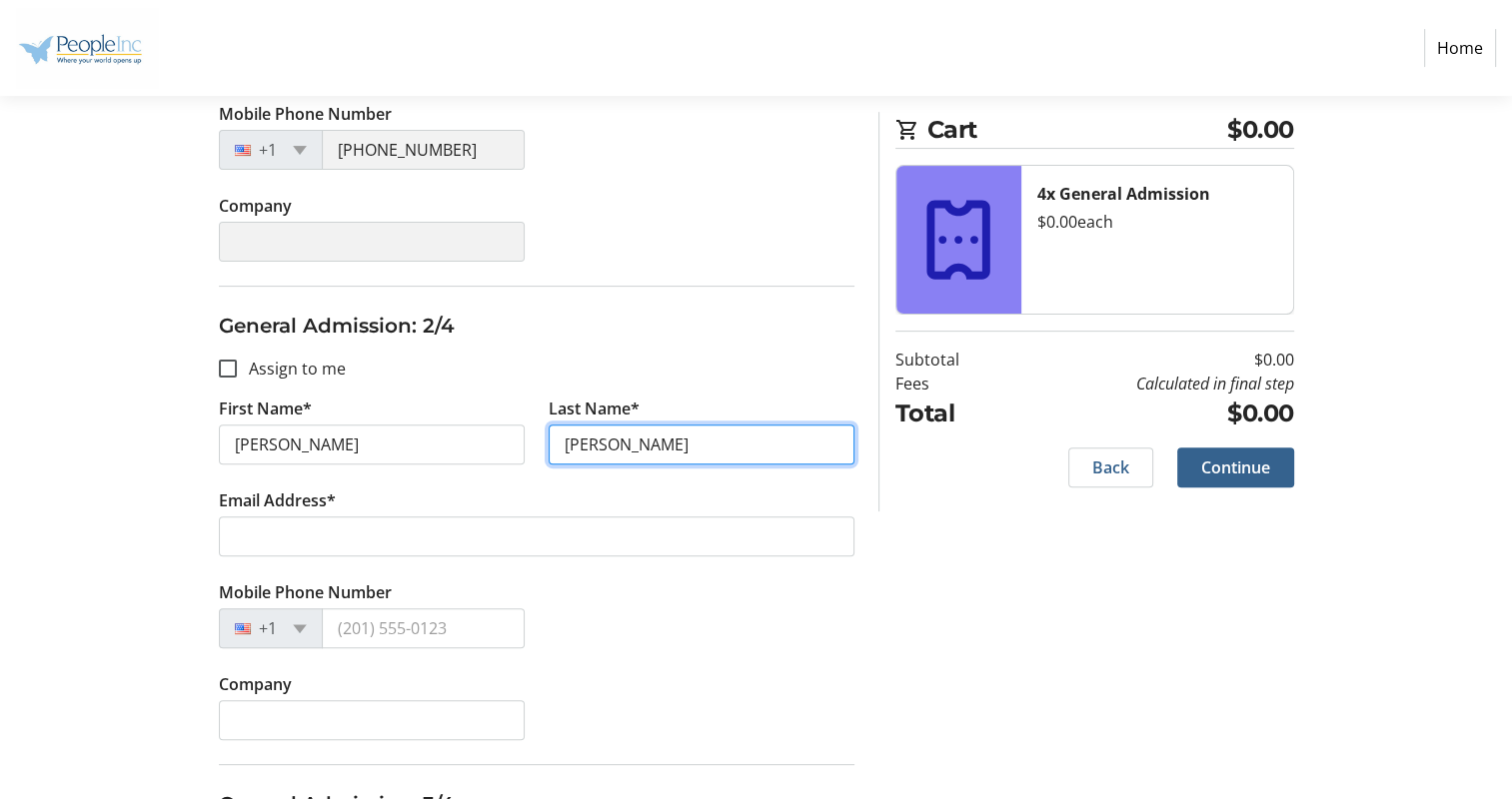 type on "[PERSON_NAME]" 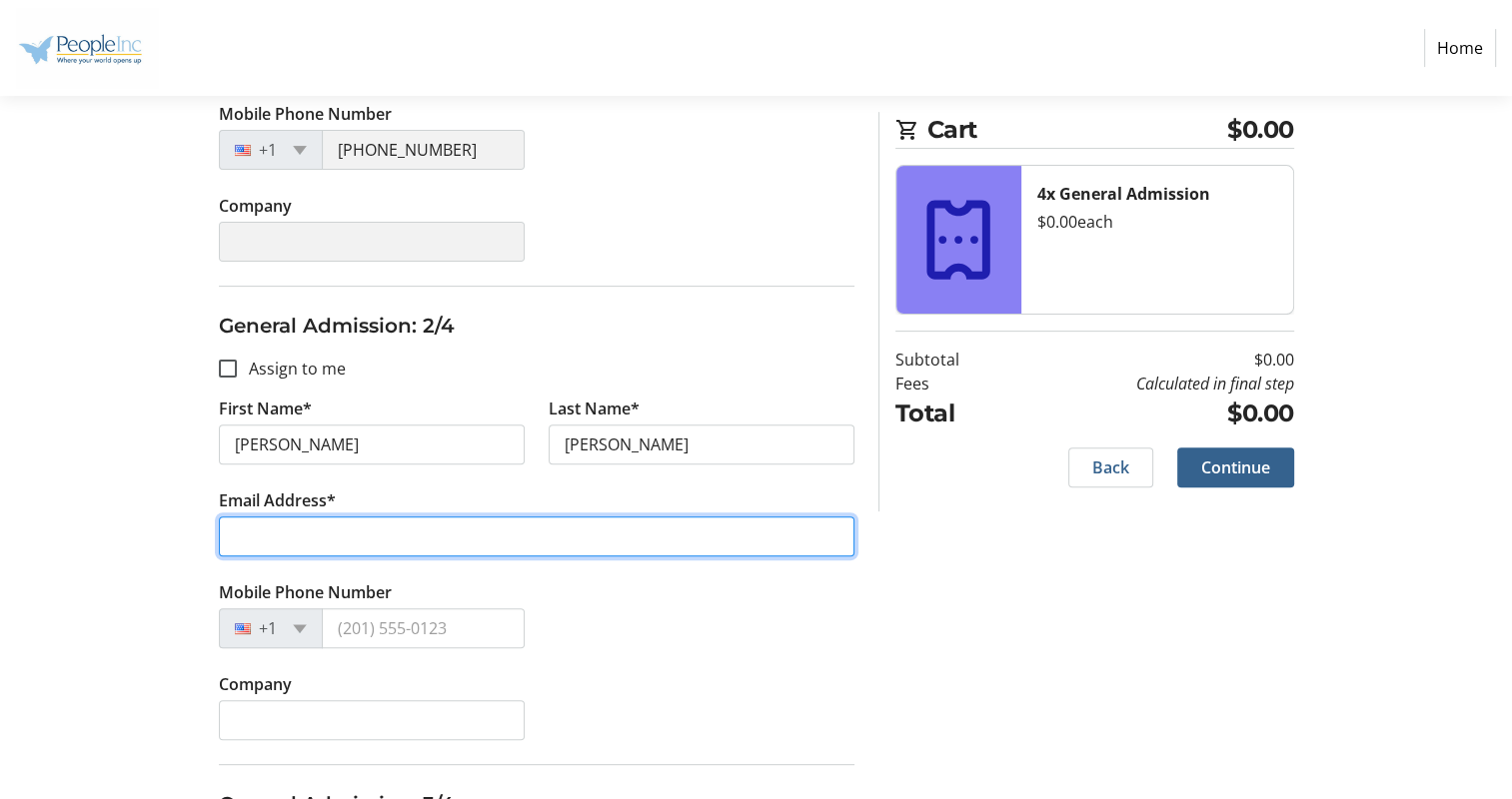 click on "Email Address*" at bounding box center [537, 536] 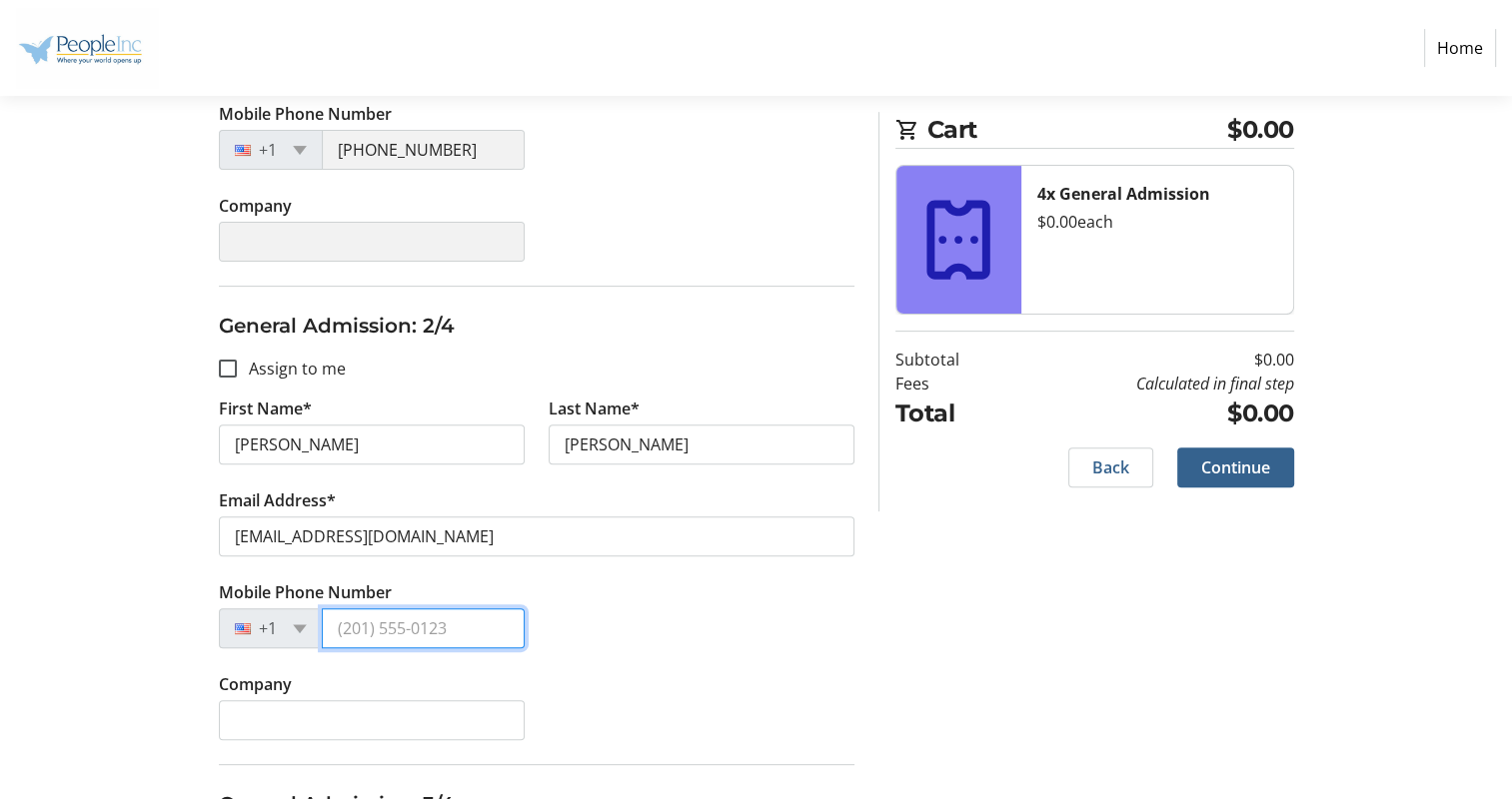 type on "[PHONE_NUMBER]" 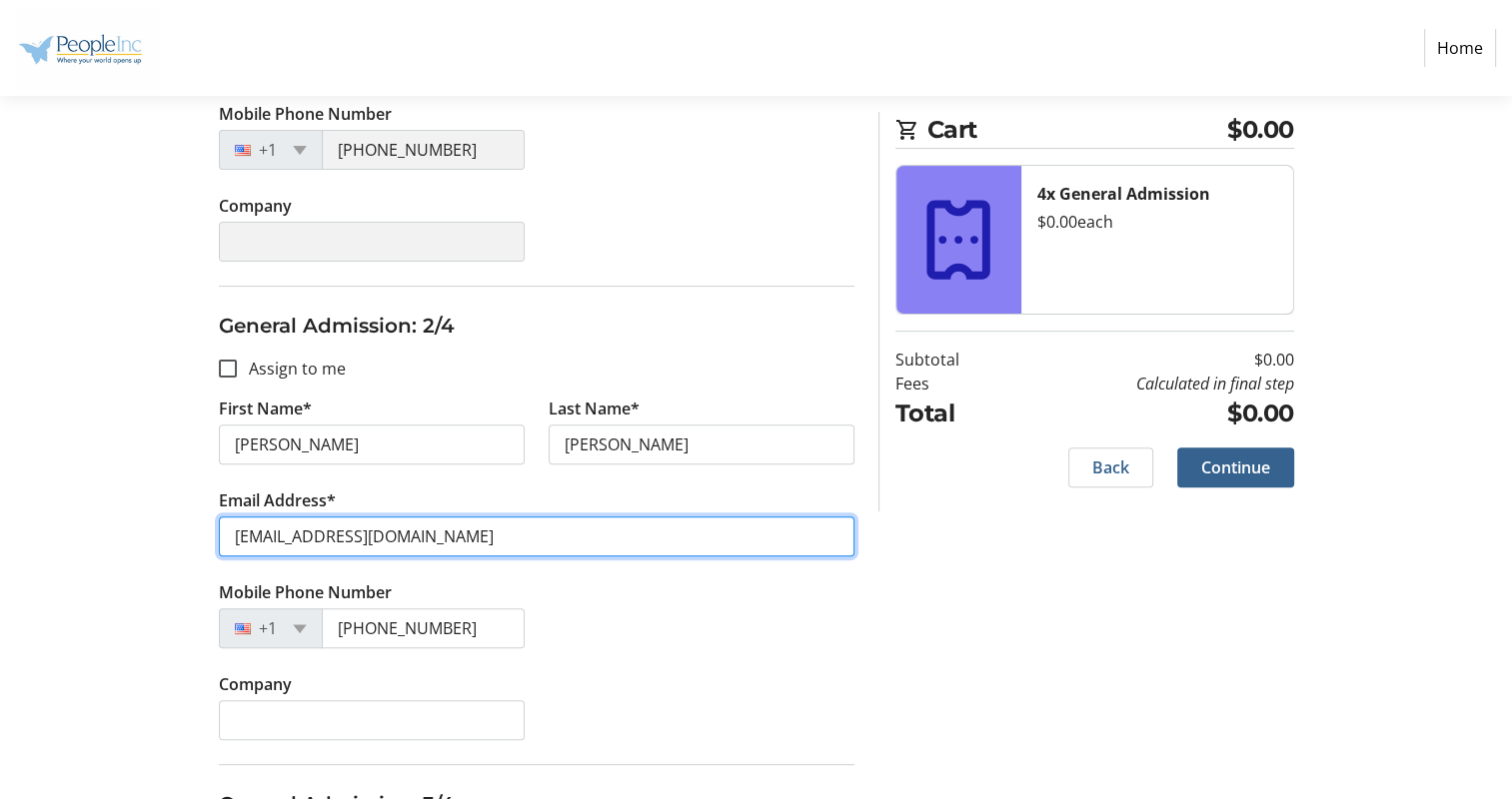 type on "[EMAIL_ADDRESS][PERSON_NAME][DOMAIN_NAME]" 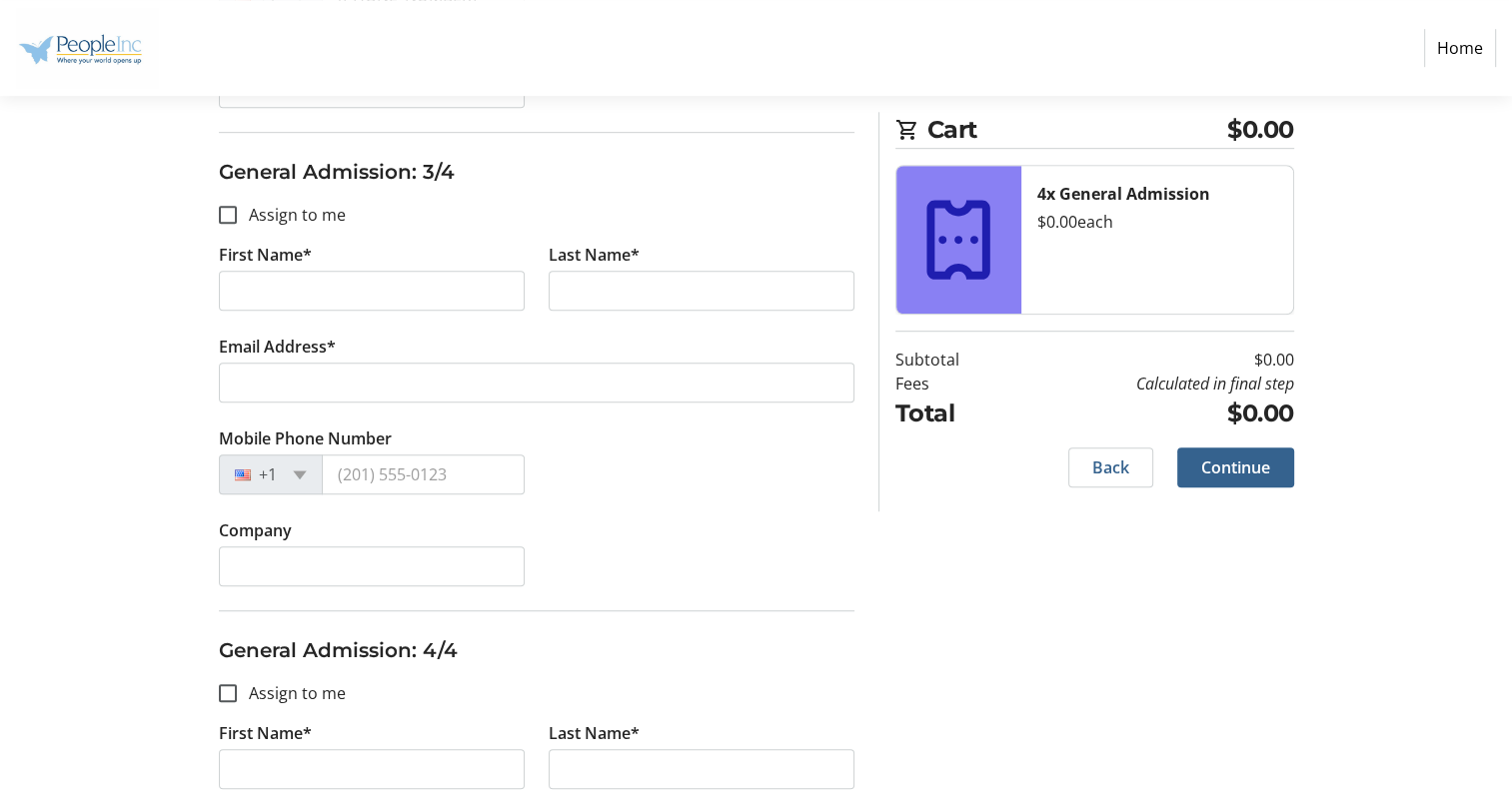 scroll, scrollTop: 1198, scrollLeft: 0, axis: vertical 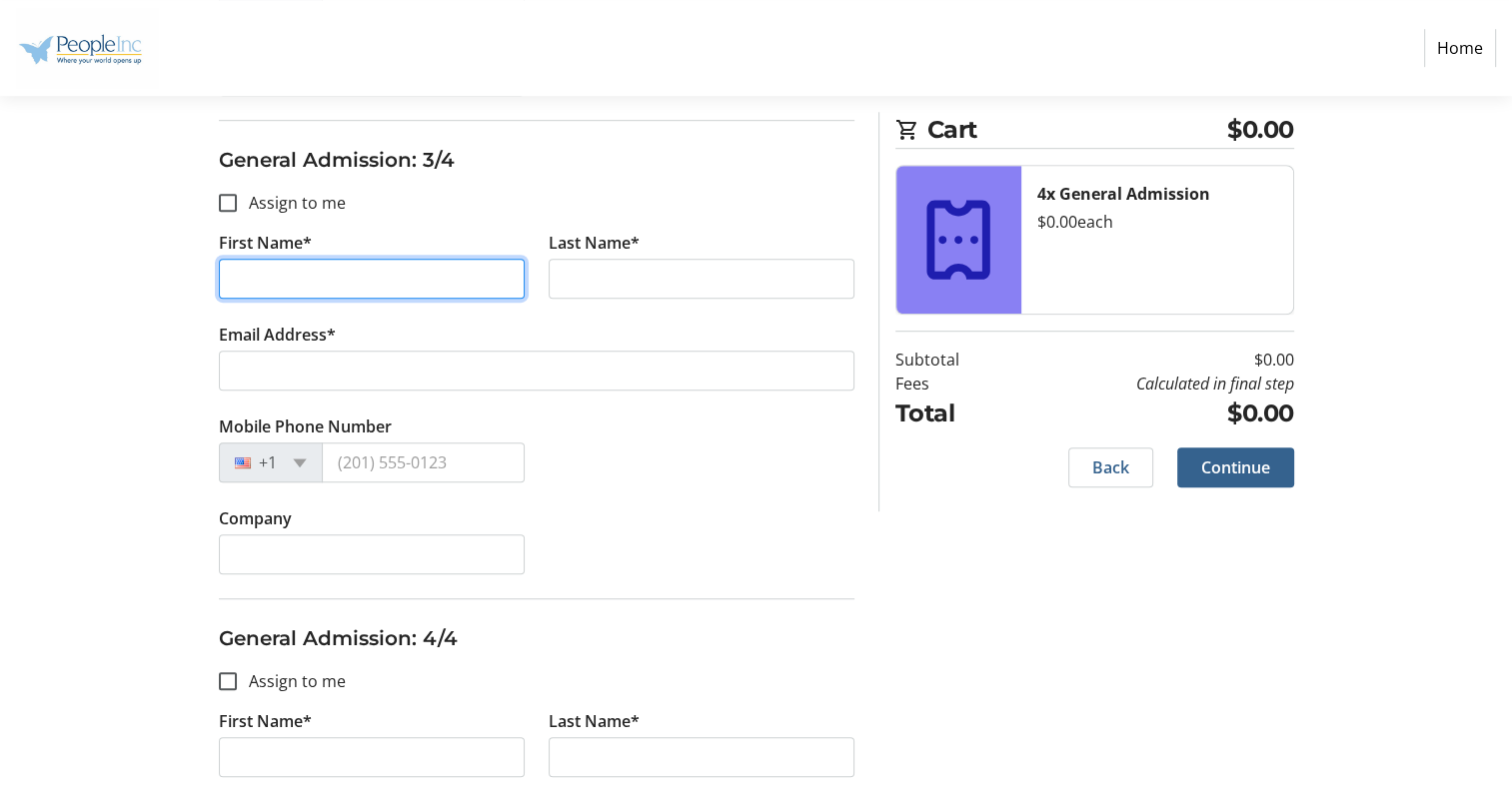 click on "First Name*" at bounding box center [372, 279] 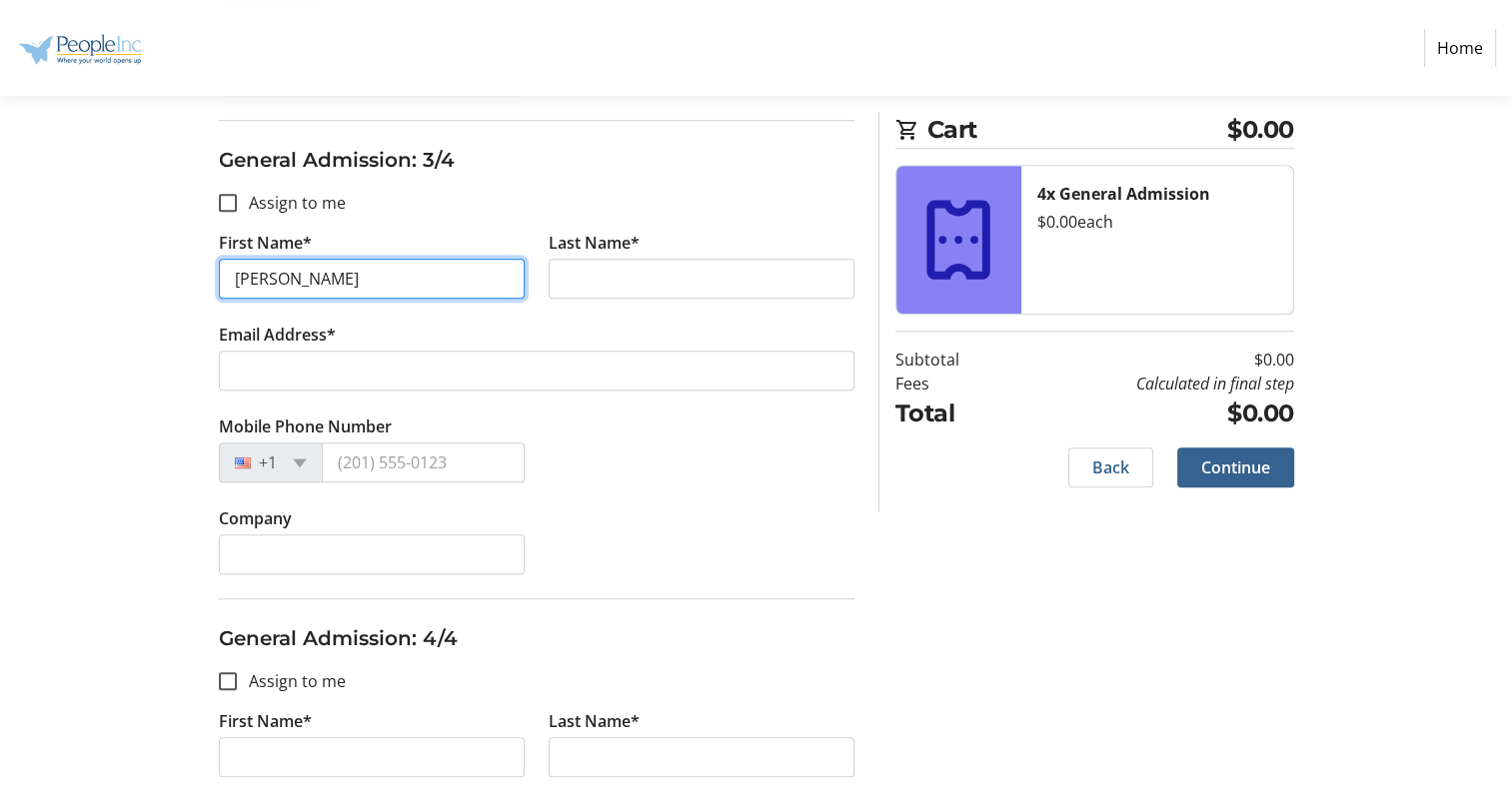 type on "[PERSON_NAME]" 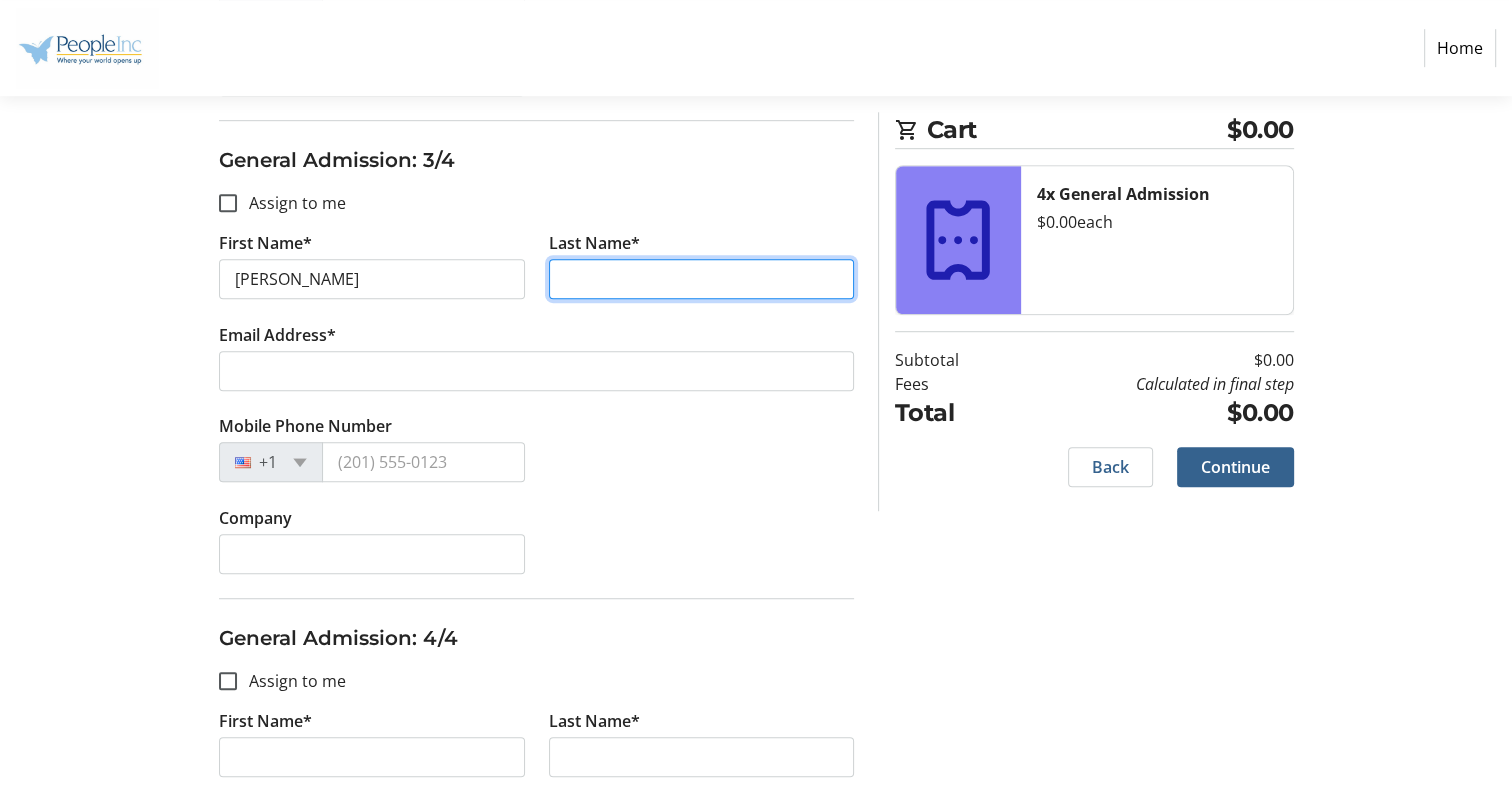 click on "Last Name*" at bounding box center [702, 279] 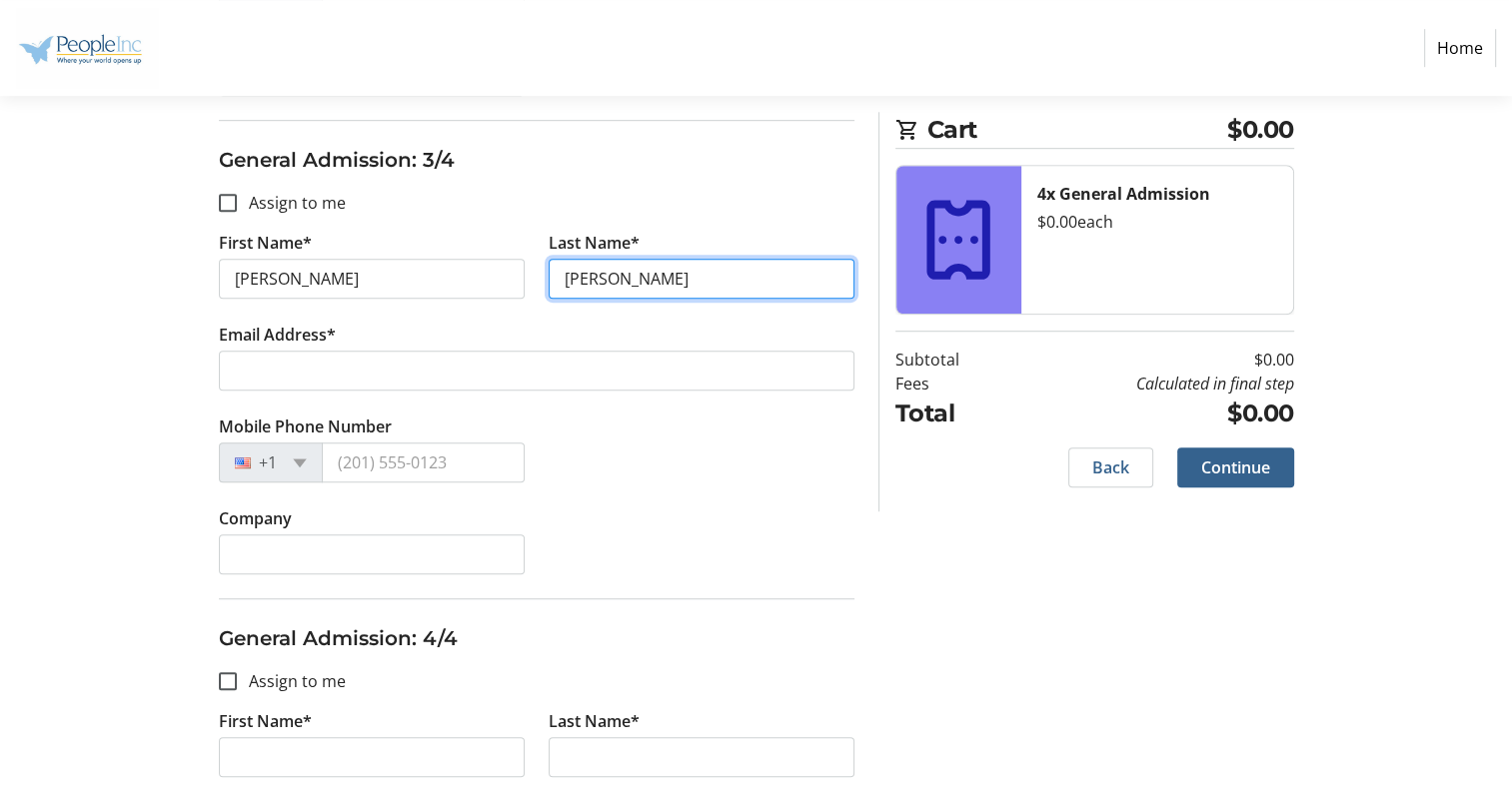 type on "[PERSON_NAME]" 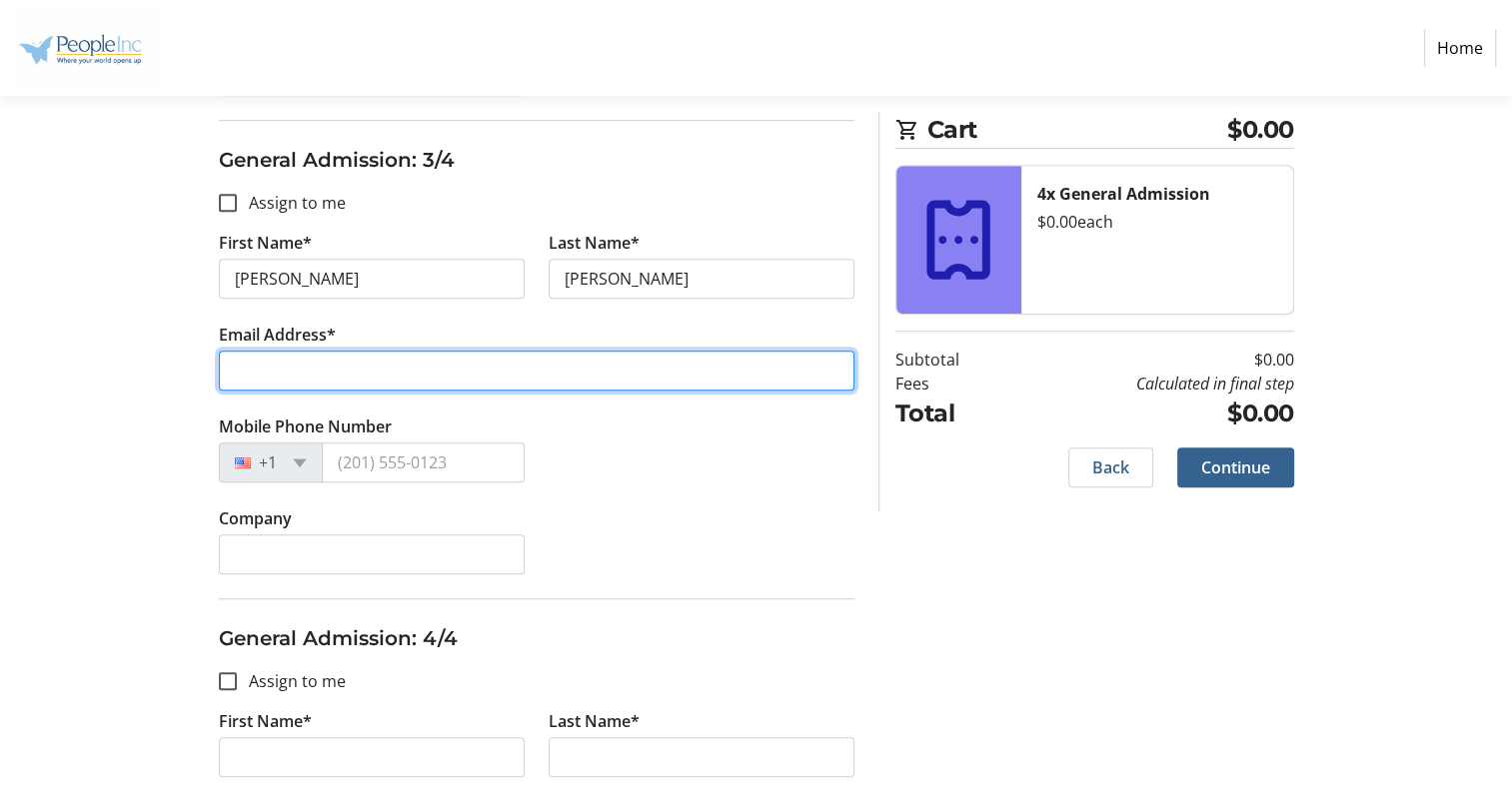 click on "Email Address*" at bounding box center (537, 371) 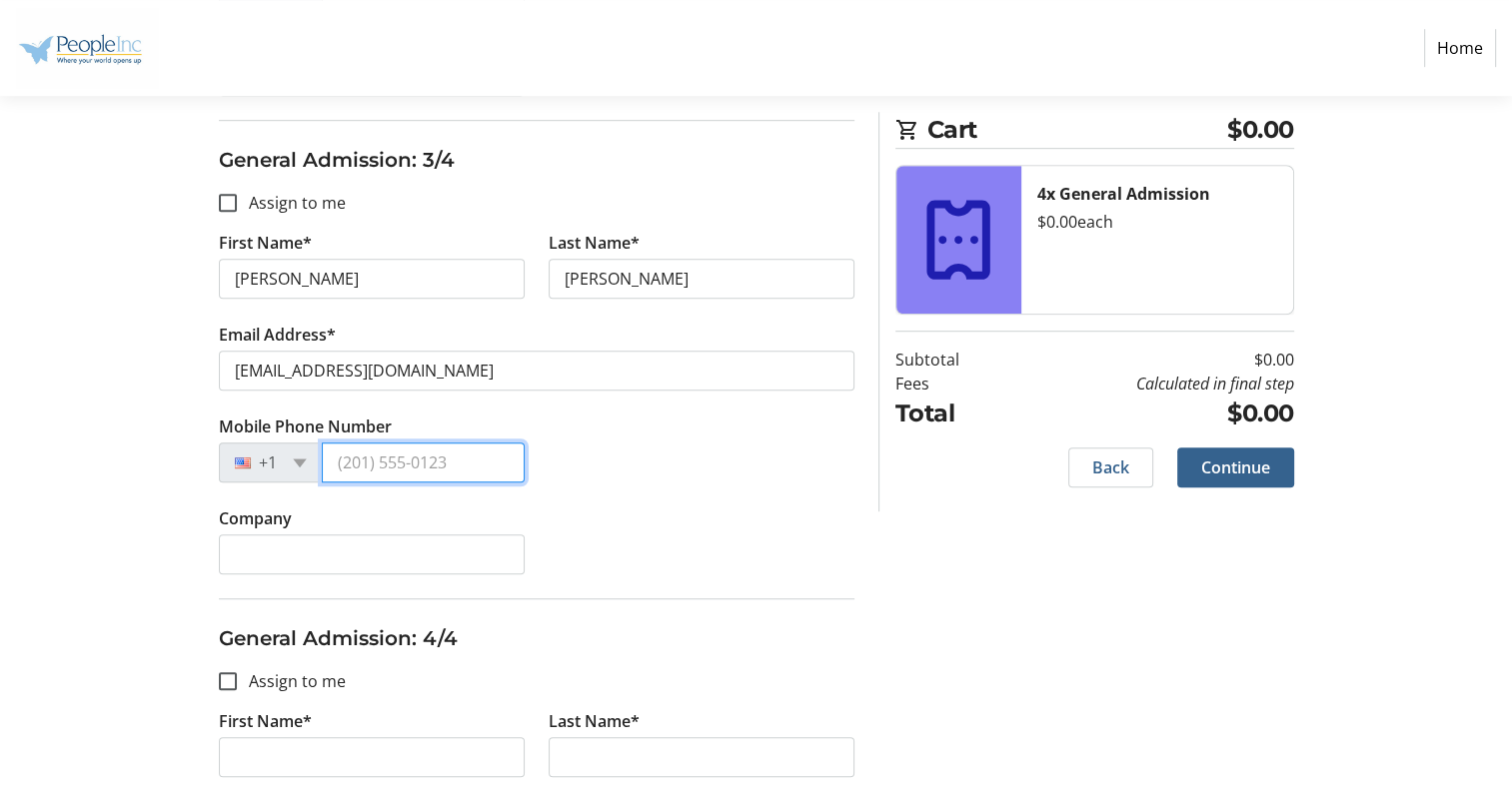 type on "[PHONE_NUMBER]" 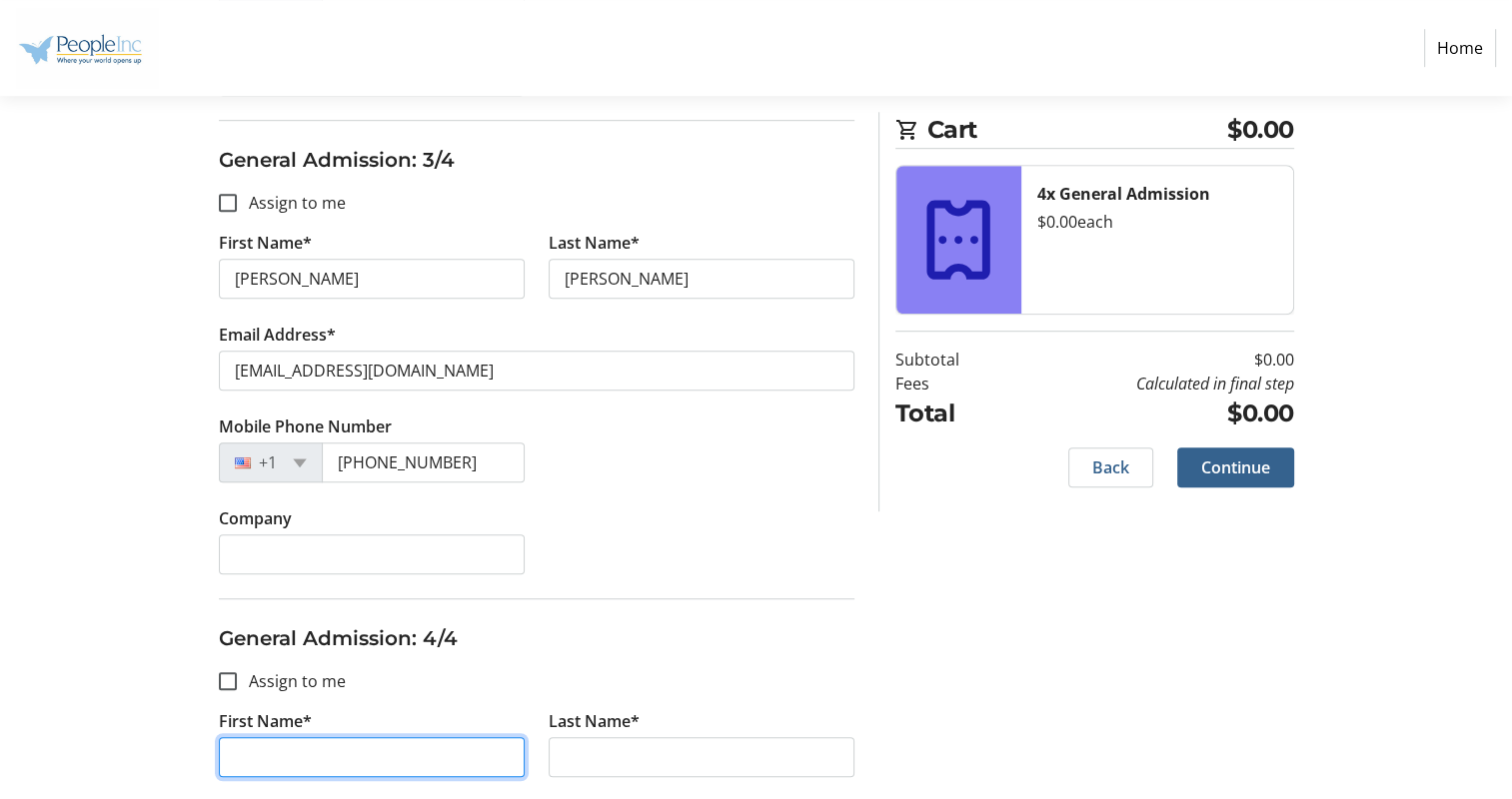 type on "Shalece" 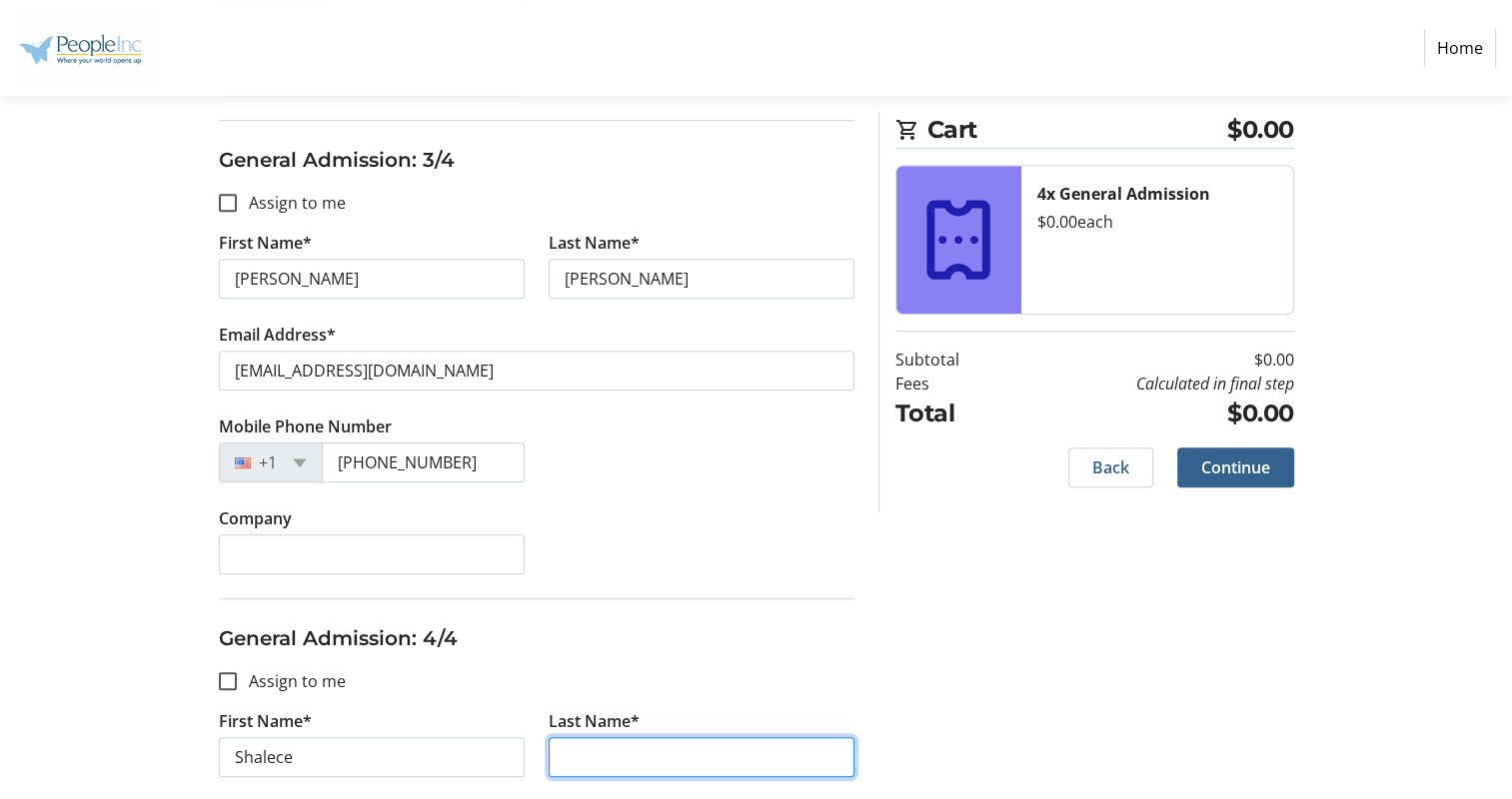 type on "[PERSON_NAME]" 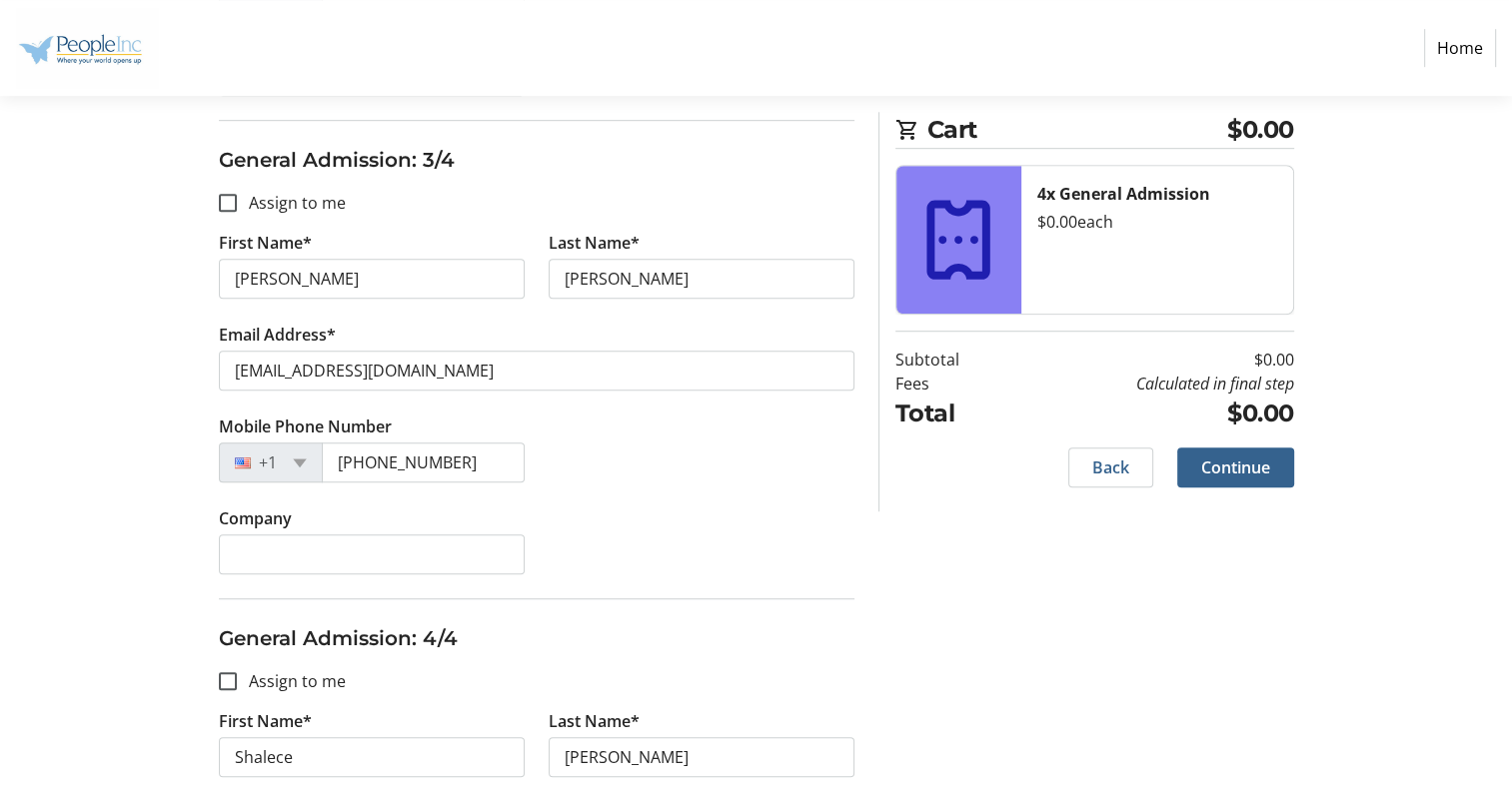 type on "[EMAIL_ADDRESS][DOMAIN_NAME]" 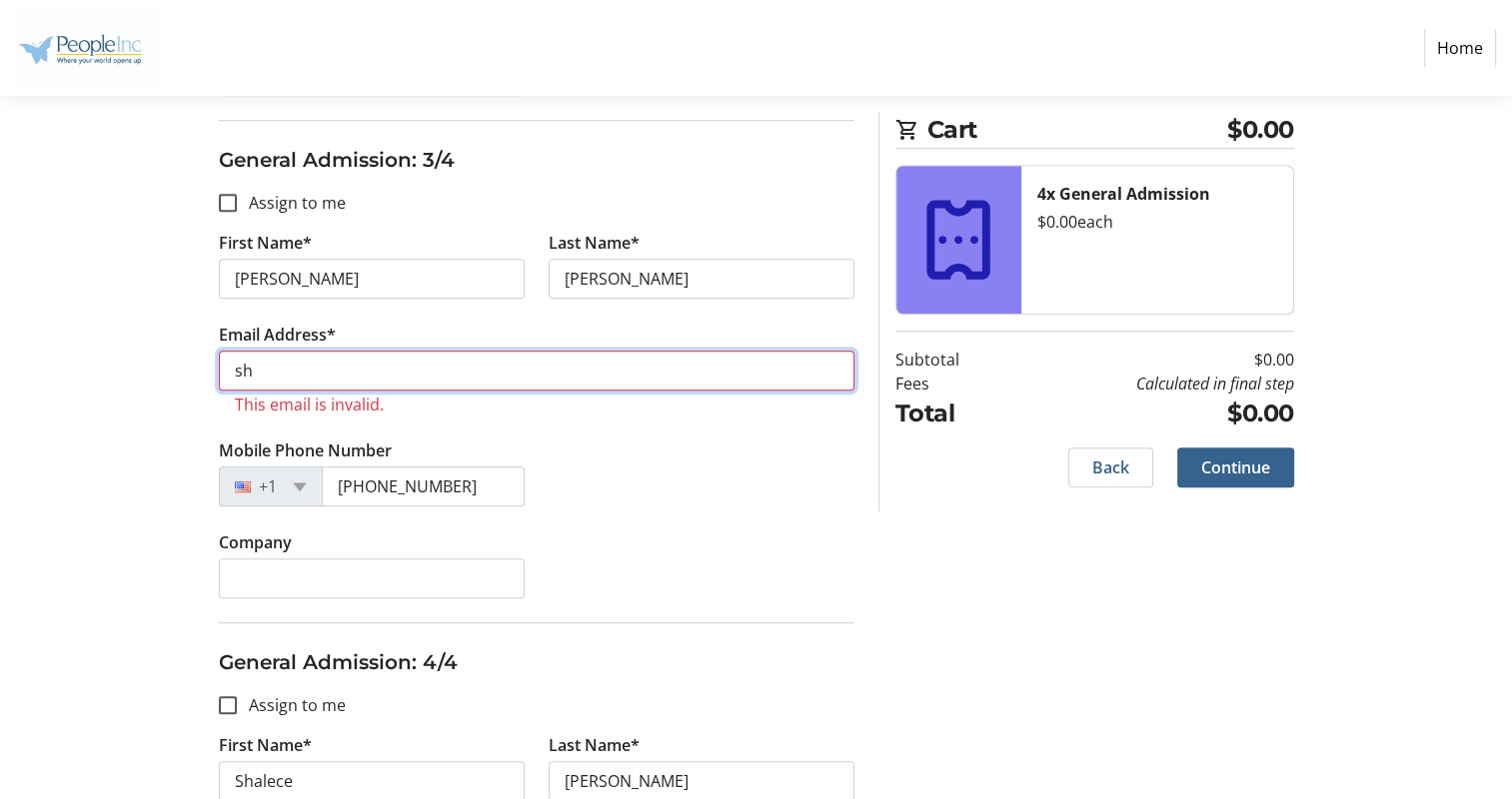 type on "s" 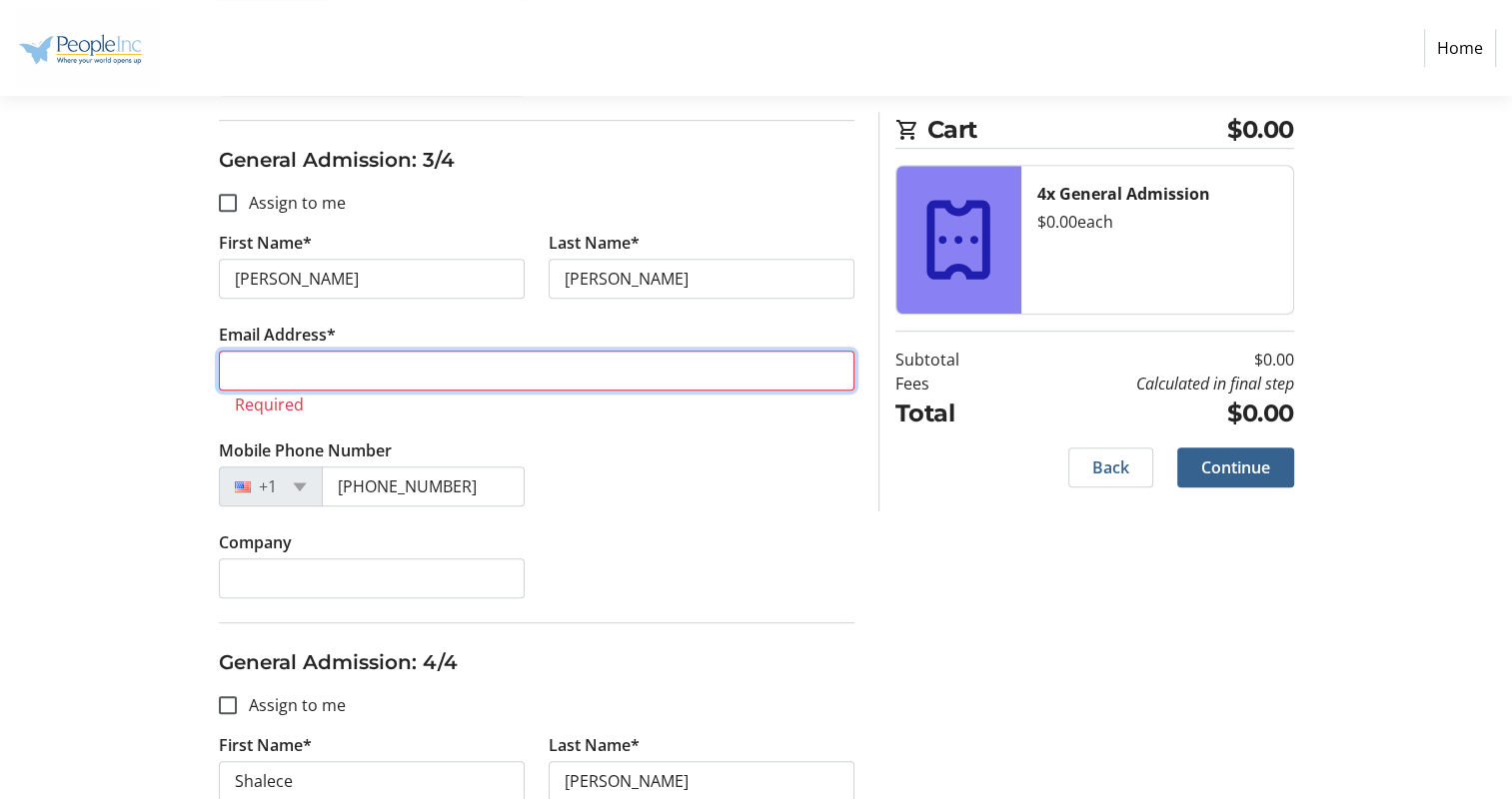 click on "Email Address*" at bounding box center [537, 371] 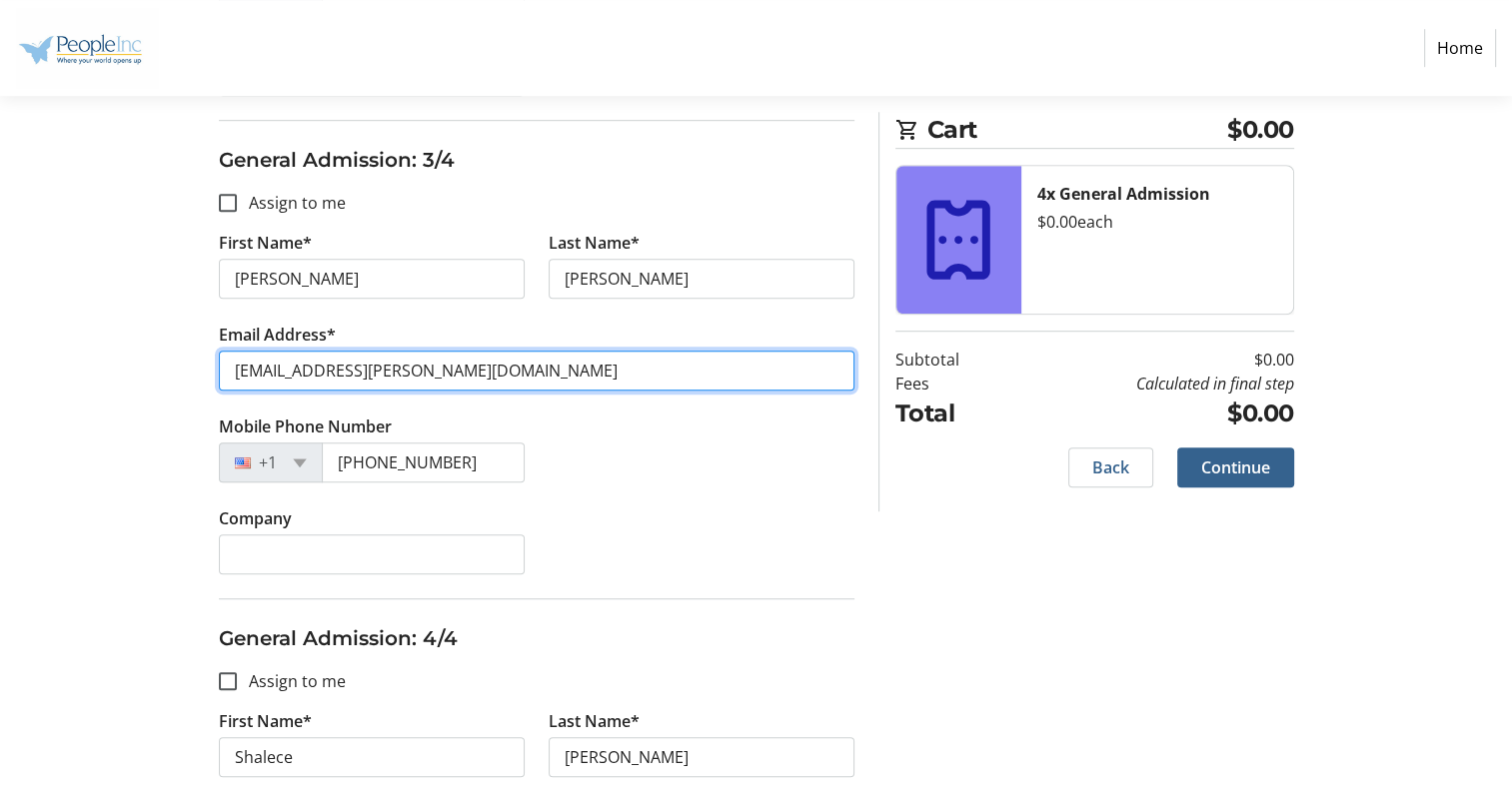 drag, startPoint x: 526, startPoint y: 360, endPoint x: 288, endPoint y: 357, distance: 238.0189 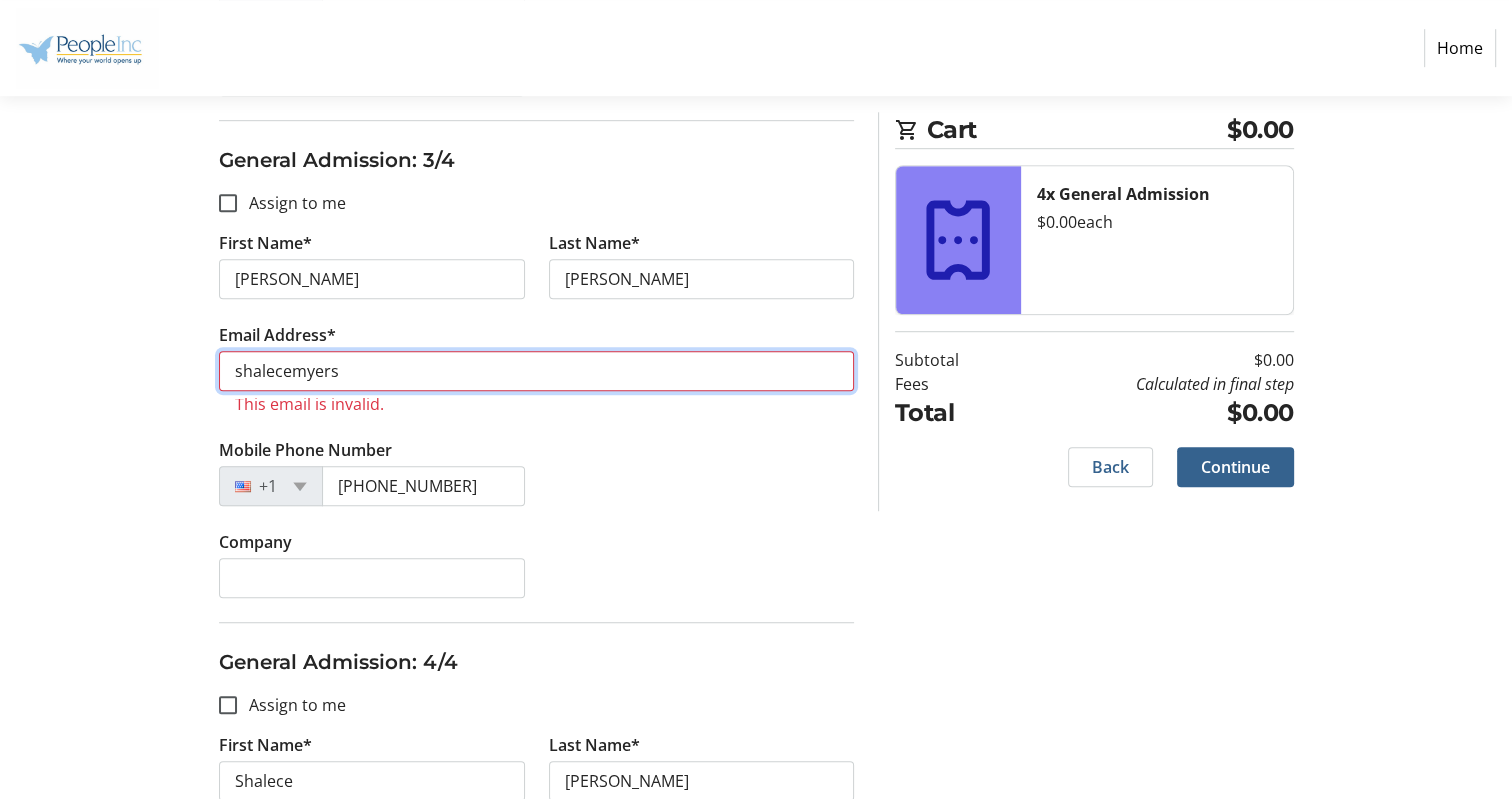 type on "[EMAIL_ADDRESS][DOMAIN_NAME]" 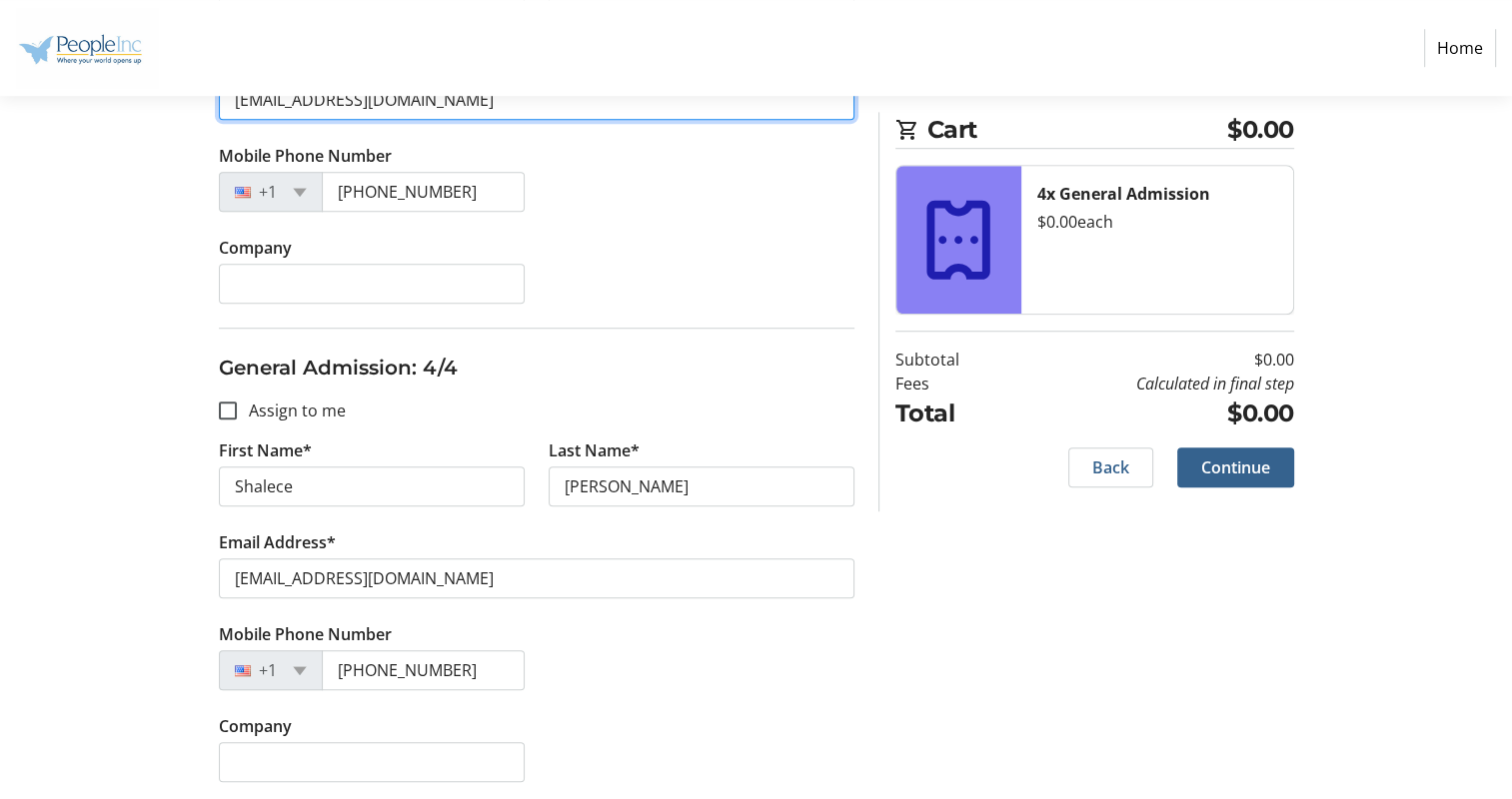 scroll, scrollTop: 1470, scrollLeft: 0, axis: vertical 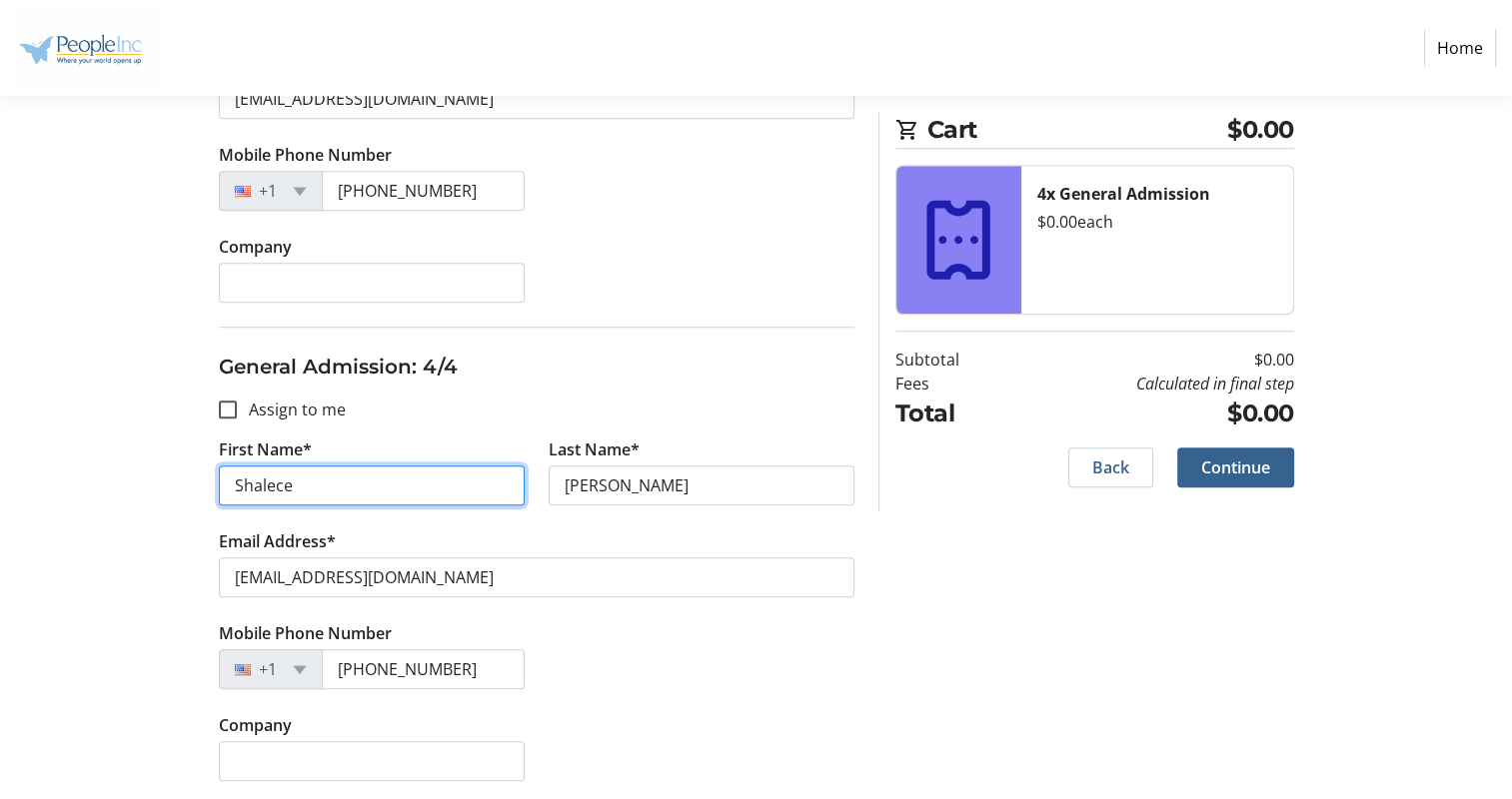 drag, startPoint x: 331, startPoint y: 487, endPoint x: 172, endPoint y: 482, distance: 159.0786 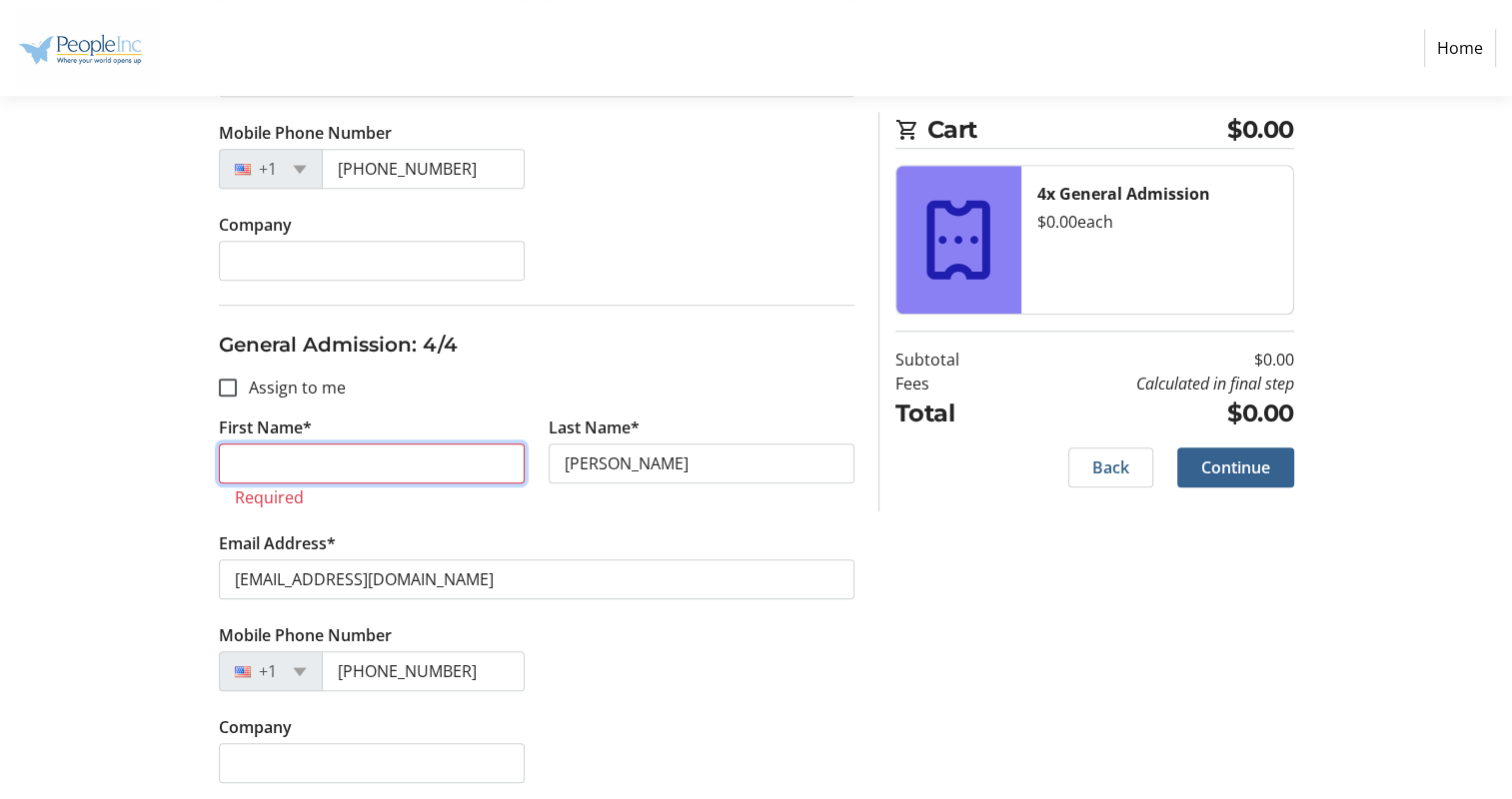 scroll, scrollTop: 1494, scrollLeft: 0, axis: vertical 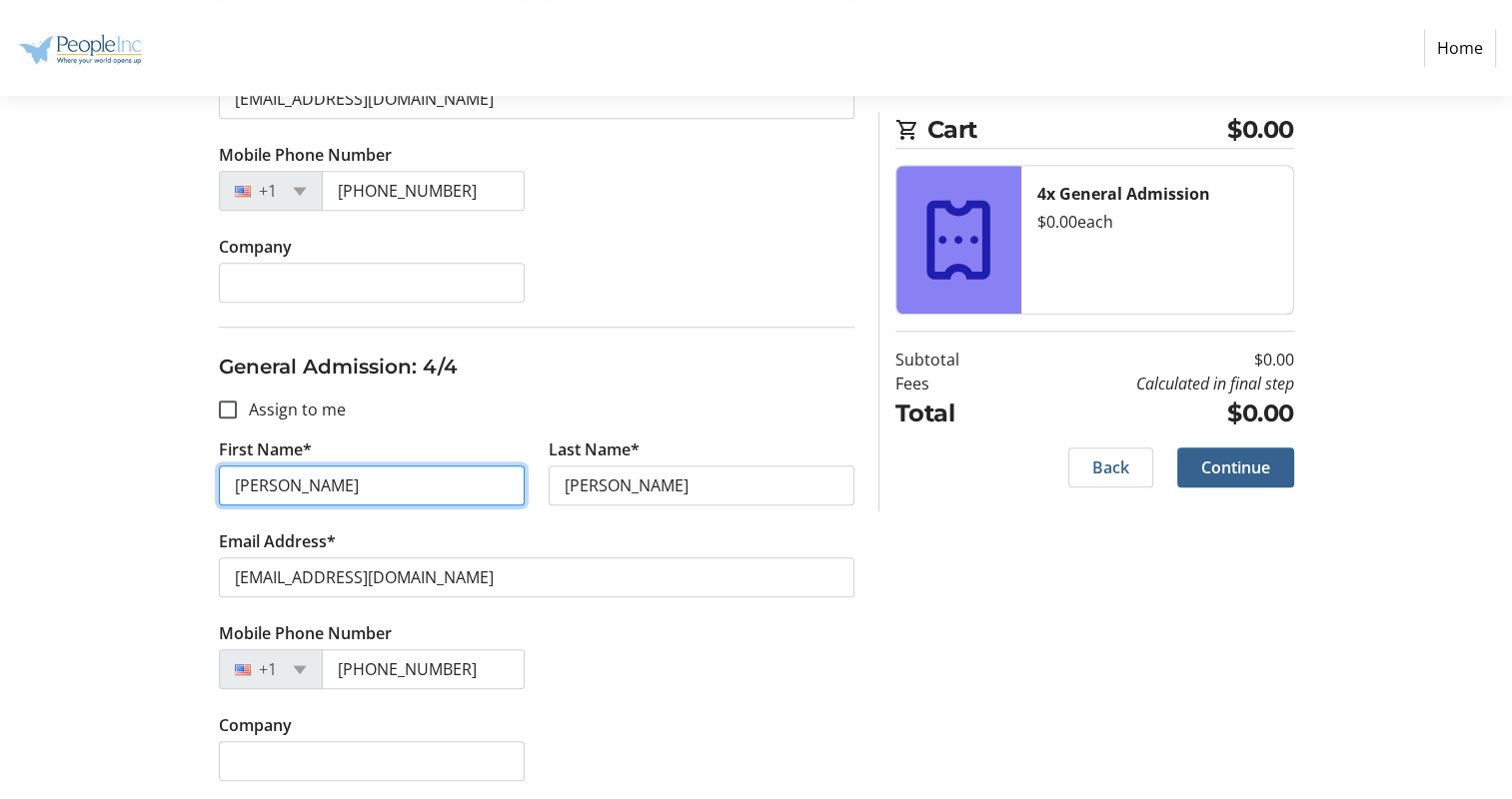 type on "[PERSON_NAME]" 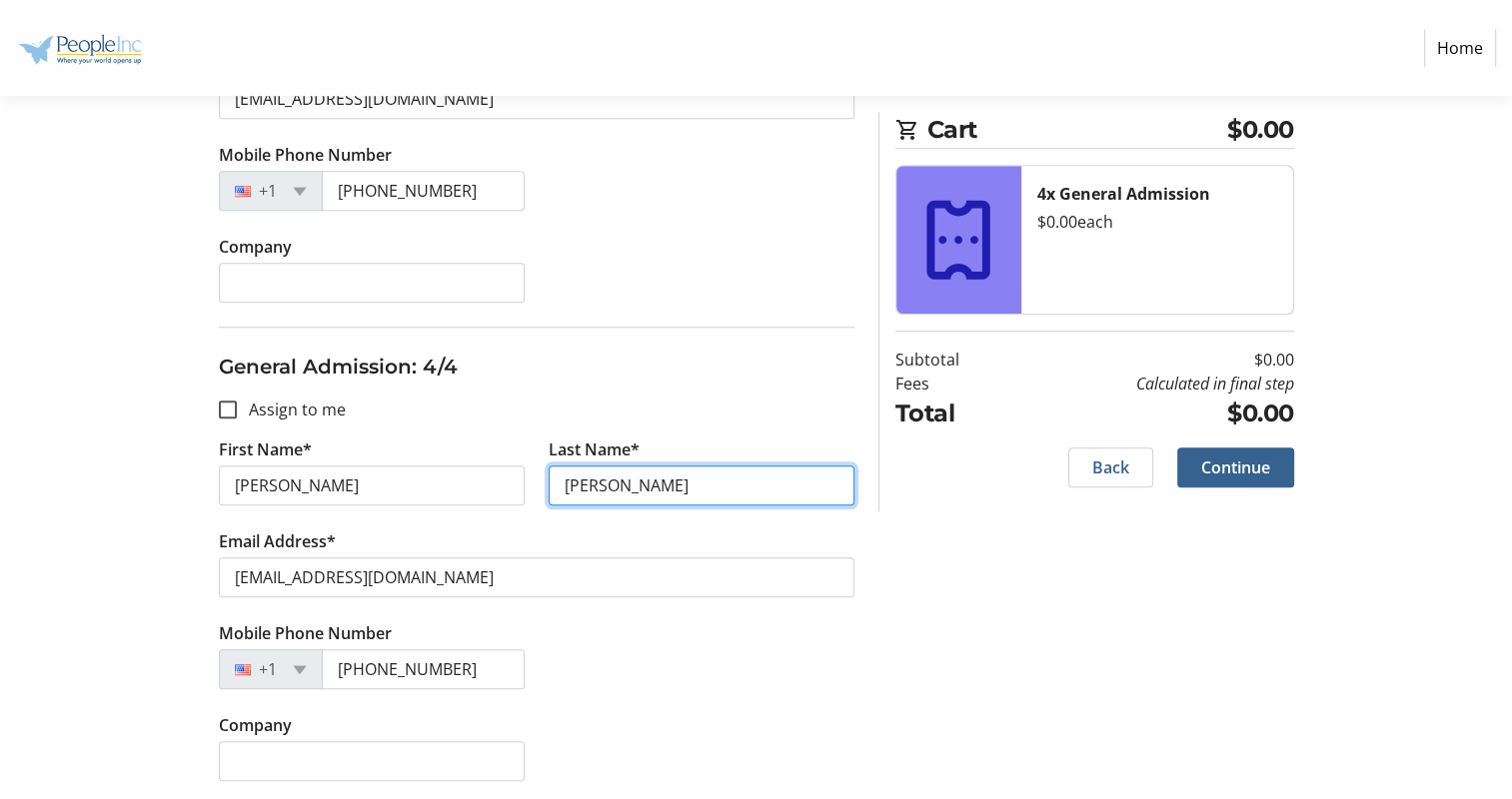 click on "[PERSON_NAME]" at bounding box center (702, 485) 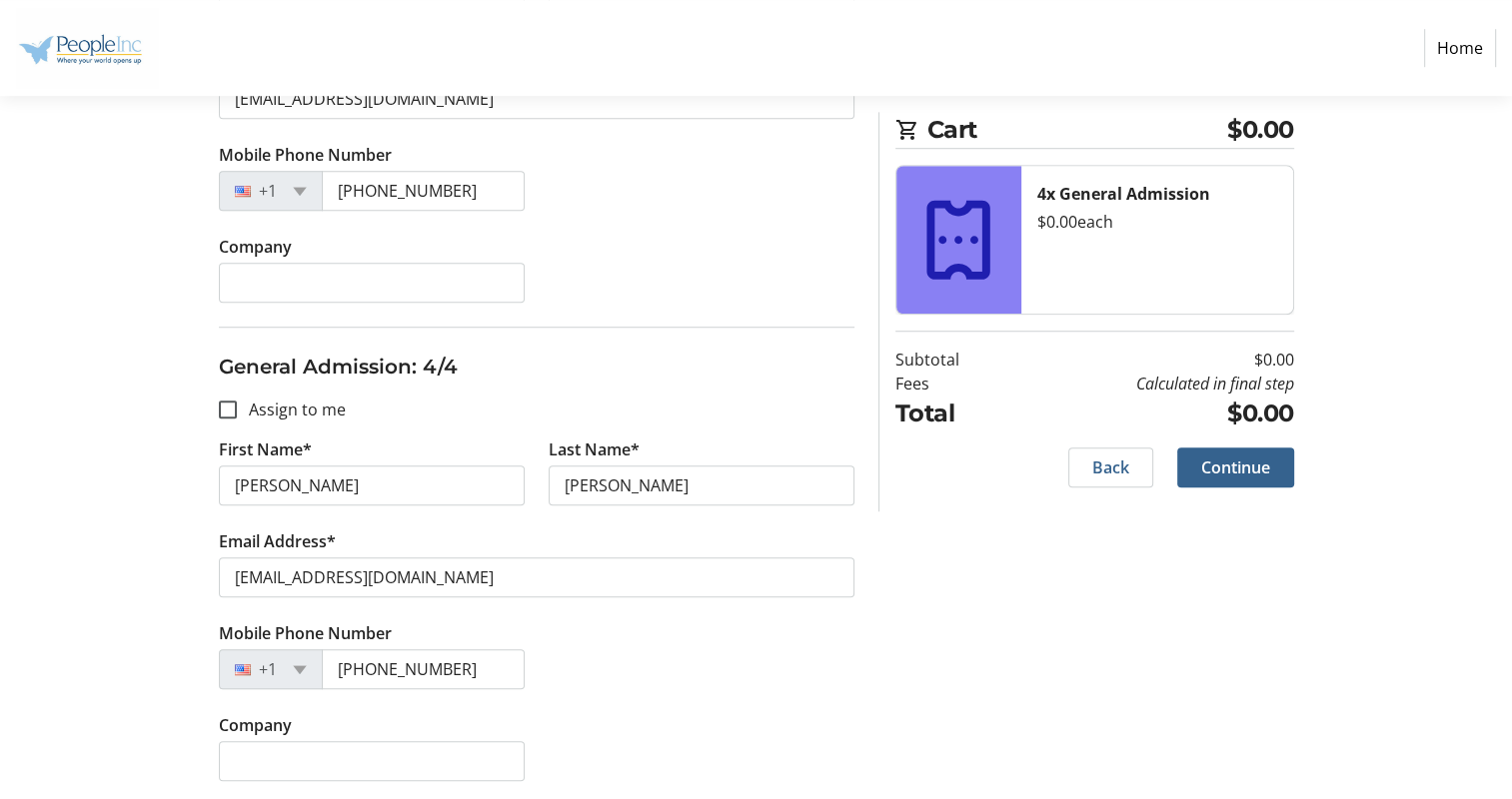click on "Assign Tickets  Enter details for each attendee so that they receive their ticket directly.  General Admission: 1/4  Assign to me  First Name* Shalece Last Name* Myers Email Address* shalece.myers@people-inc.org Mobile Phone Number +1 (585) 471-1619 Company General Admission: 2/4  Assign to me  First Name* Lennis Last Name* Williams Email Address* shalece.myers@people-inc.org Mobile Phone Number +1 (585) 471-1619 Company General Admission: 3/4  Assign to me  First Name* David Last Name* Hale Email Address* Shalecemyers@gmail.com Mobile Phone Number +1 (585) 471-1619 Company General Admission: 4/4  Assign to me  First Name* Aurelius Last Name* Hale Email Address* Shalecemyers@gmail.com Mobile Phone Number +1 (585) 471-1619 Company Cart $0.00 4x General Admission  $0.00   each  Subtotal  $0.00  Fees  Calculated in final step  Total  $0.00   Back   Continue" 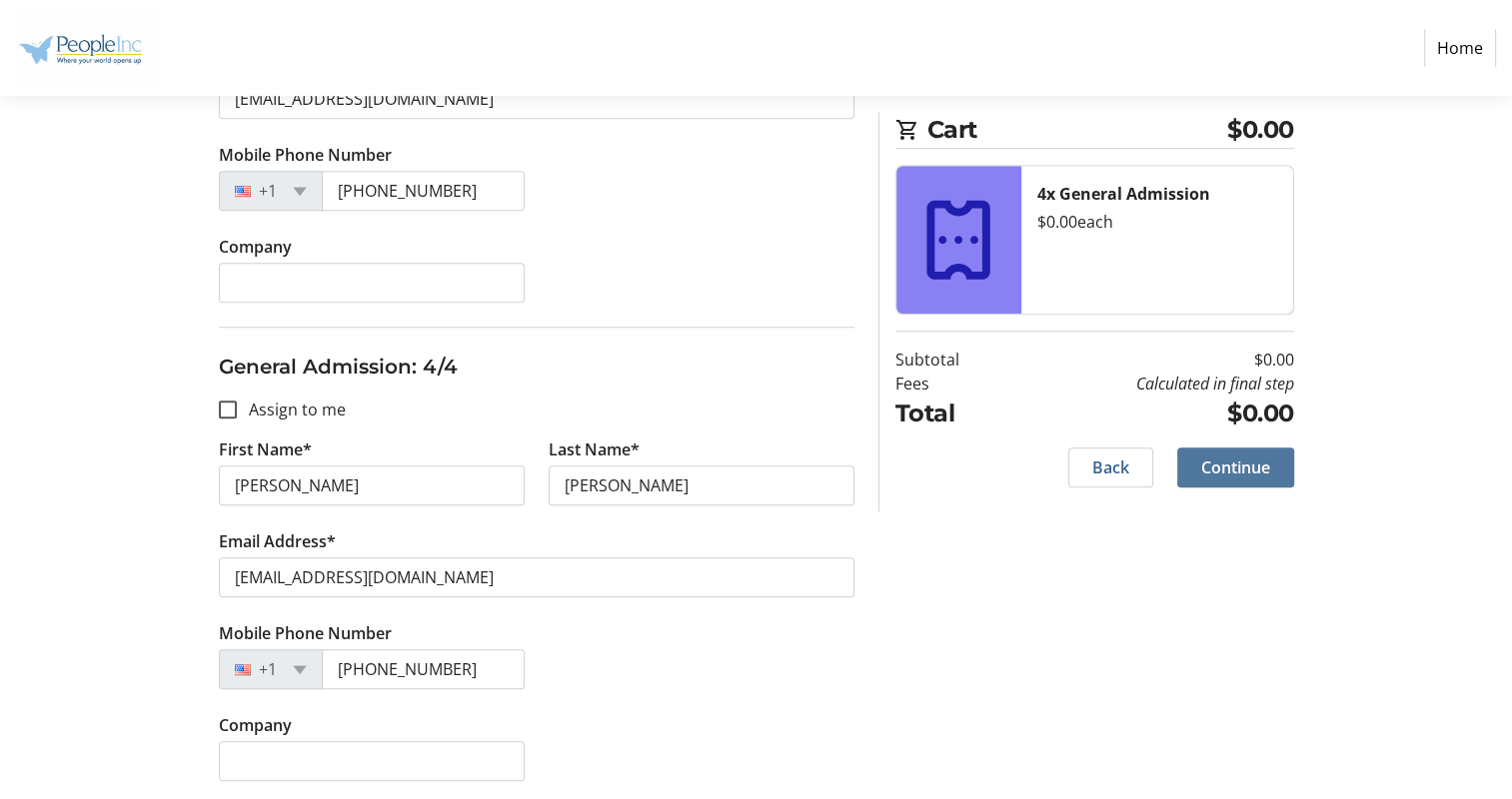 click on "Continue" 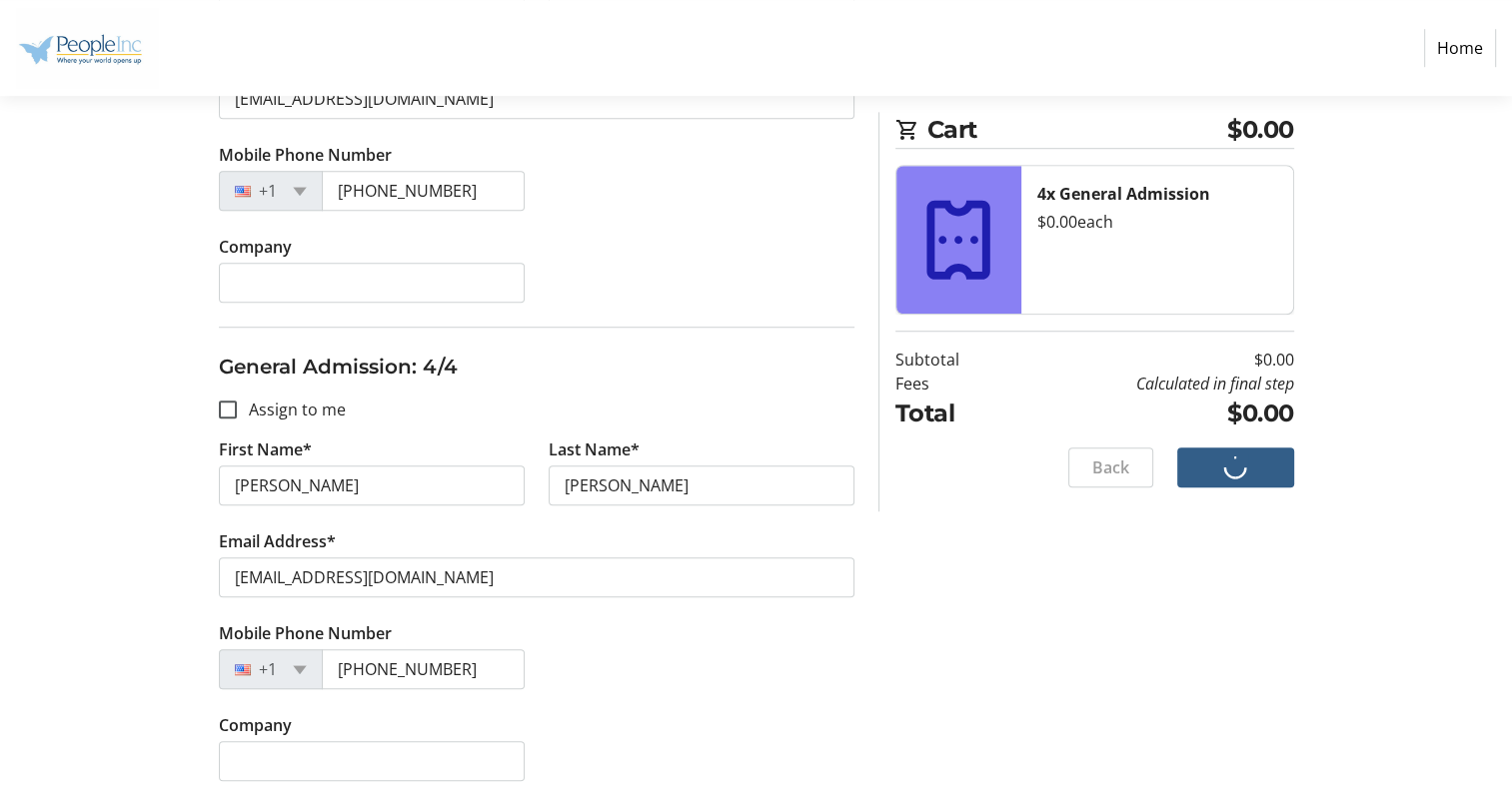 scroll, scrollTop: 0, scrollLeft: 0, axis: both 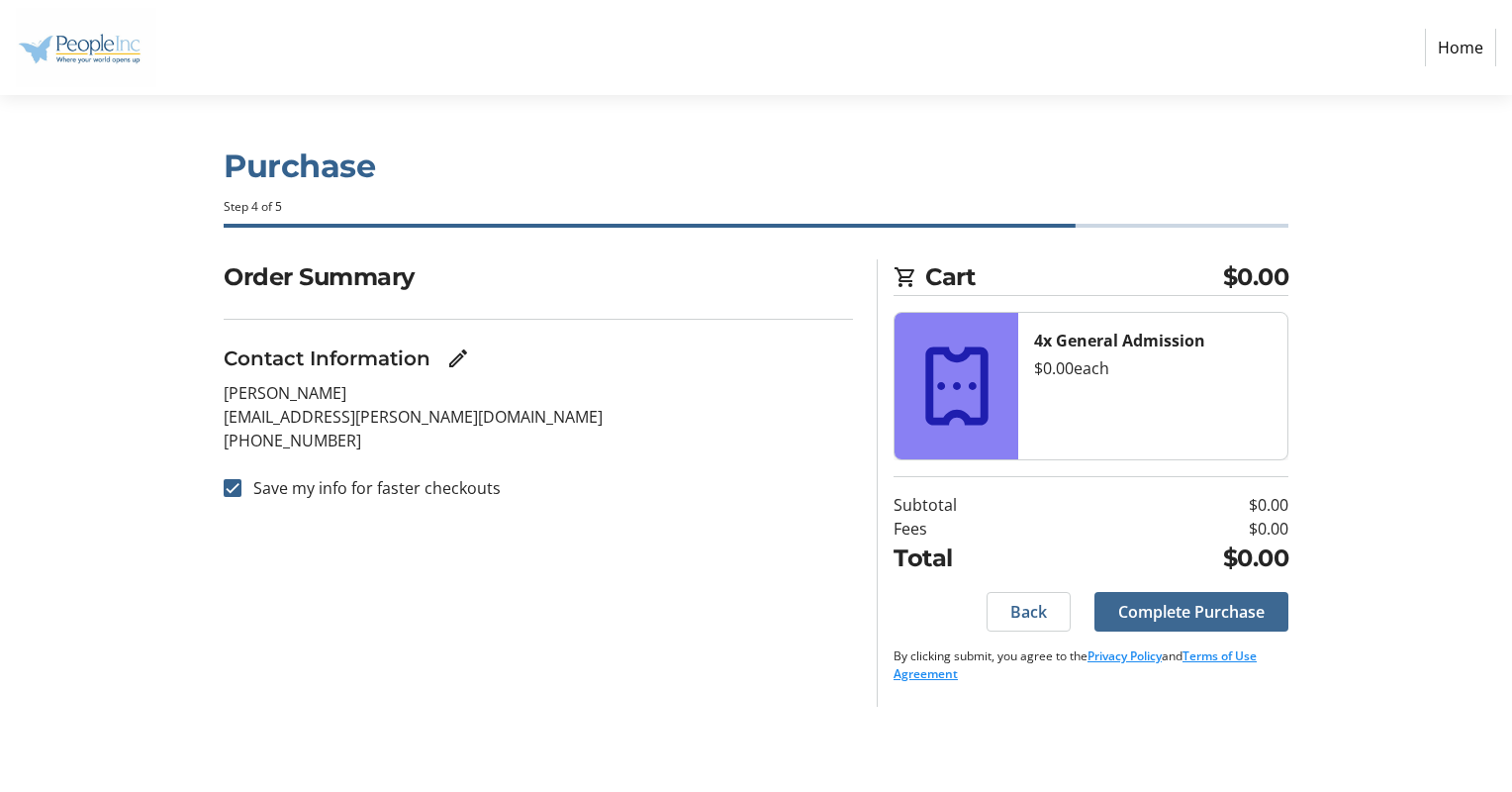 click 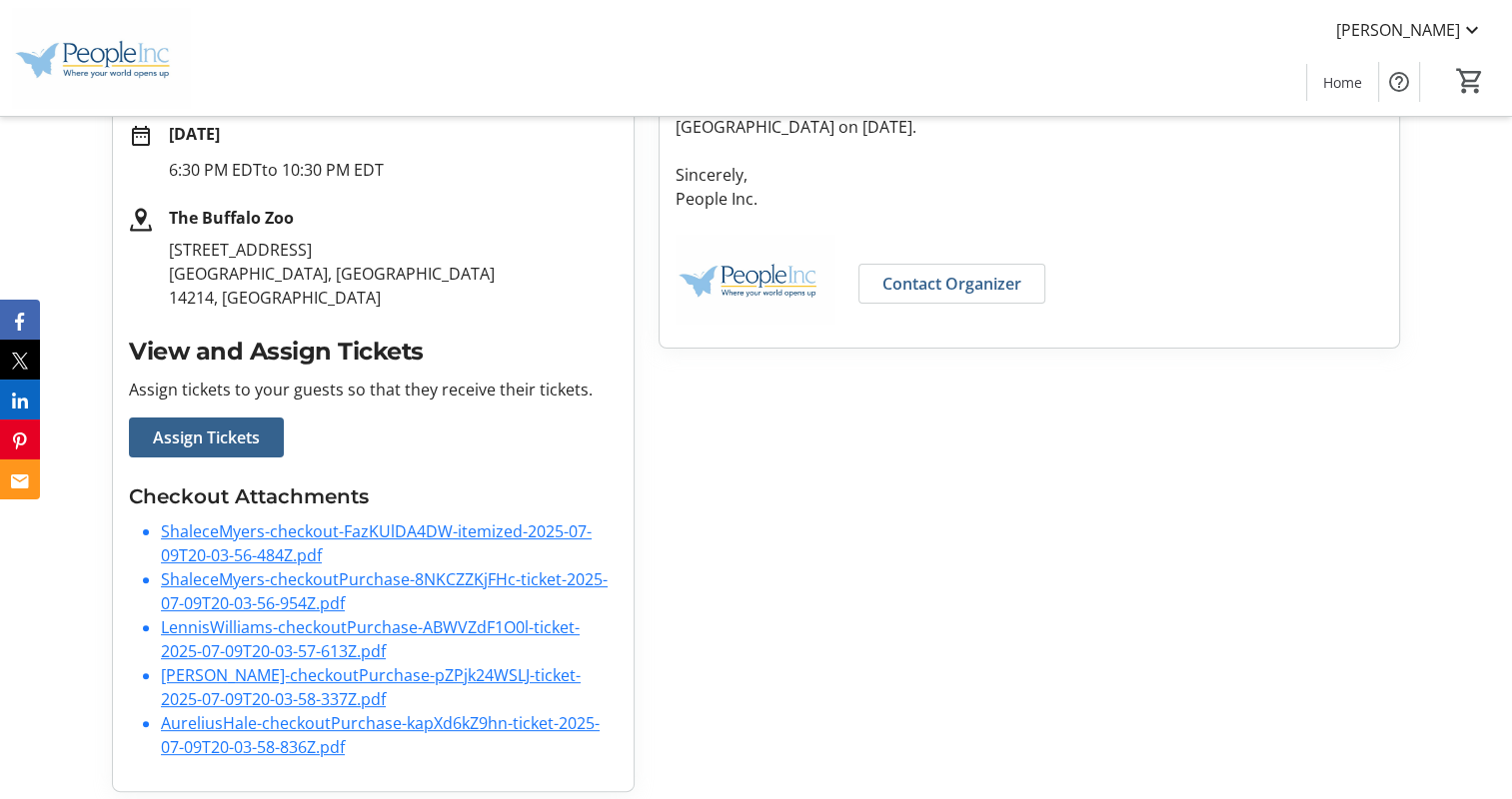 scroll, scrollTop: 405, scrollLeft: 0, axis: vertical 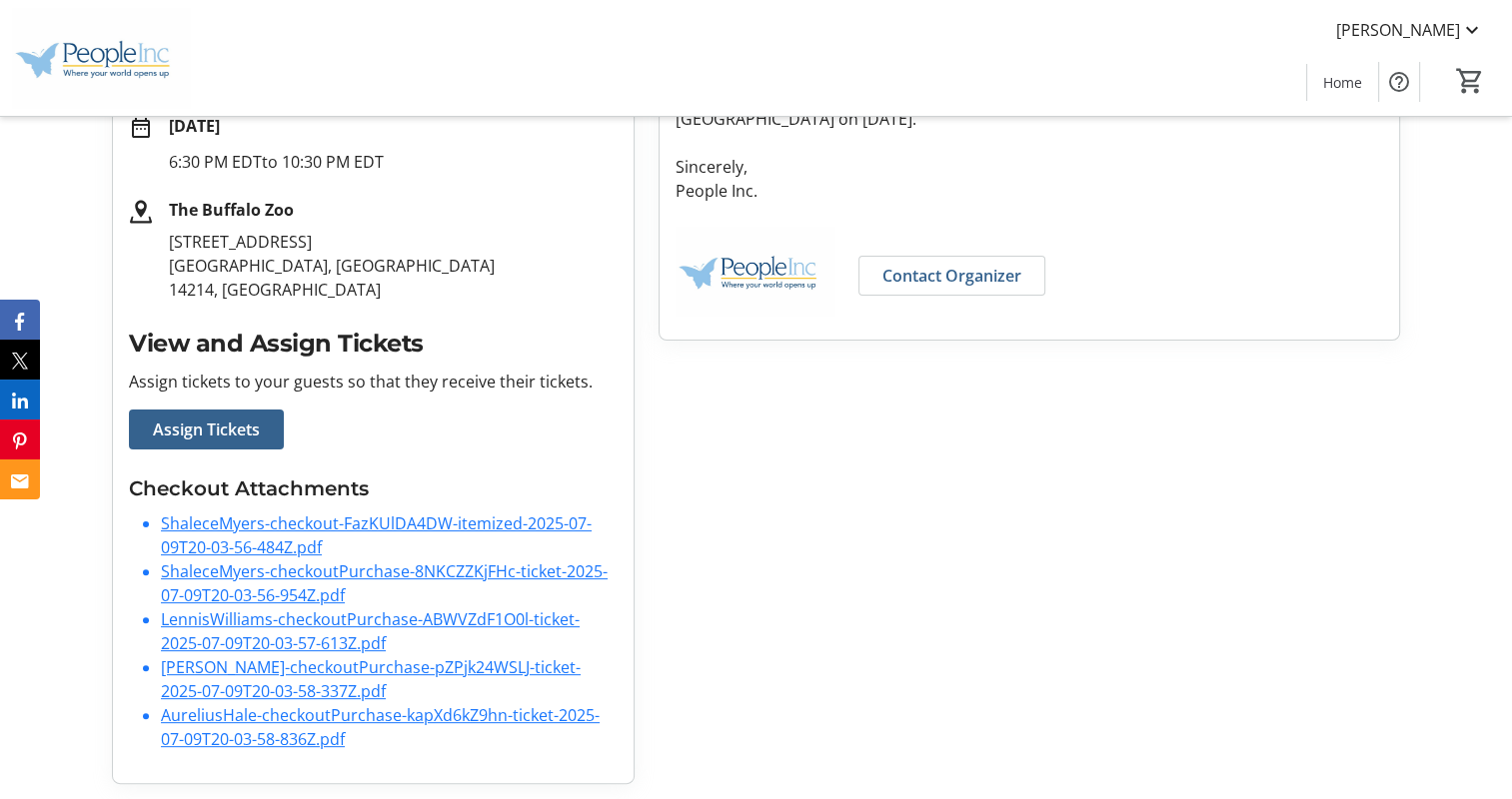 click on "ShaleceMyers-checkout-FazKUlDA4DW-itemized-2025-07-09T20-03-56-484Z.pdf" 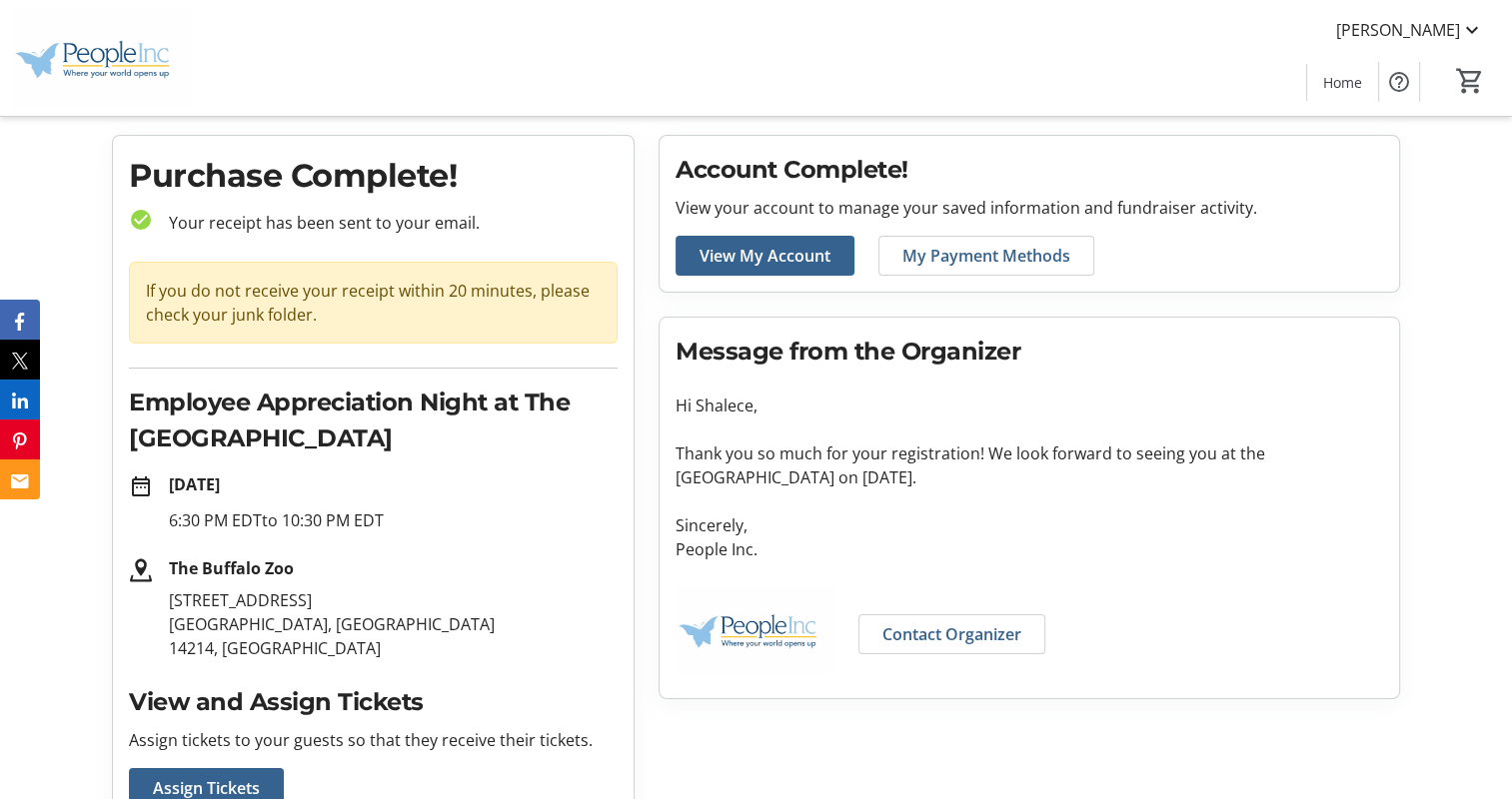 scroll, scrollTop: 23, scrollLeft: 0, axis: vertical 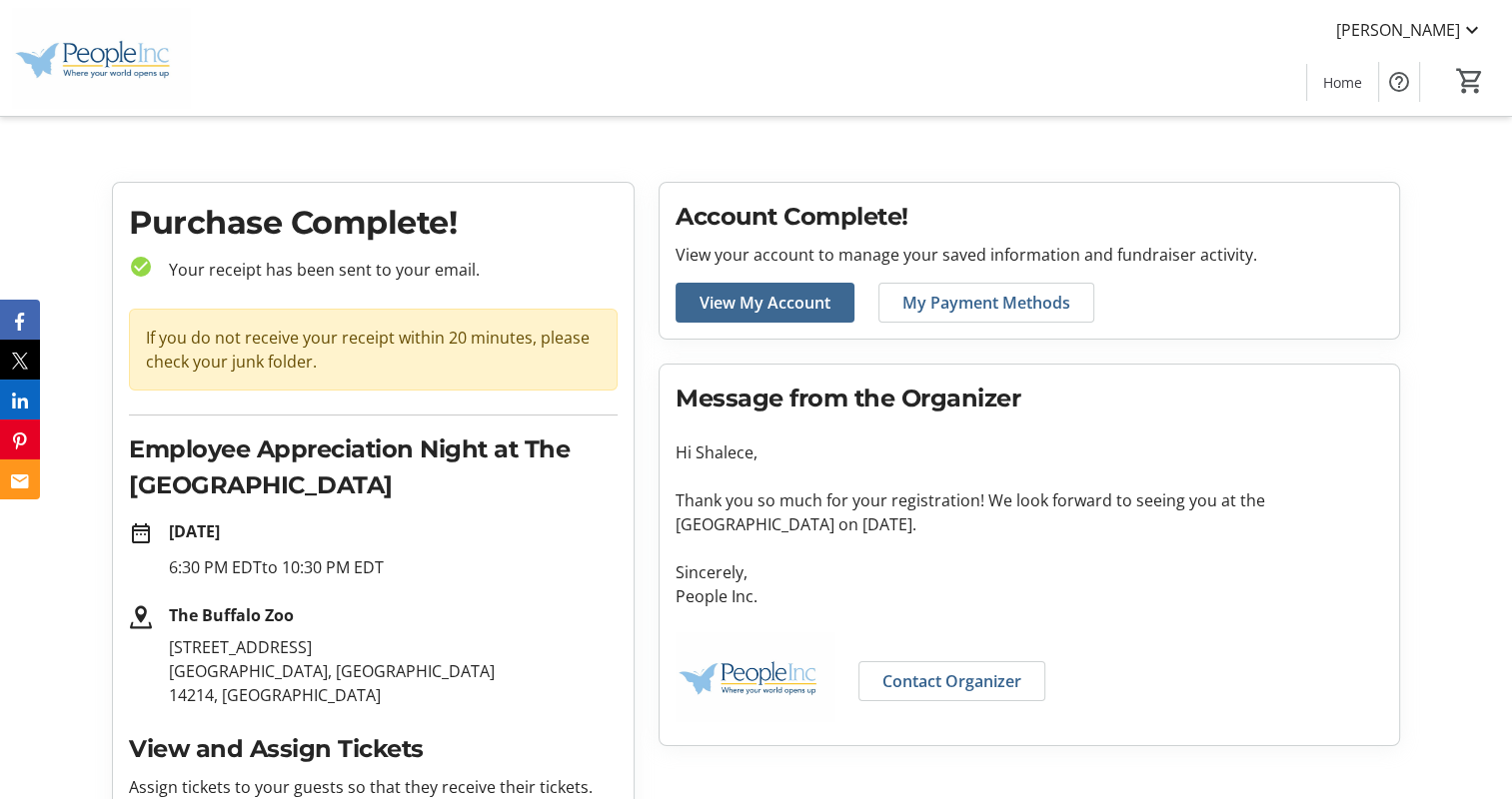 click 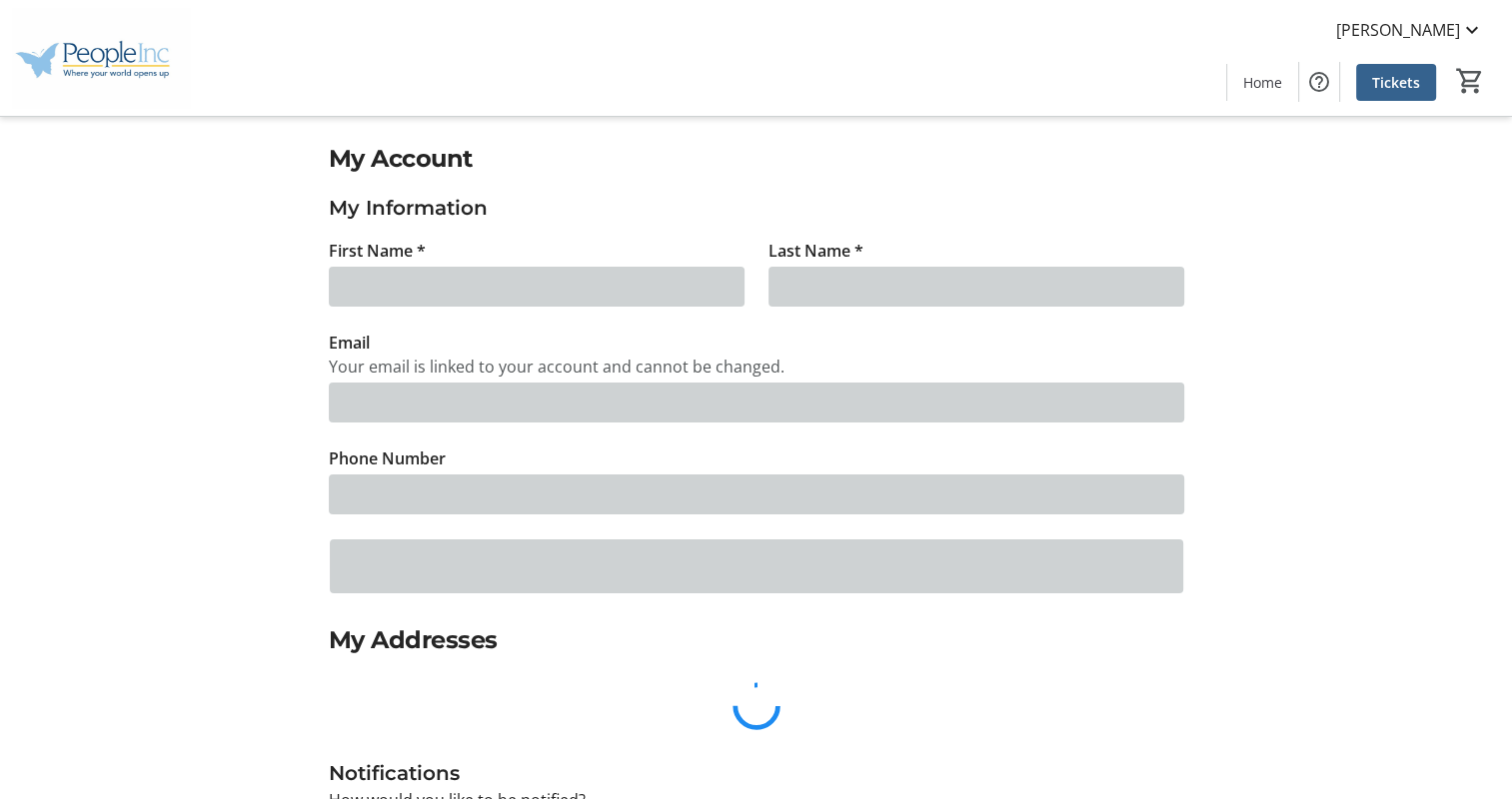 type on "Shalece" 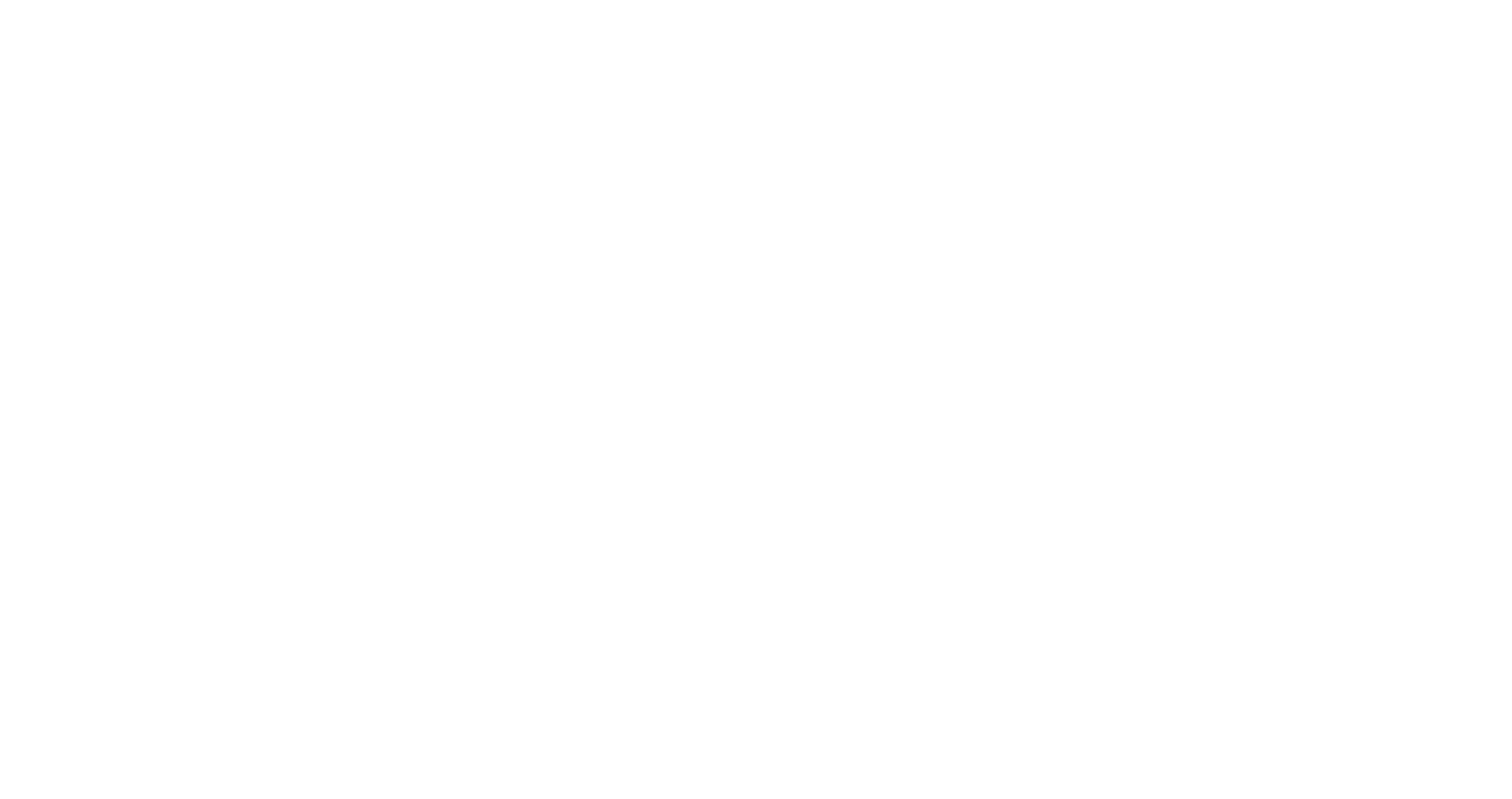 scroll, scrollTop: 0, scrollLeft: 0, axis: both 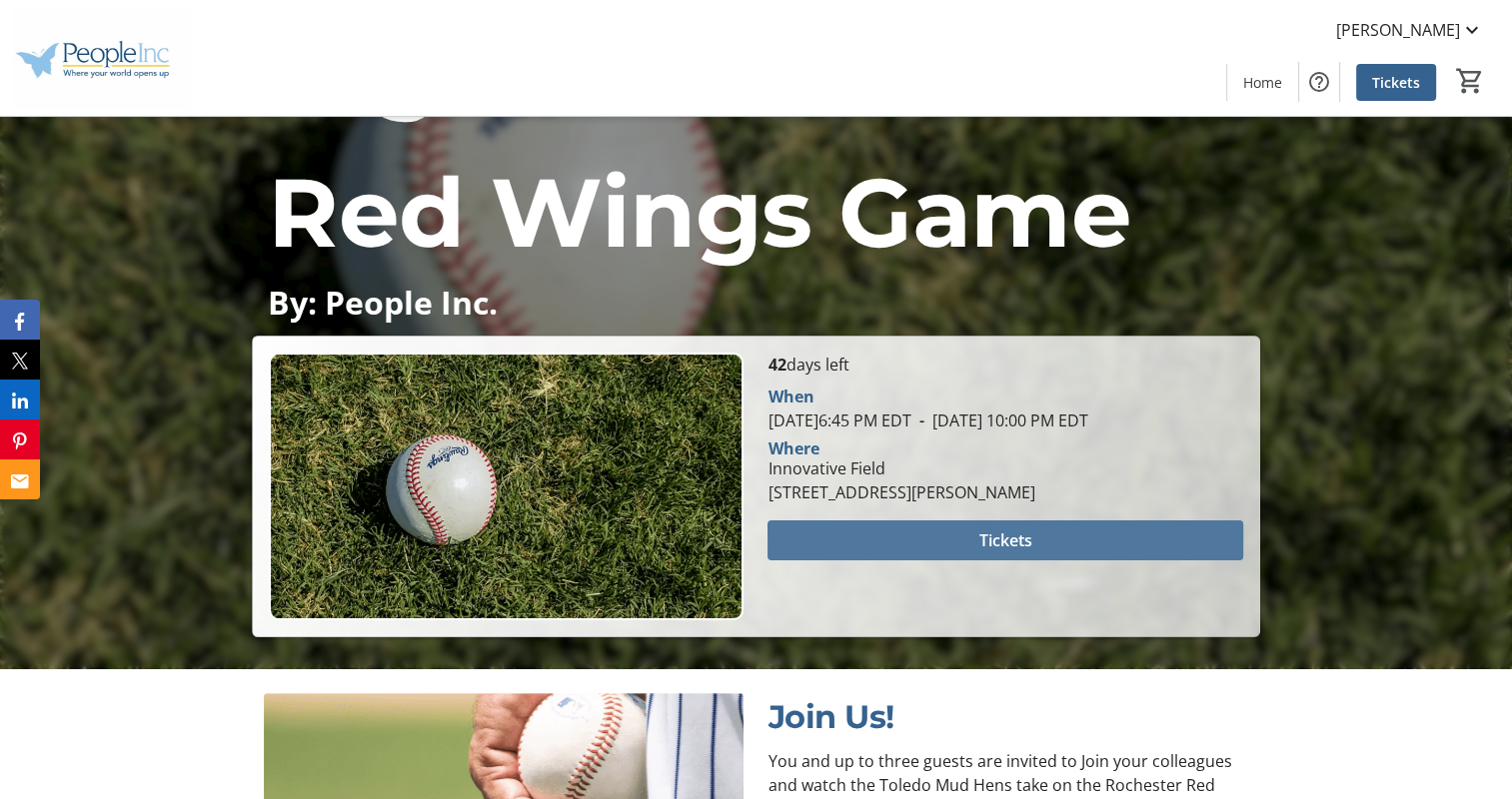 click at bounding box center (1004, 540) 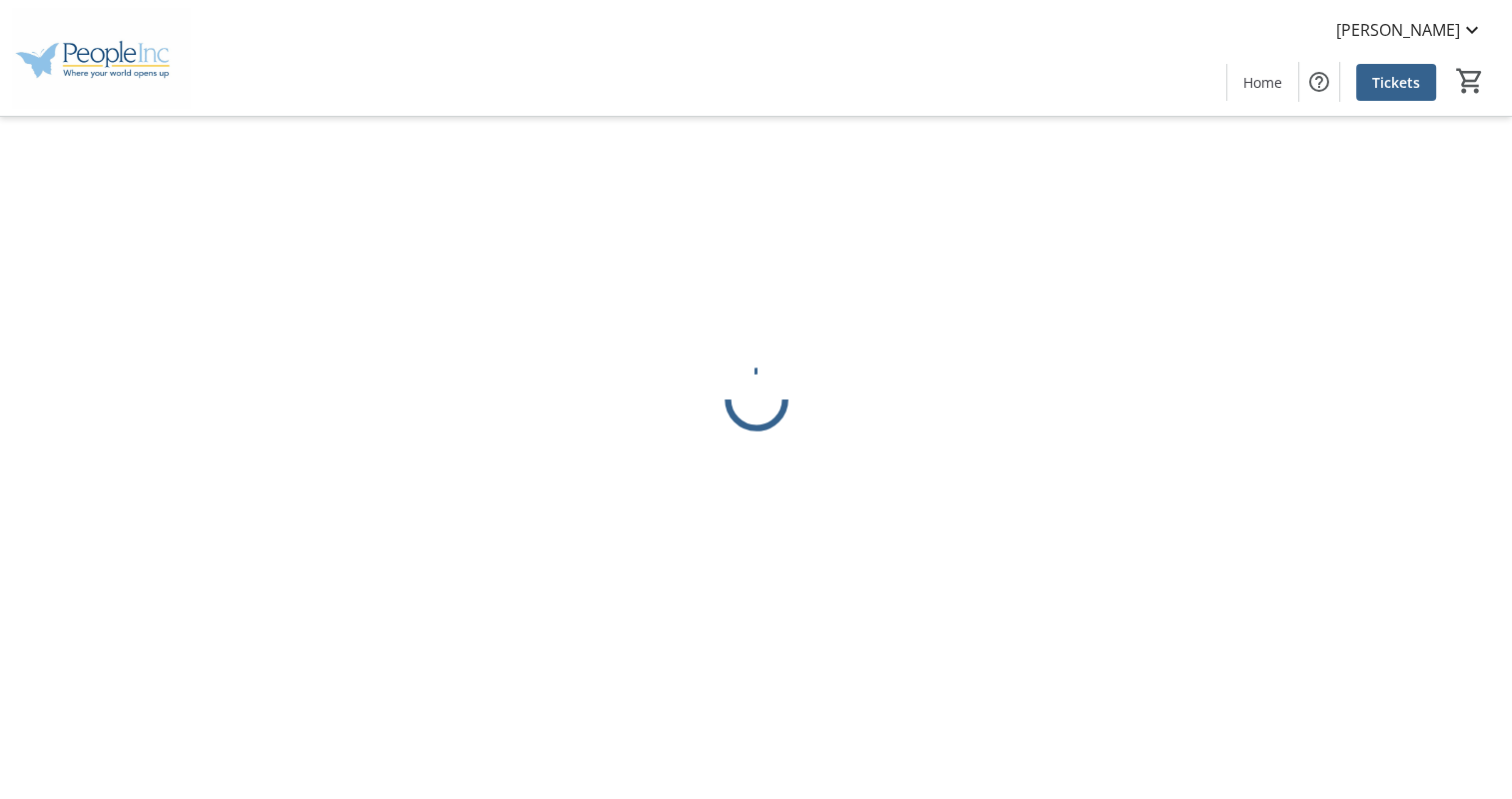 scroll, scrollTop: 0, scrollLeft: 0, axis: both 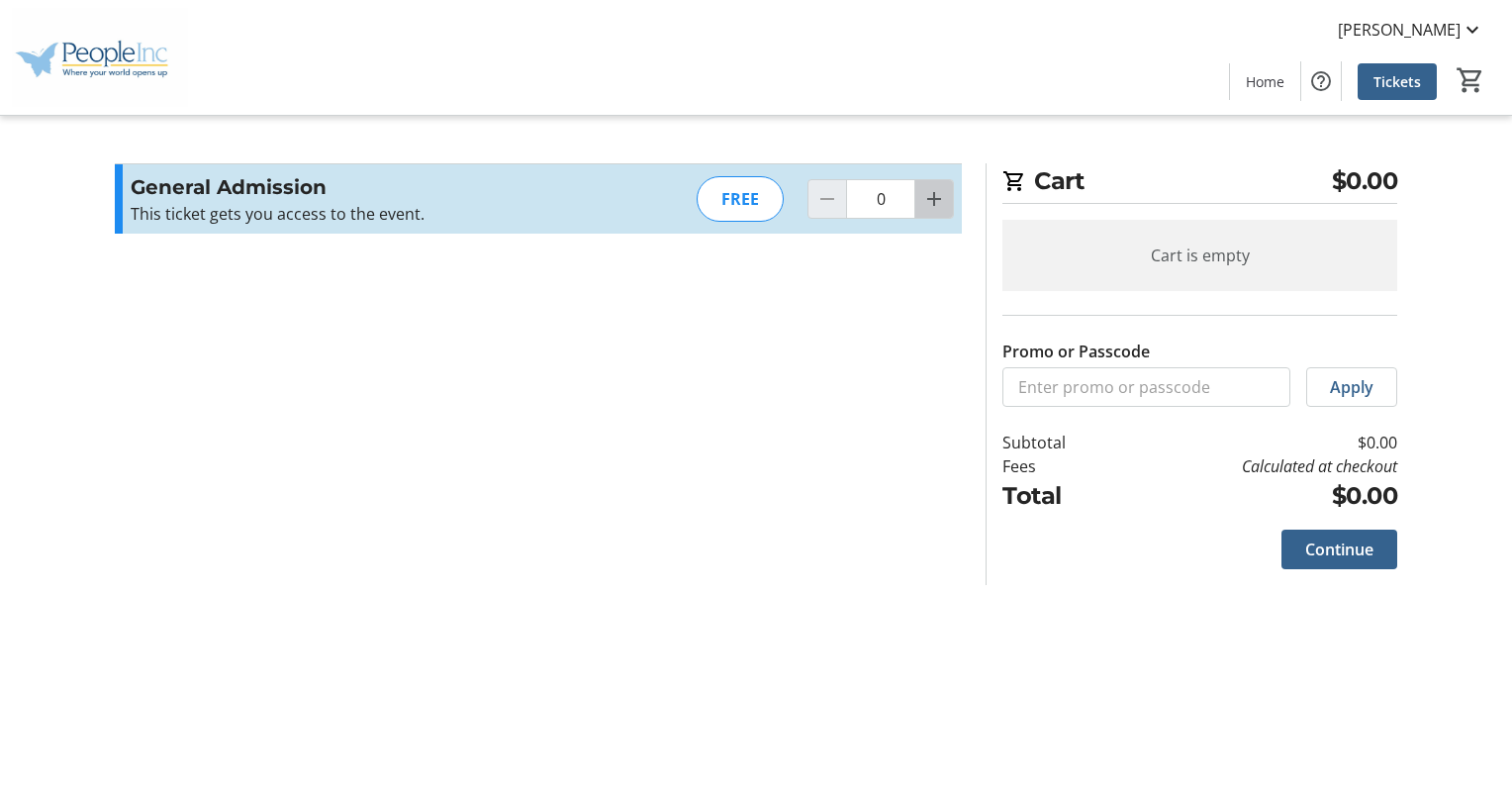 click 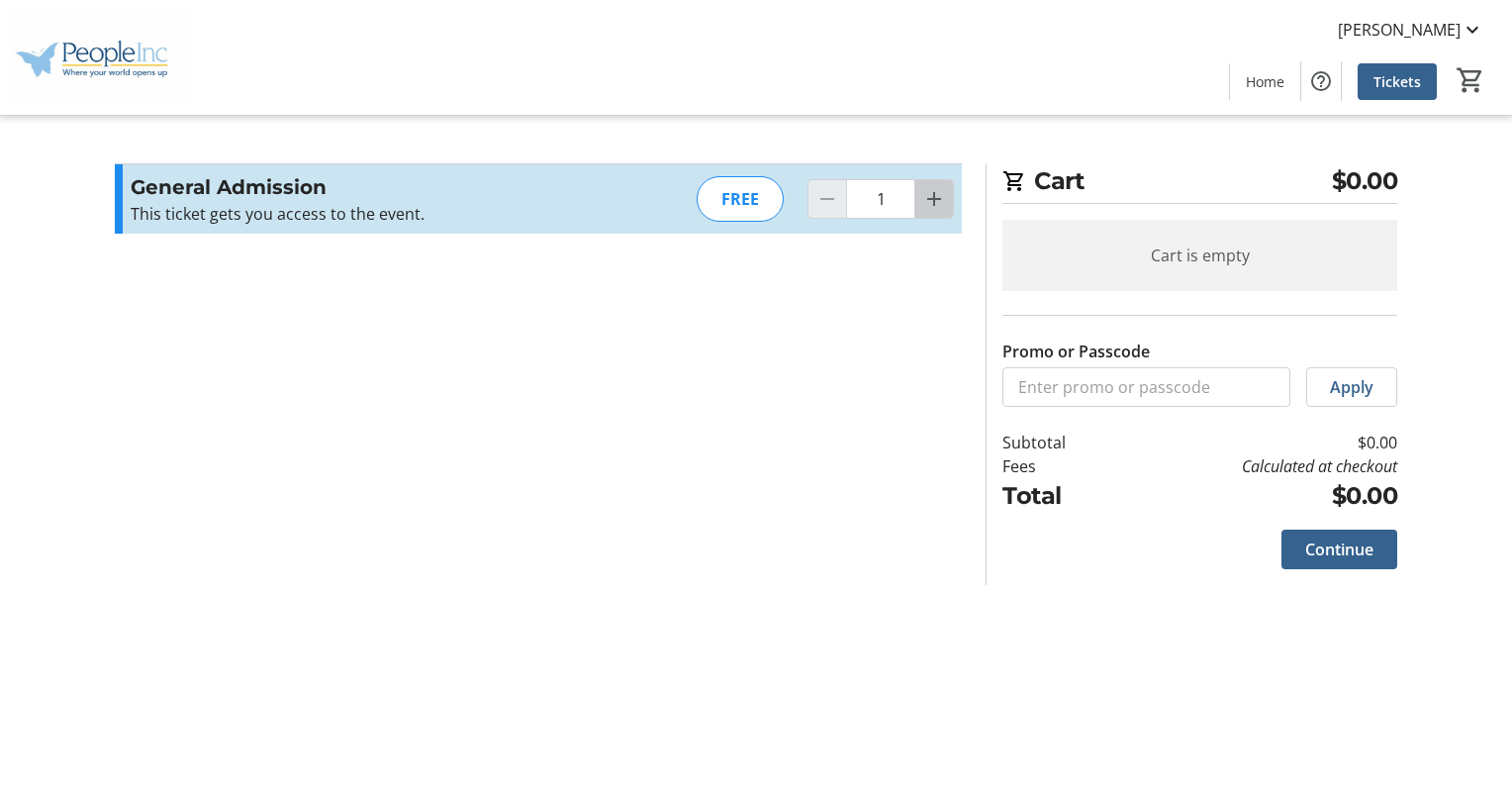 click 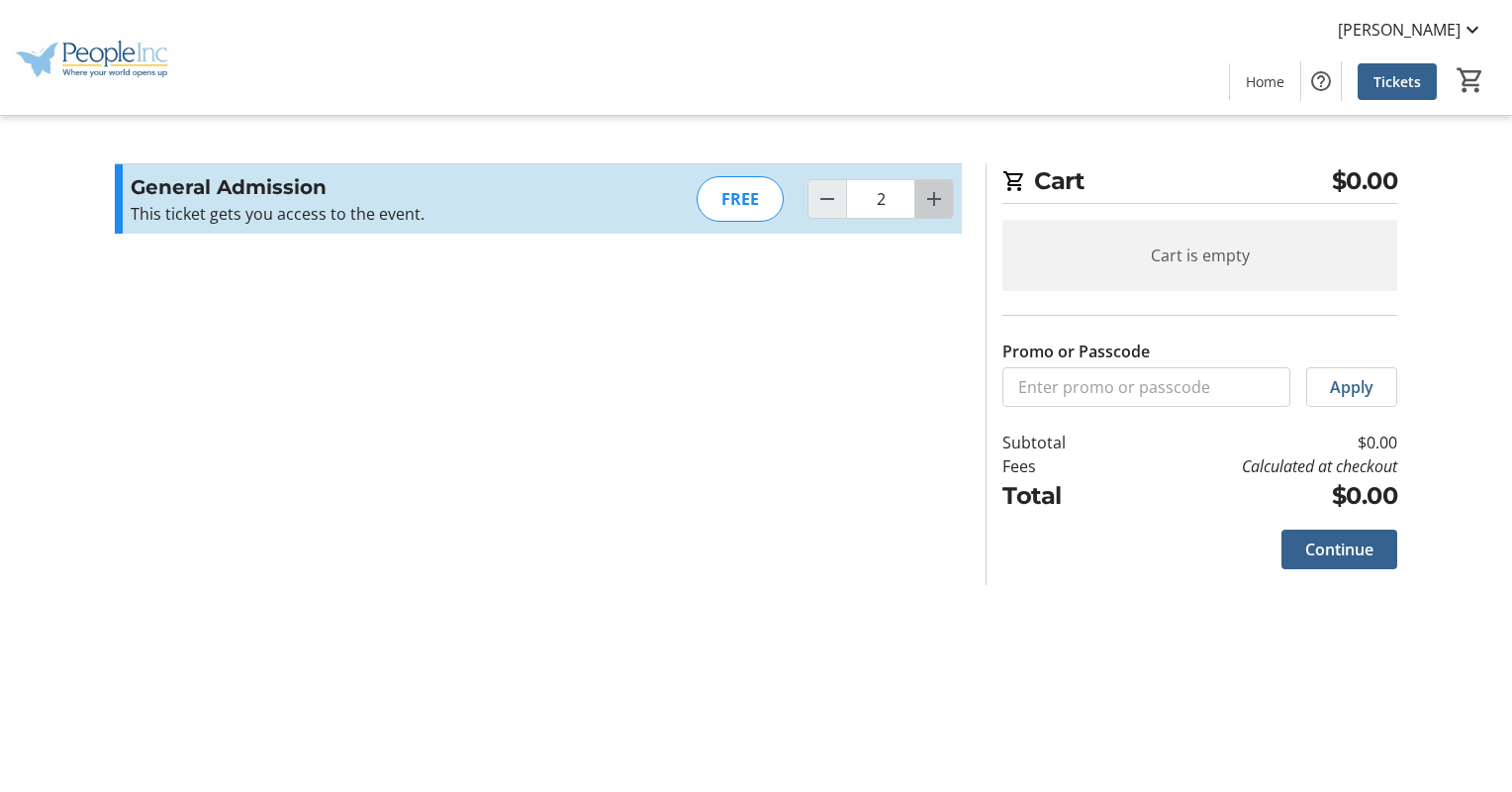 click 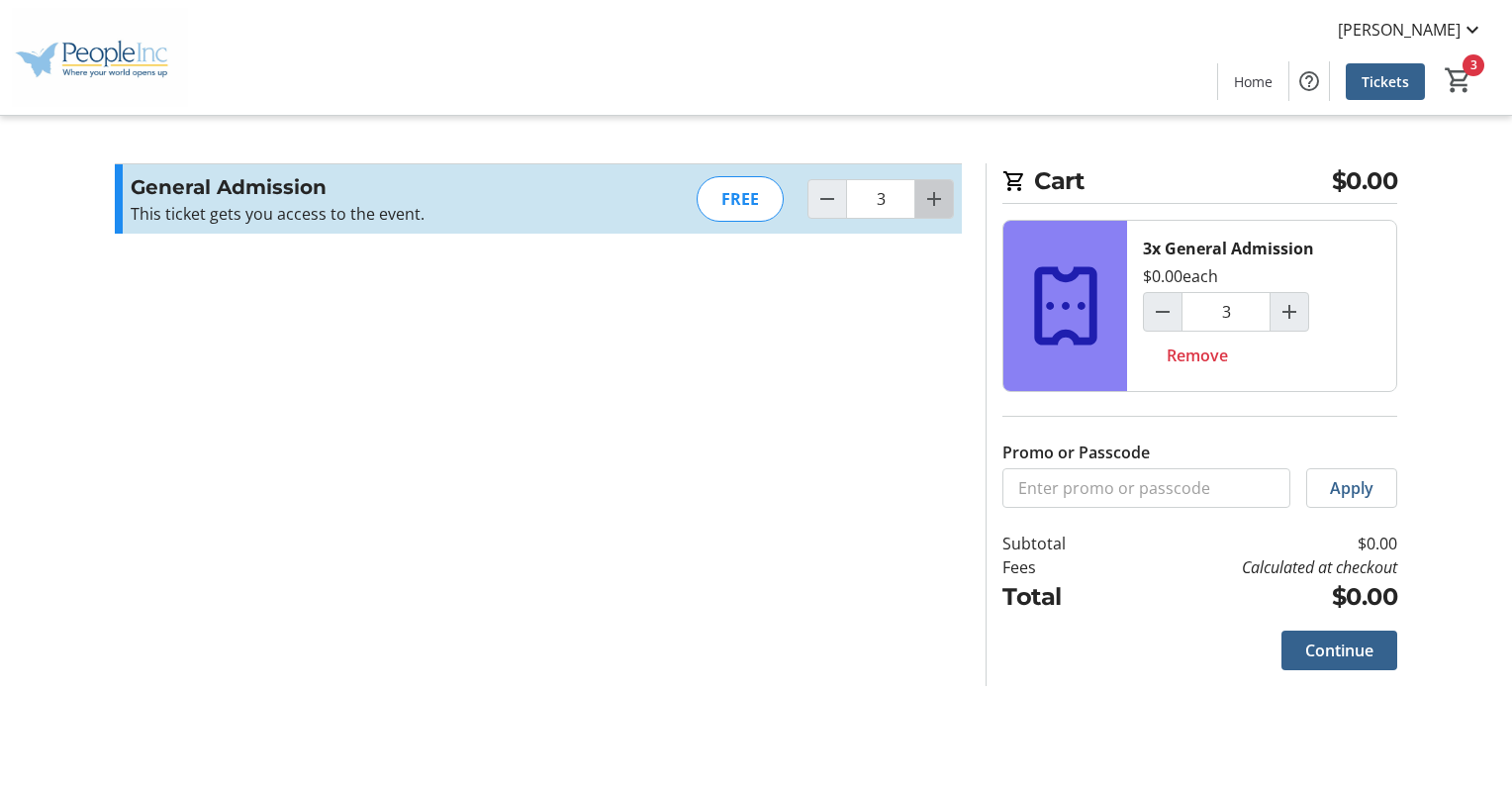 click 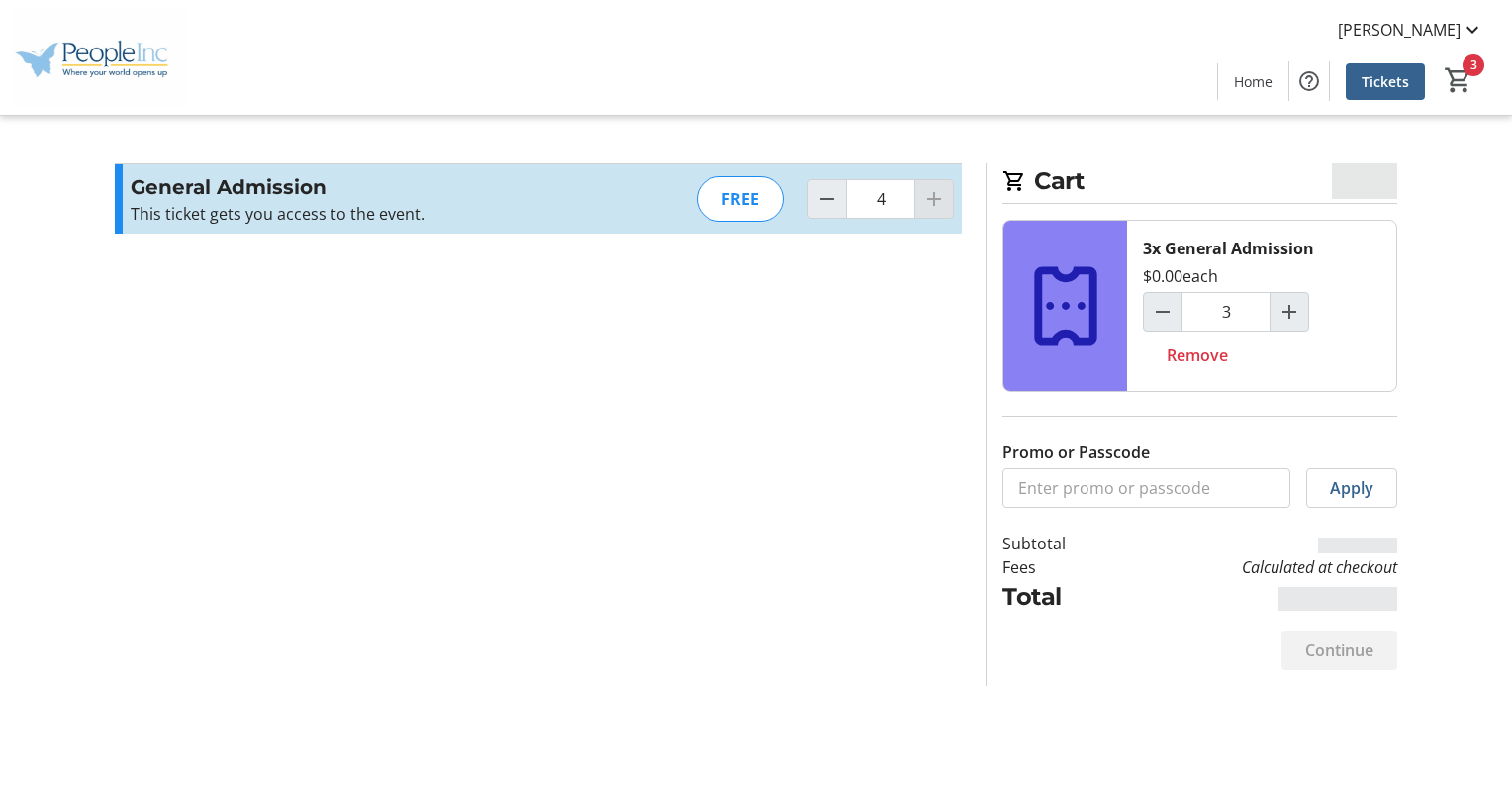 type on "4" 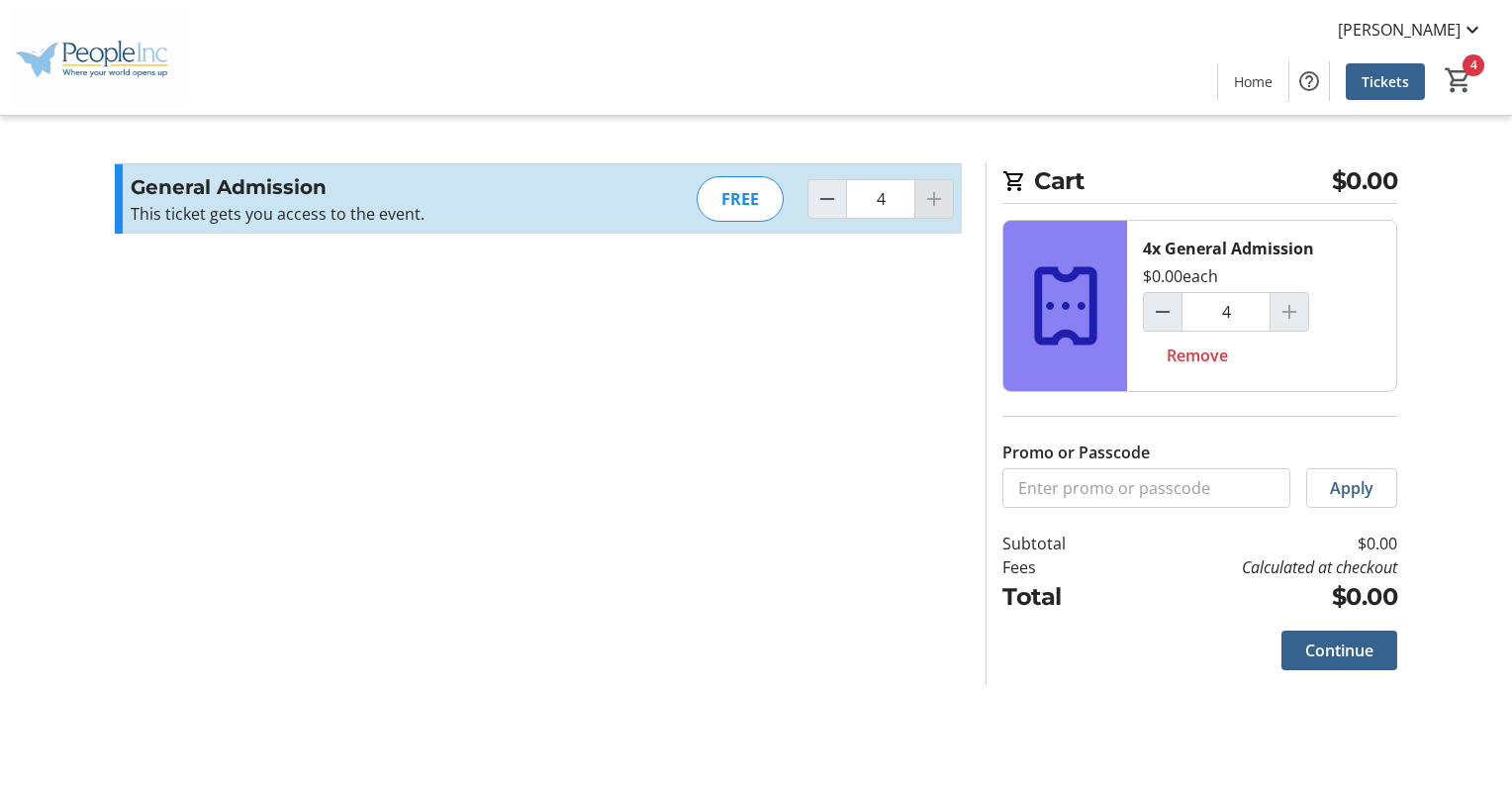 click 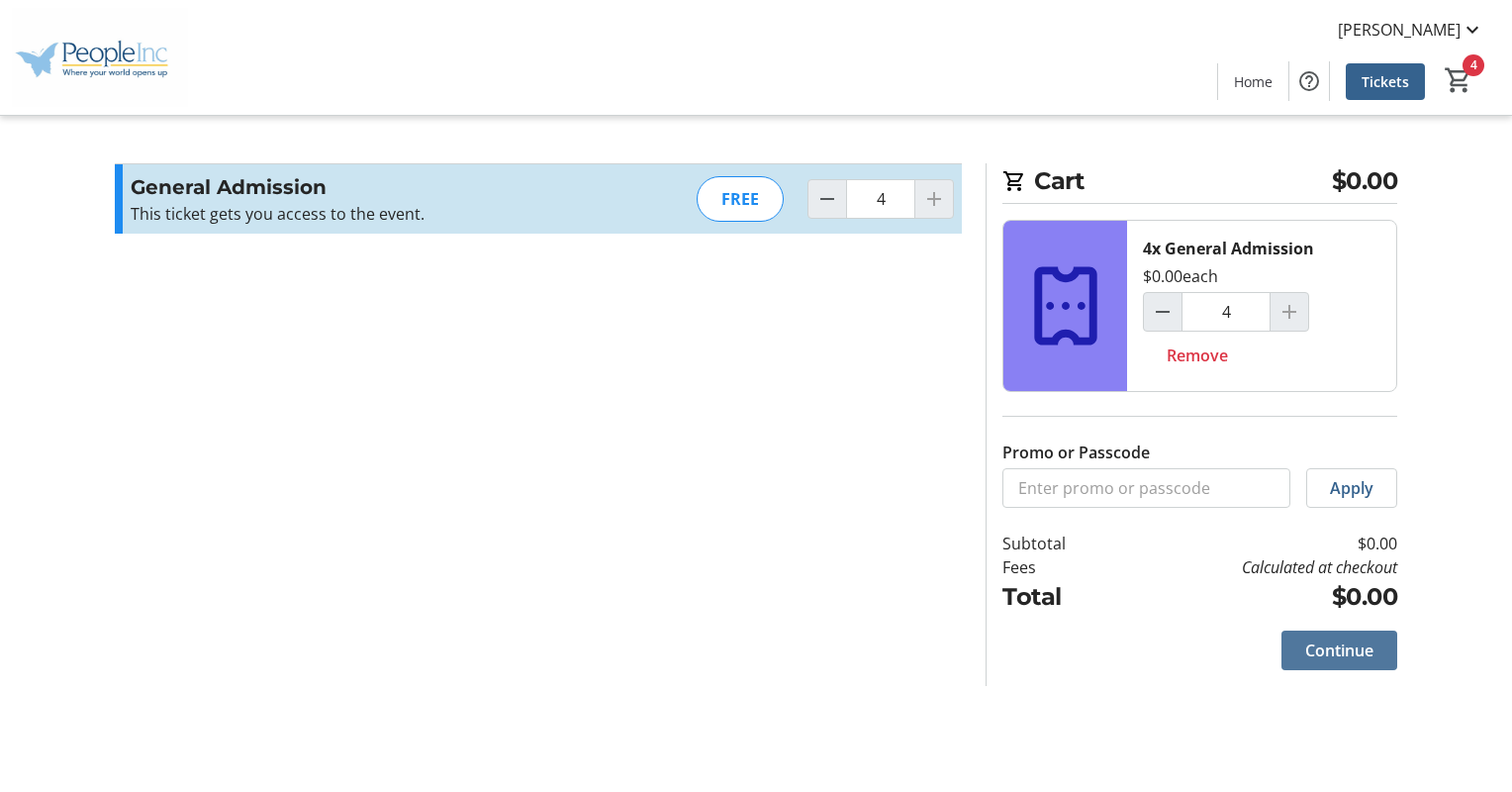 click on "Continue" 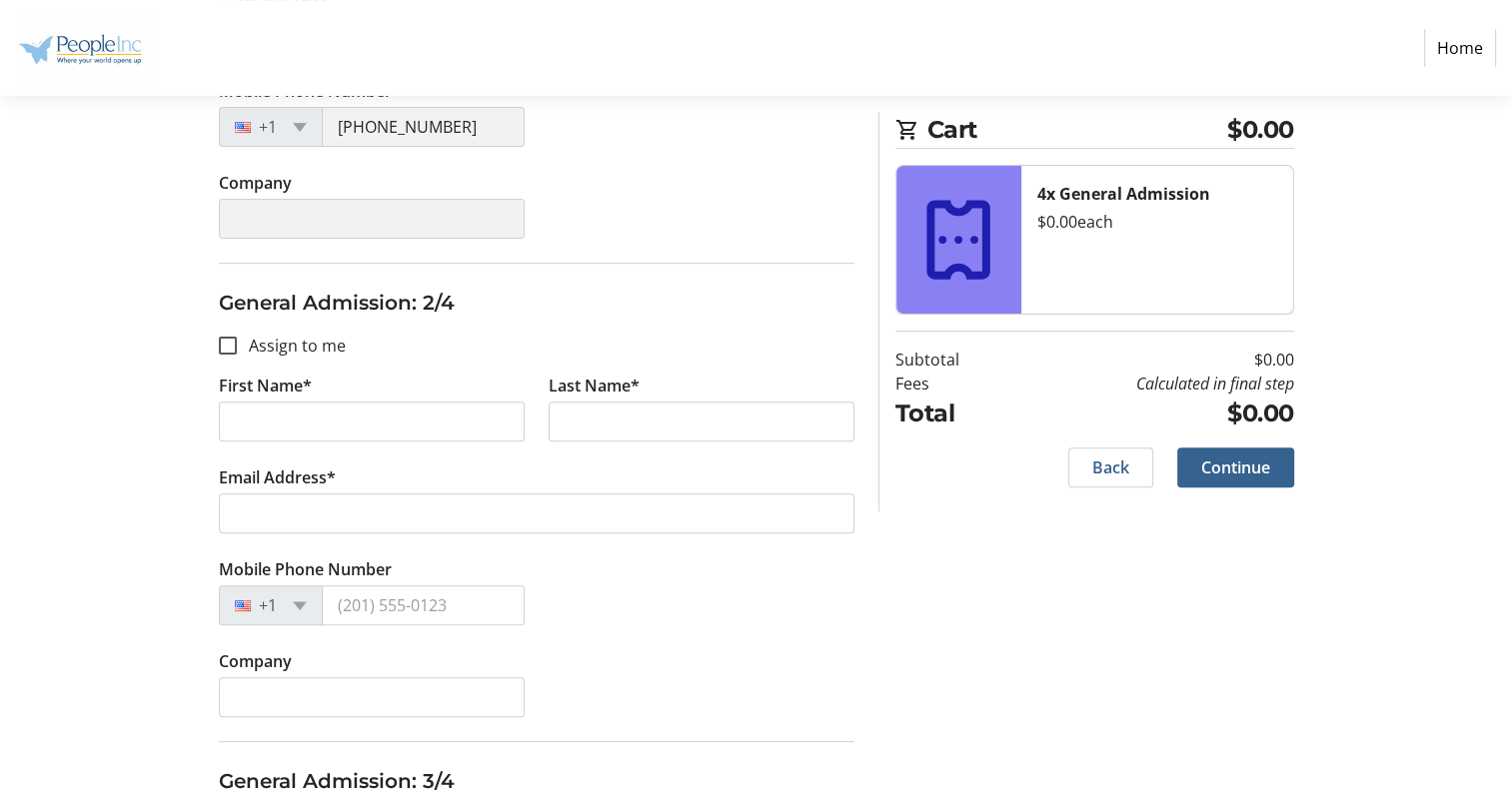 scroll, scrollTop: 603, scrollLeft: 0, axis: vertical 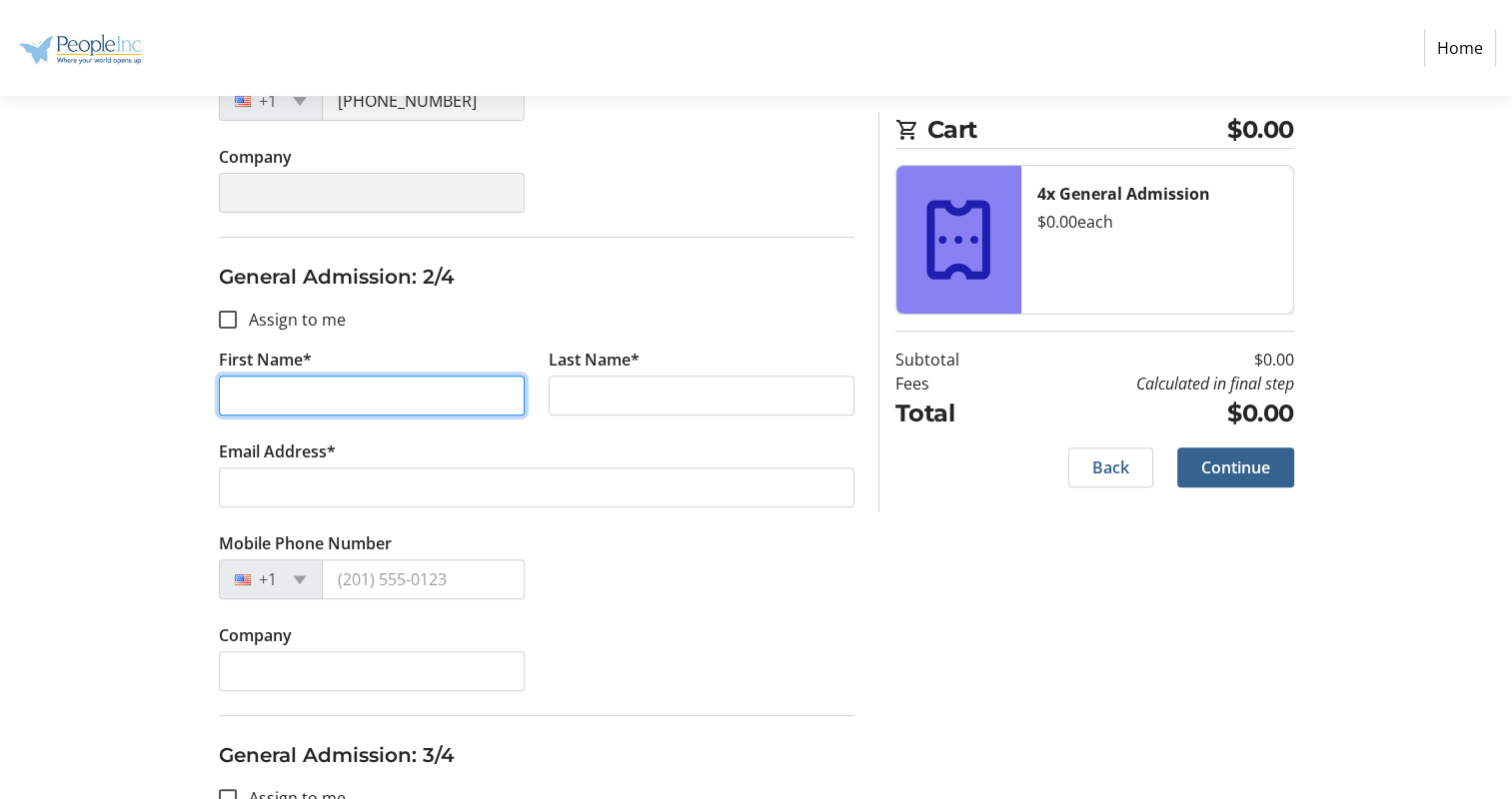 click on "First Name*" at bounding box center [372, 396] 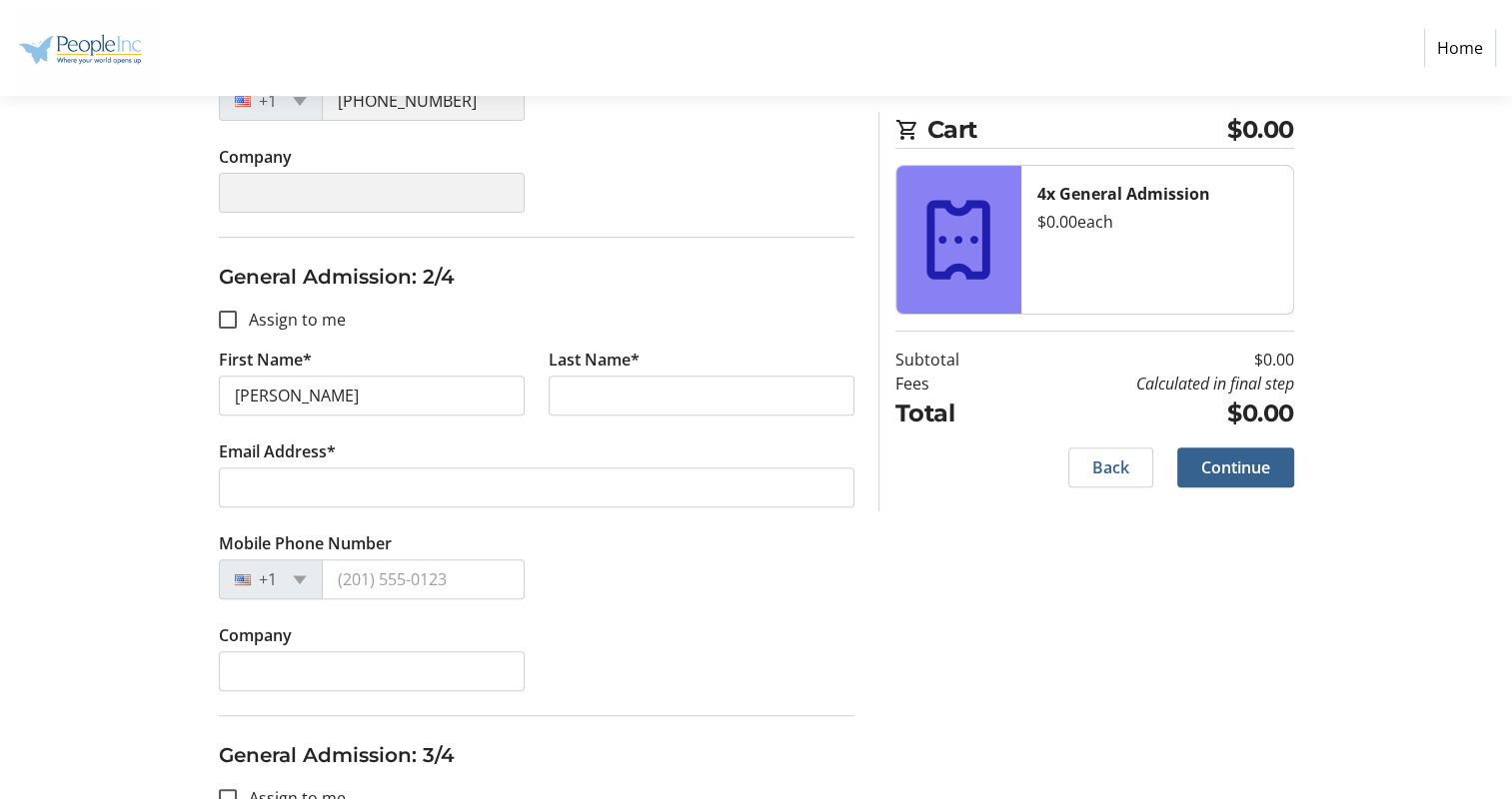 type on "[PERSON_NAME]" 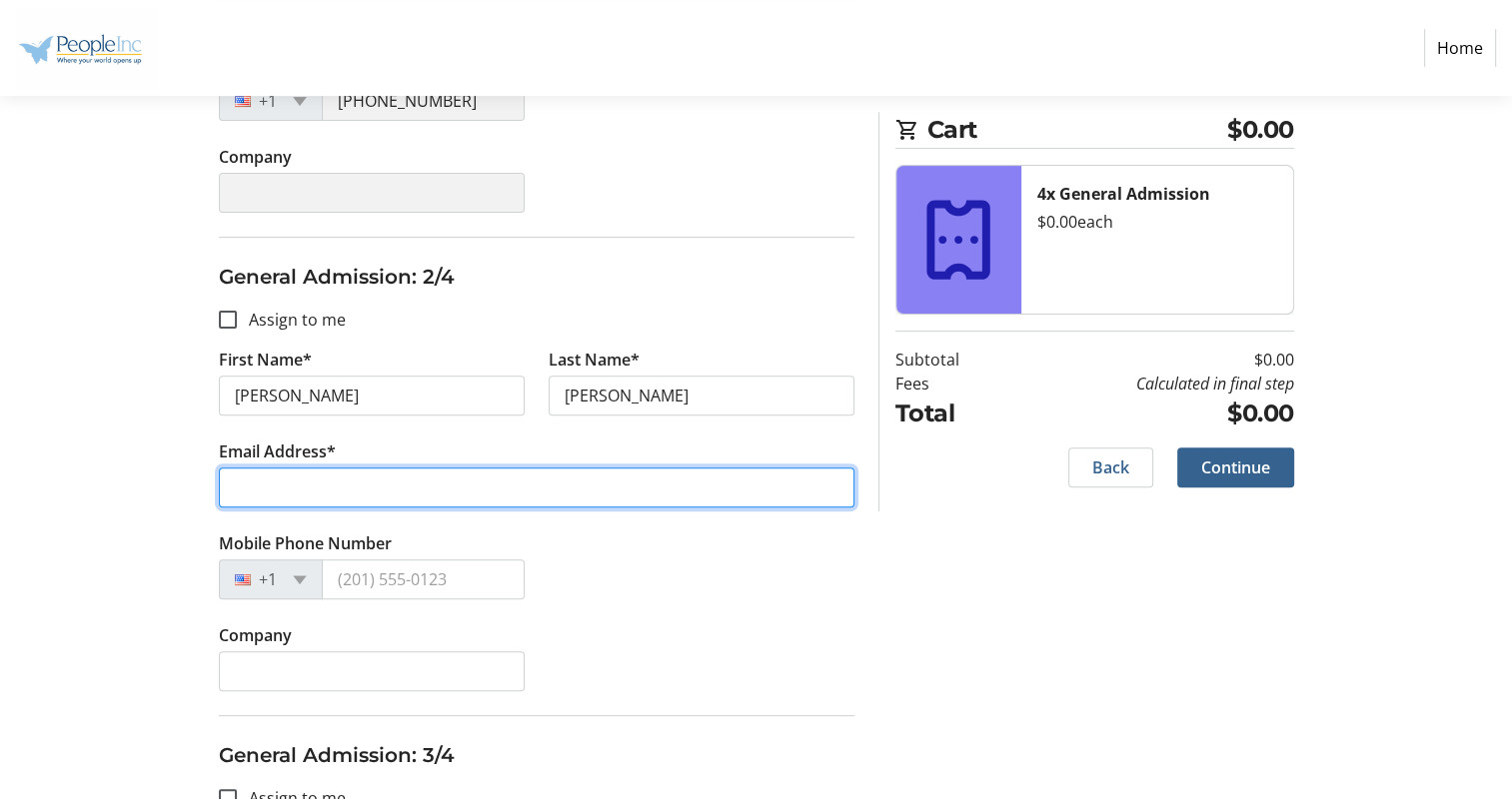 type on "[EMAIL_ADDRESS][PERSON_NAME][DOMAIN_NAME]" 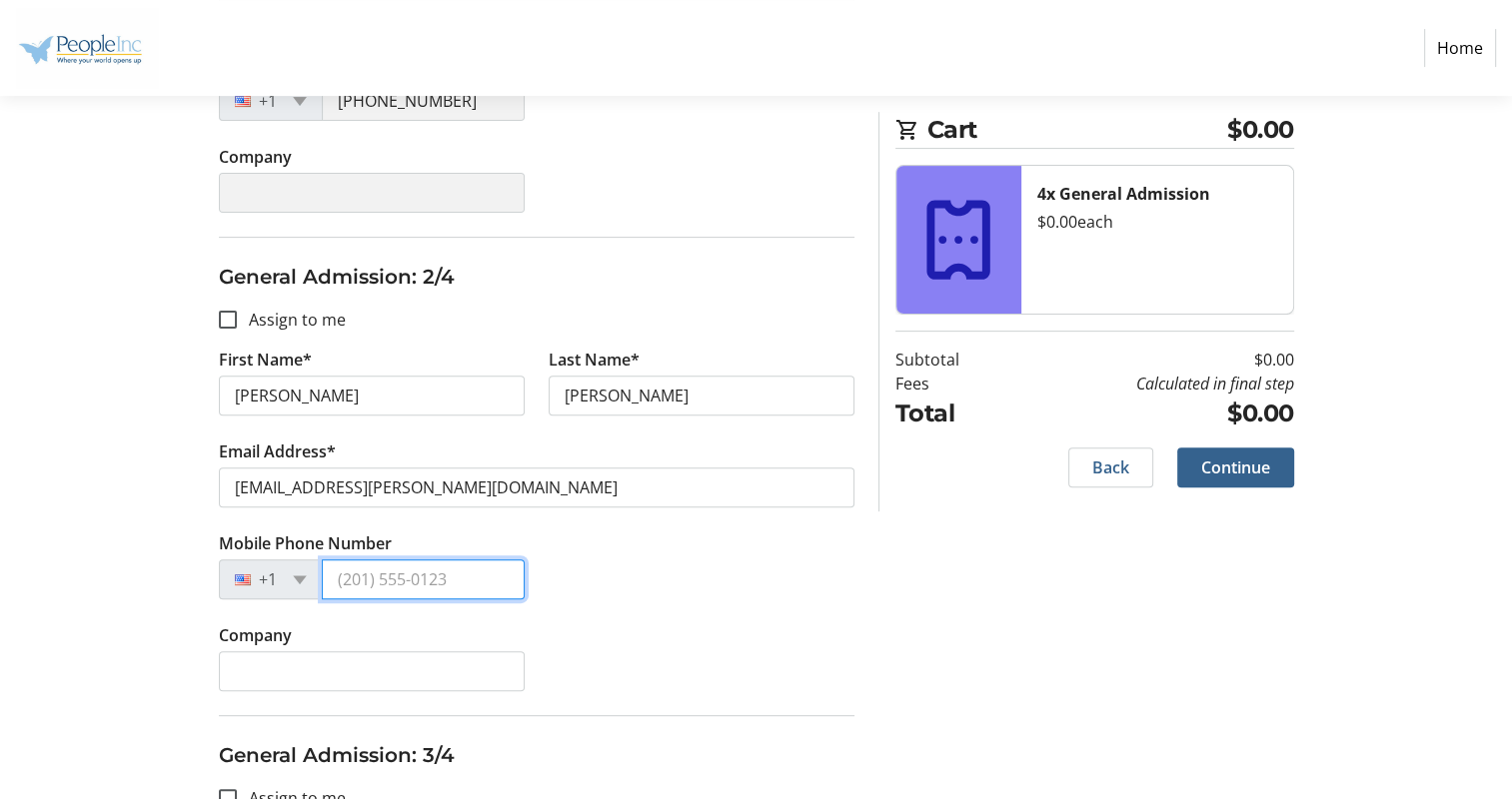 type on "[PHONE_NUMBER]" 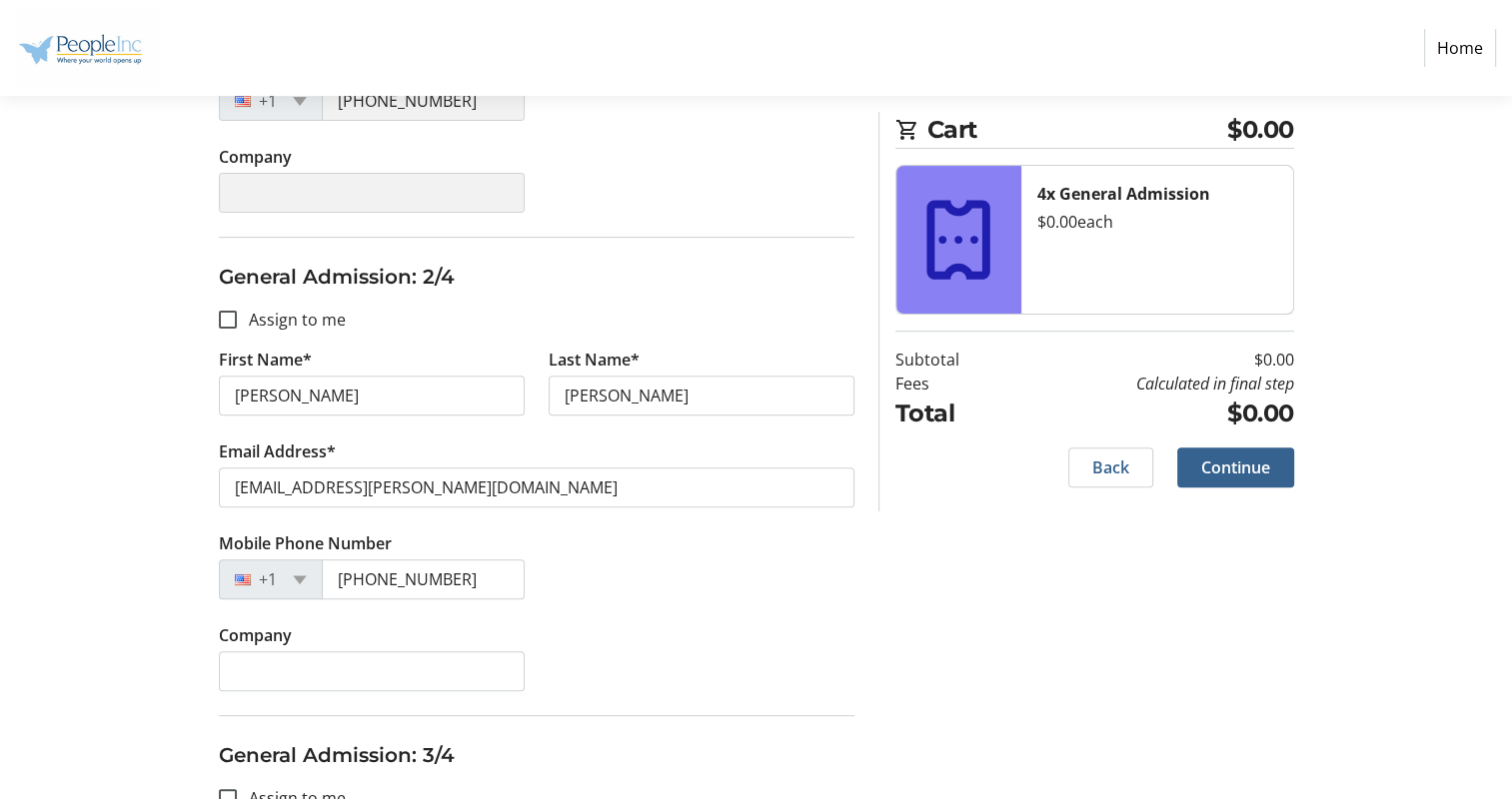 type on "[PERSON_NAME]" 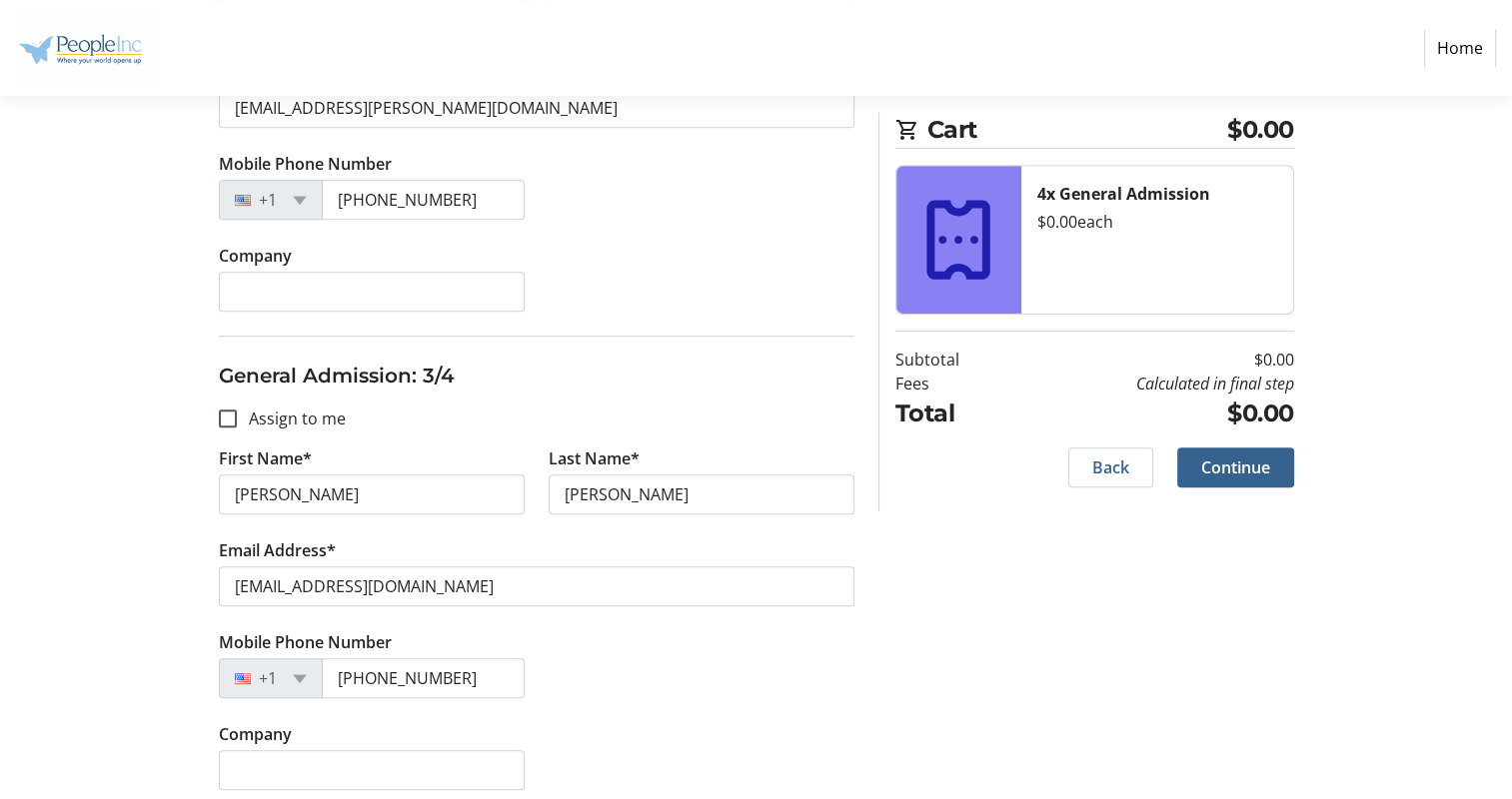 scroll, scrollTop: 1087, scrollLeft: 0, axis: vertical 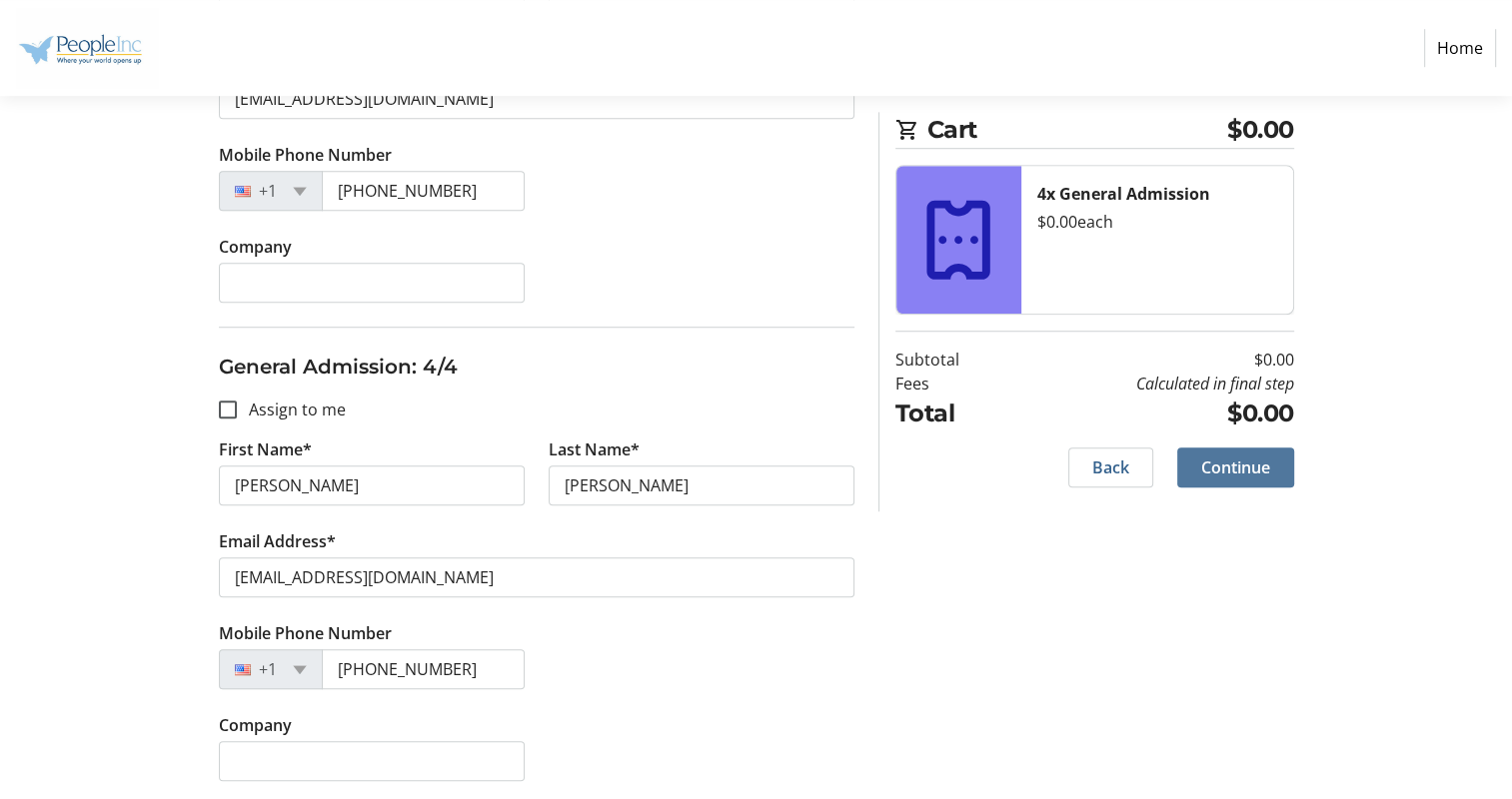 click 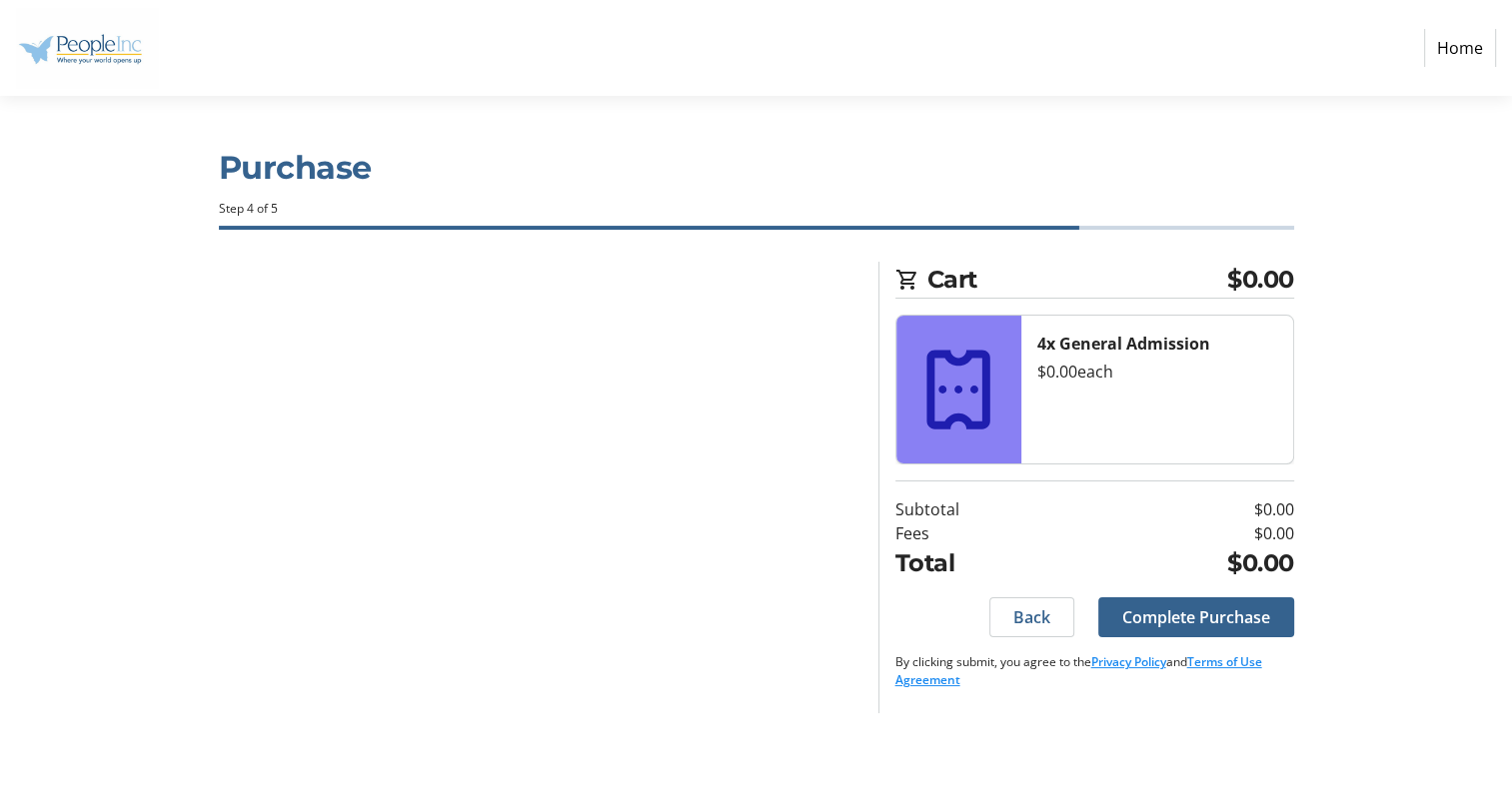 scroll, scrollTop: 0, scrollLeft: 0, axis: both 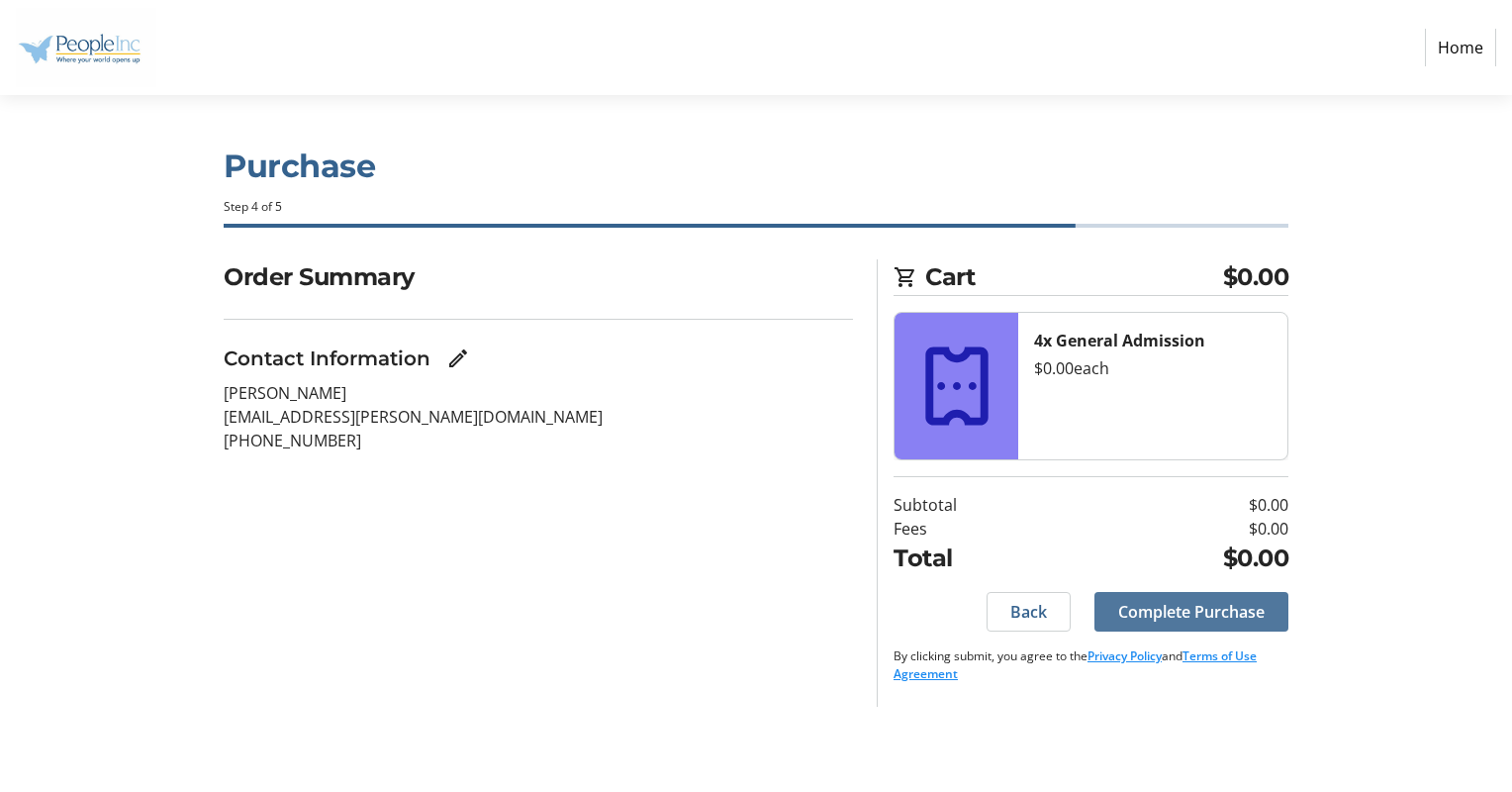 click on "Complete Purchase" 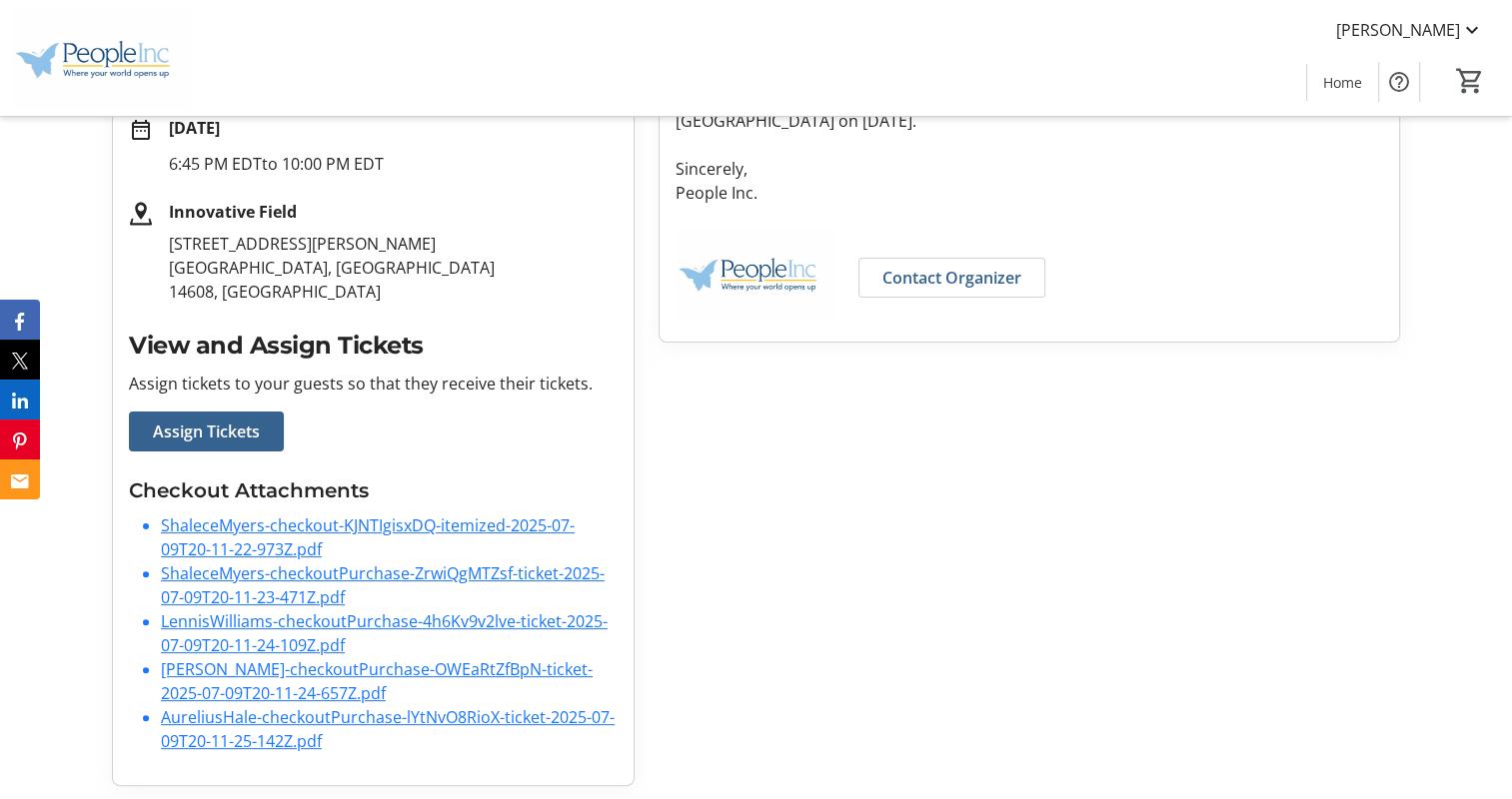 scroll, scrollTop: 405, scrollLeft: 0, axis: vertical 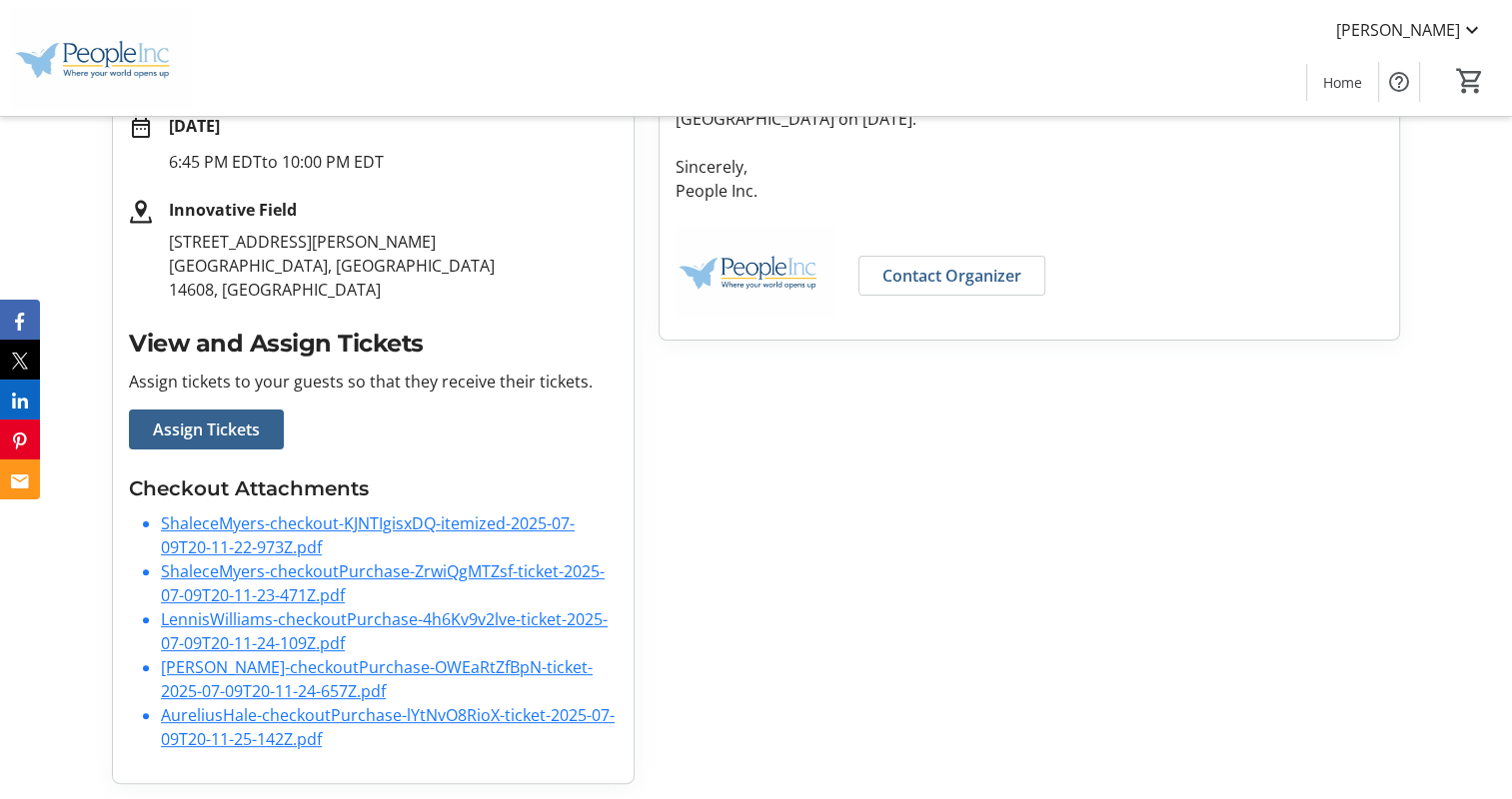 click on "ShaleceMyers-checkoutPurchase-ZrwiQgMTZsf-ticket-2025-07-09T20-11-23-471Z.pdf" 